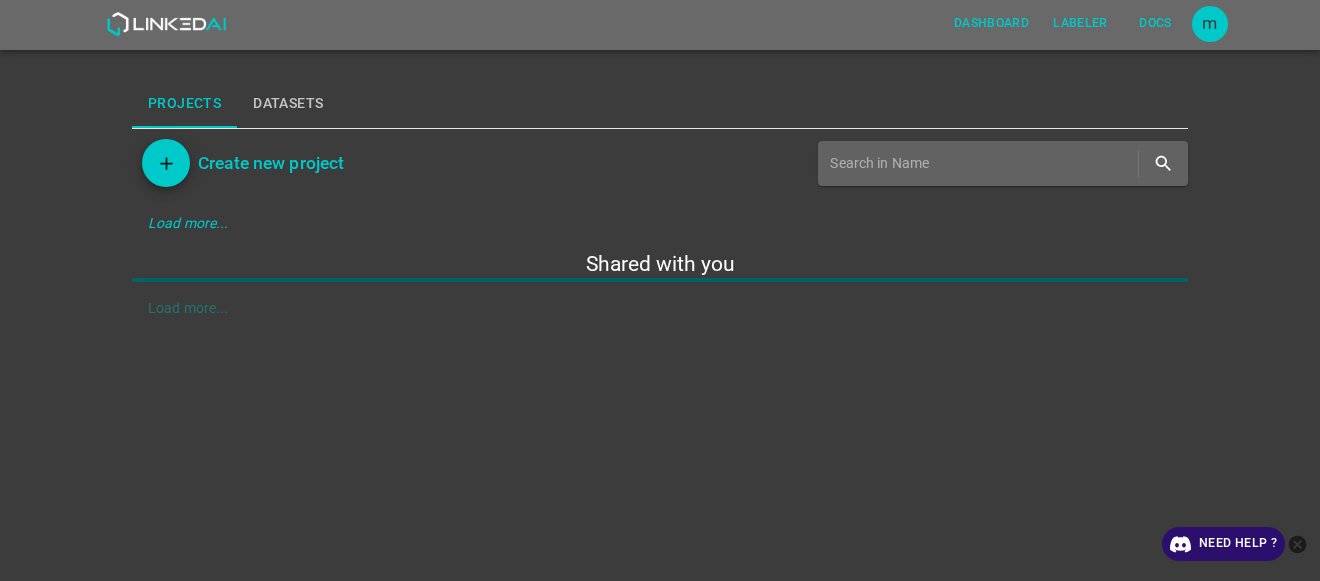 scroll, scrollTop: 0, scrollLeft: 0, axis: both 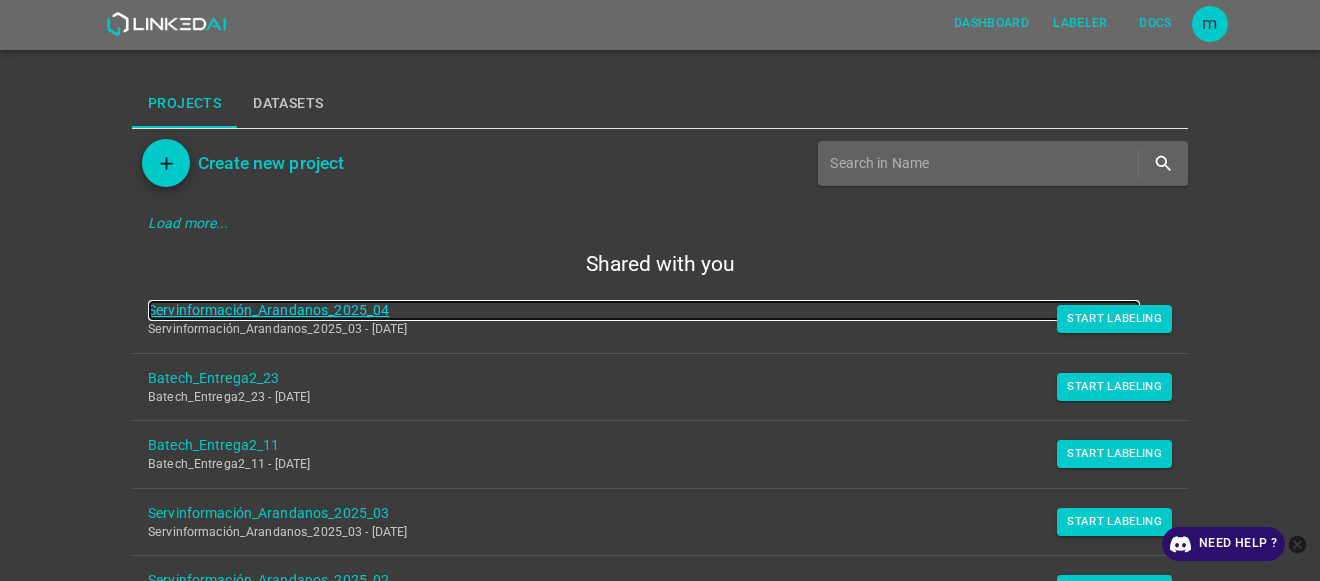 click on "Servinformación_Arandanos_2025_04" at bounding box center (644, 310) 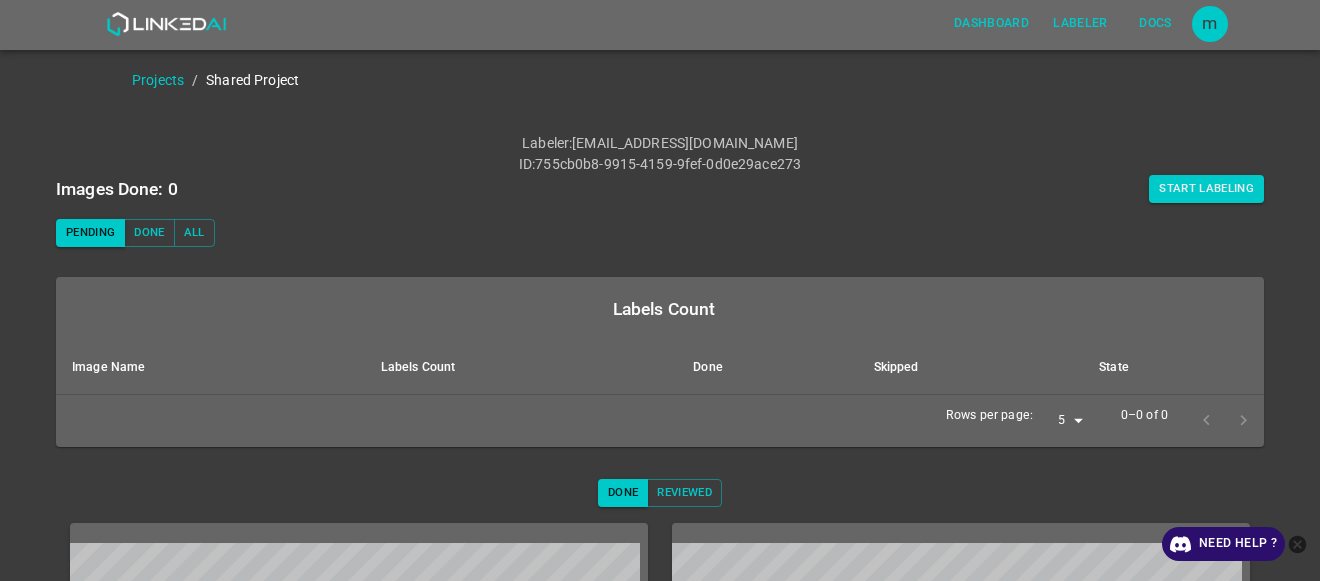 scroll, scrollTop: 0, scrollLeft: 0, axis: both 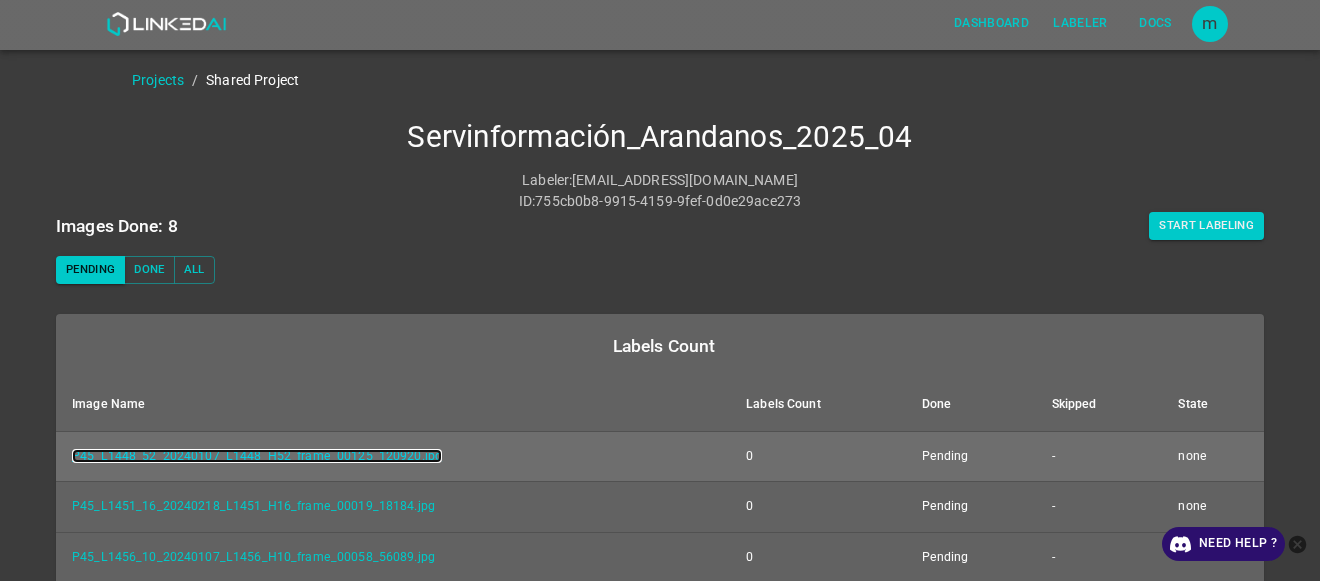 click on "P45_L1448_52_20240107_L1448_H52_frame_00125_120920.jpg" at bounding box center (257, 456) 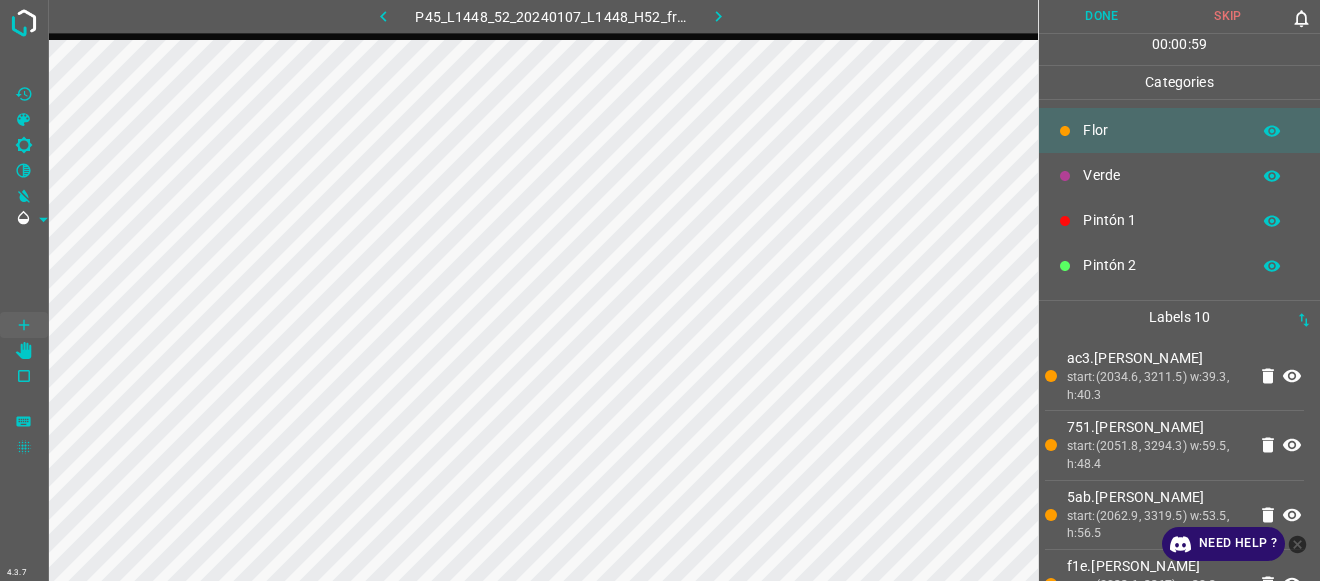 scroll, scrollTop: 176, scrollLeft: 0, axis: vertical 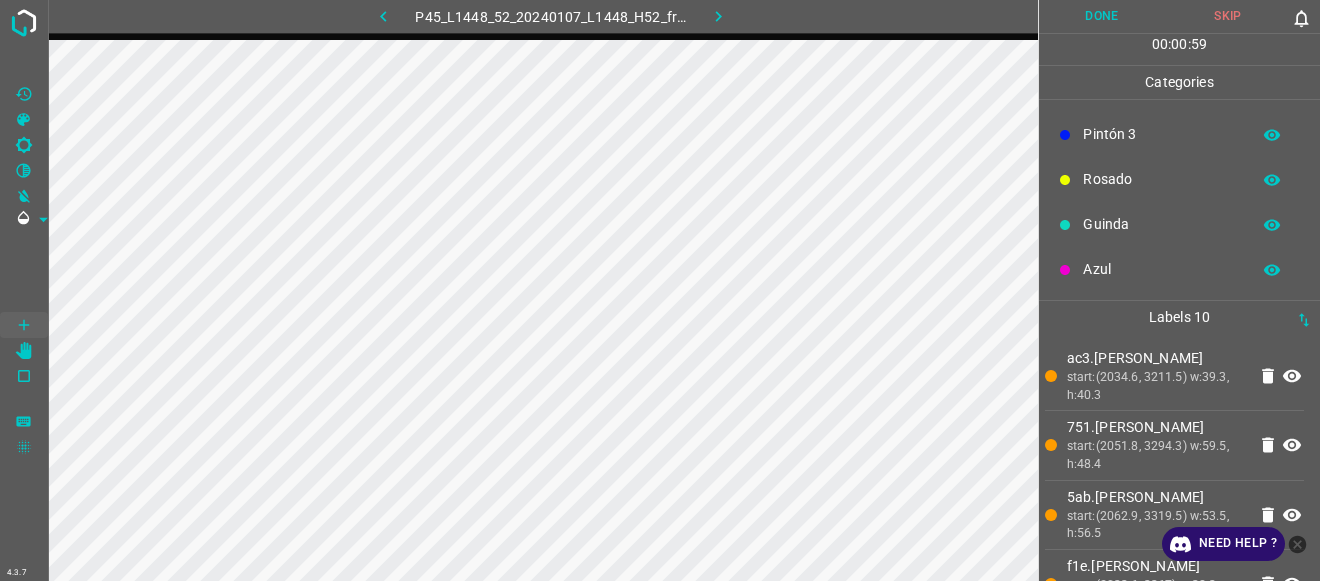 click on "Azul" at bounding box center [1179, 269] 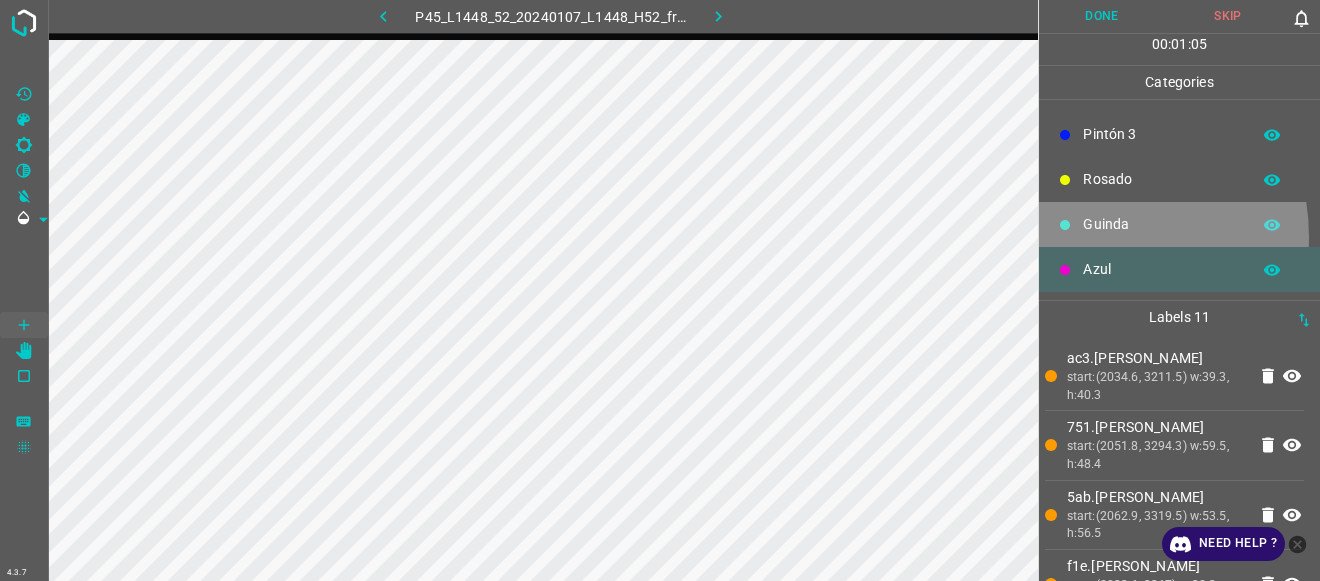 click on "Guinda" at bounding box center (1179, 224) 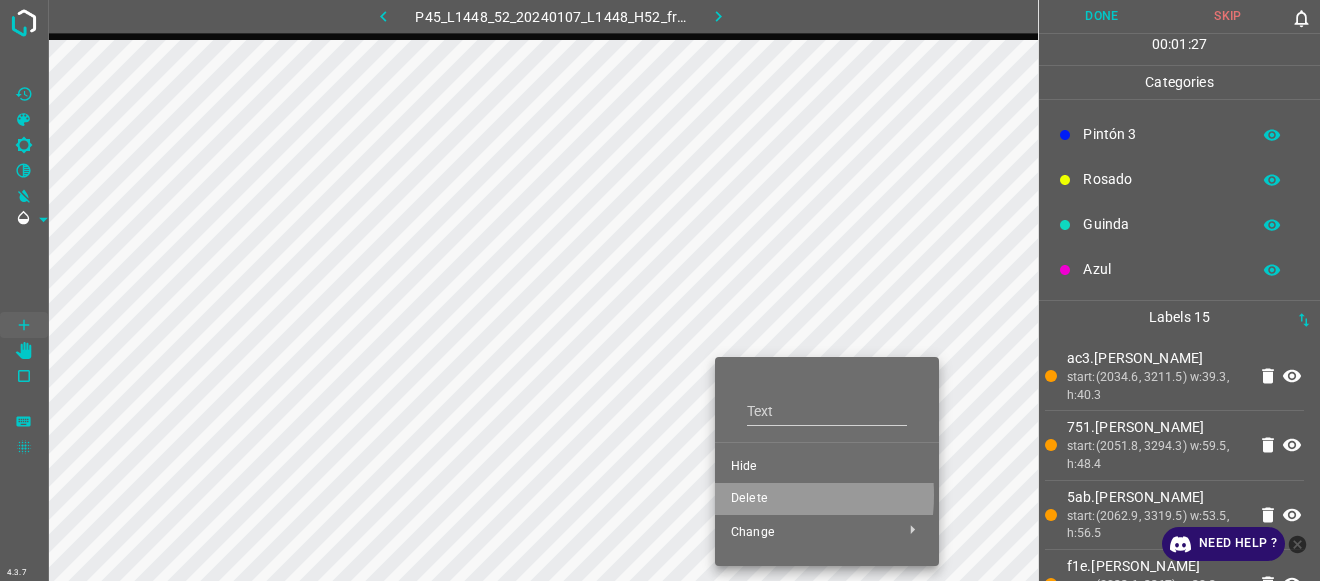 click on "Delete" at bounding box center [827, 499] 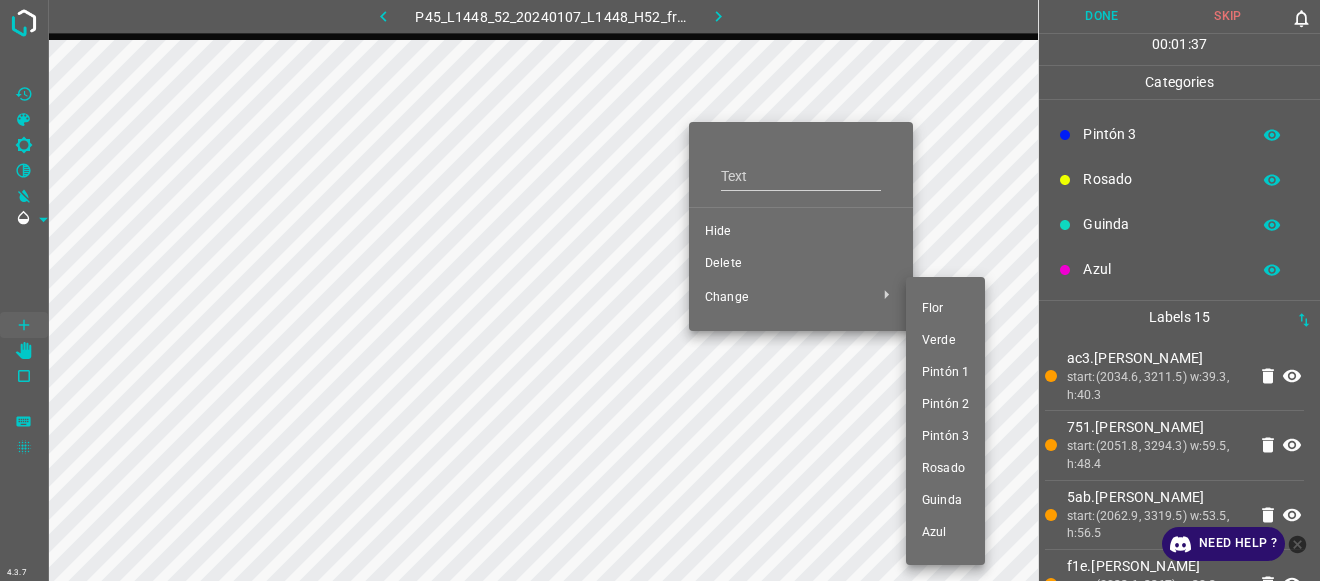 click on "Azul" at bounding box center [945, 533] 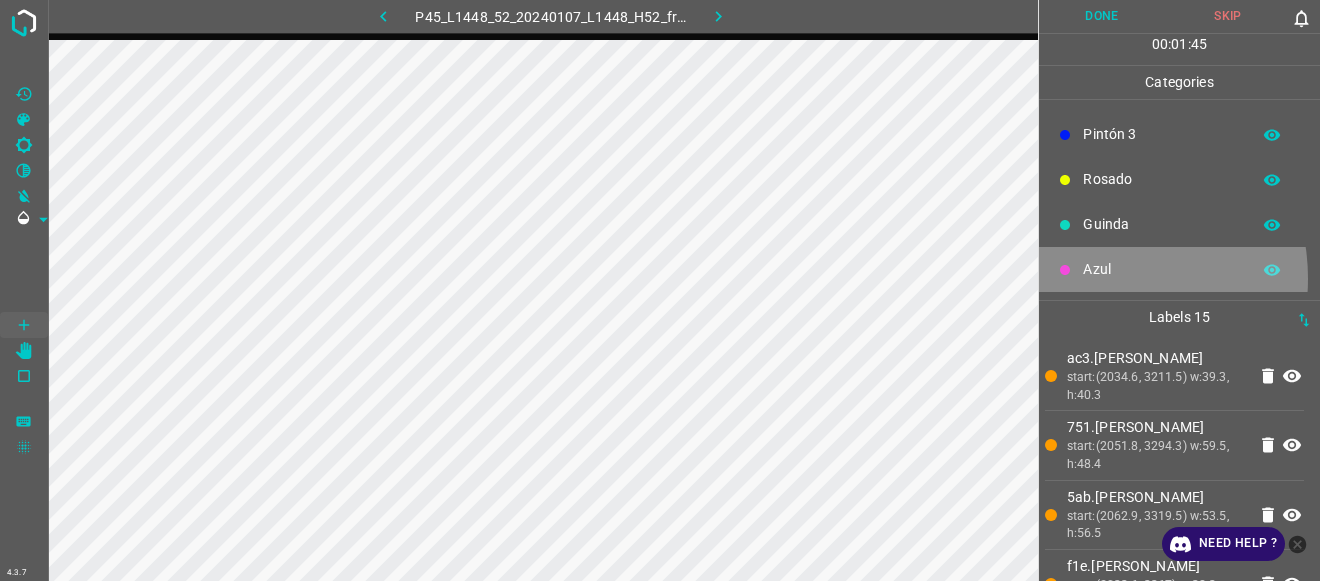 click on "Azul" at bounding box center (1161, 269) 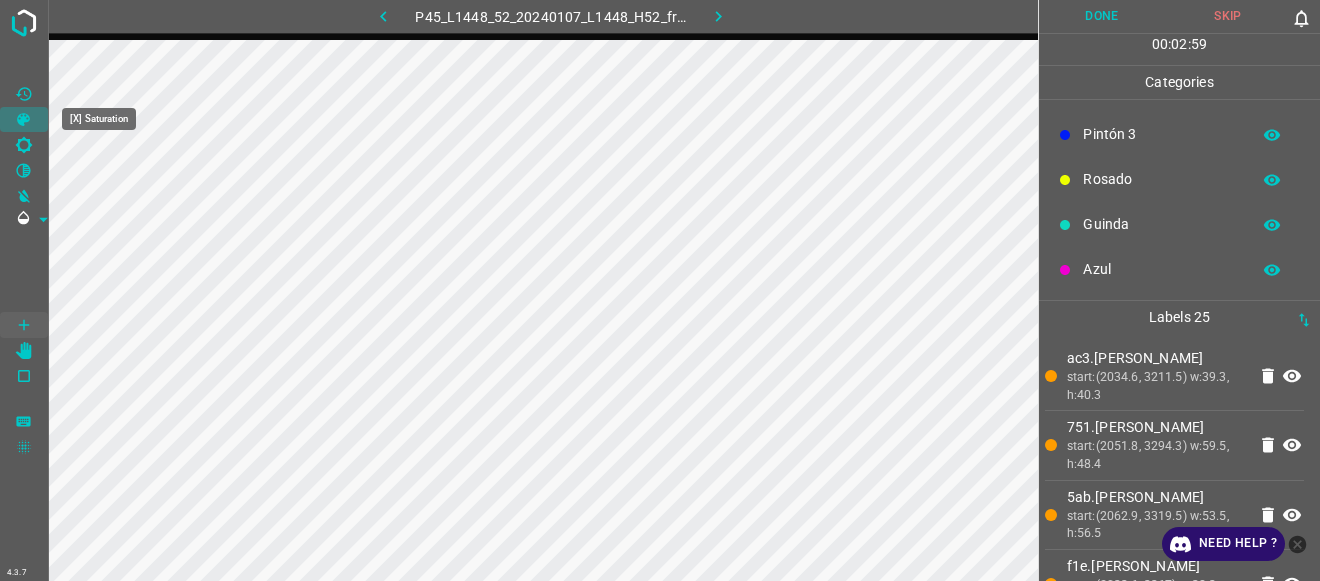 click 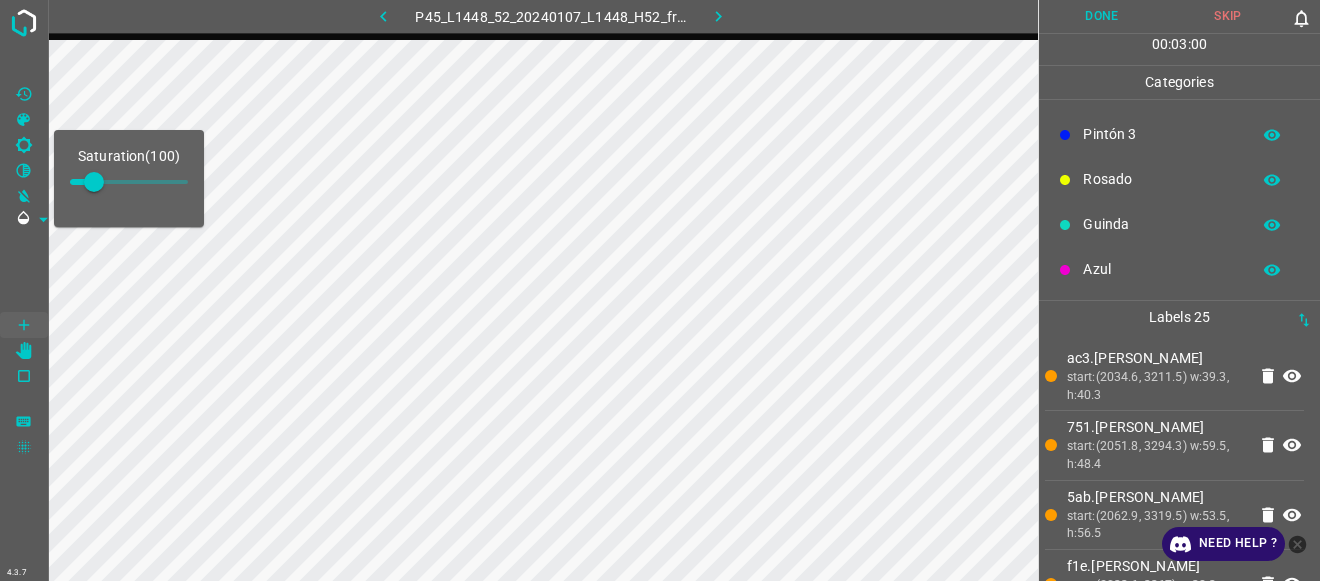 click at bounding box center (129, 182) 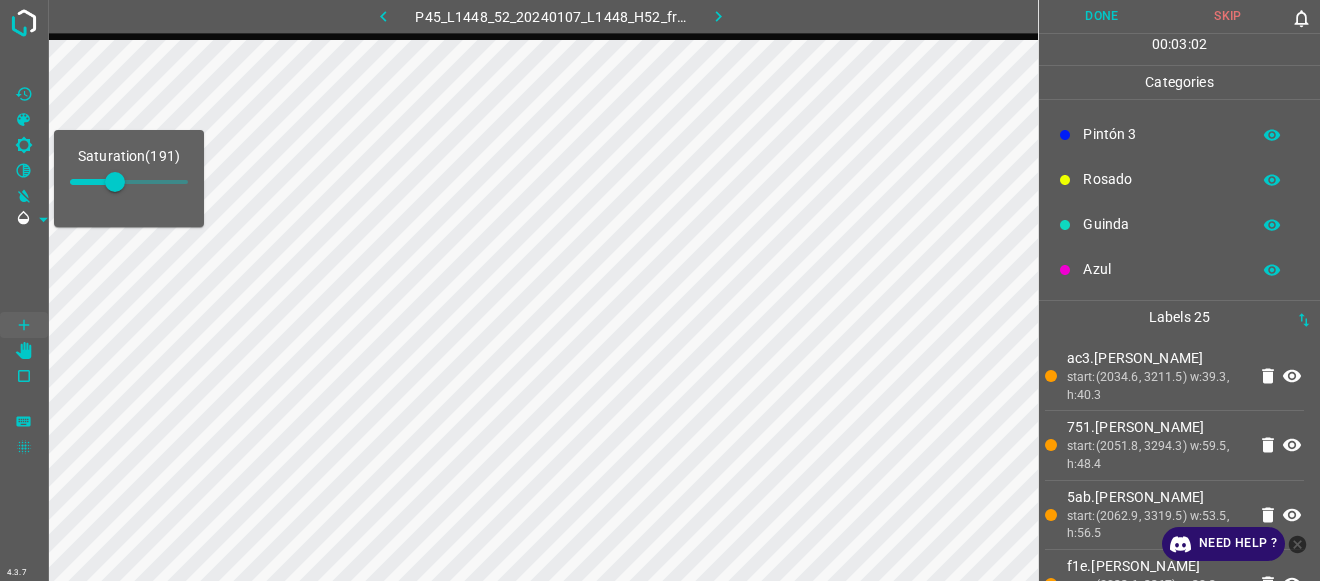 click at bounding box center [24, 272] 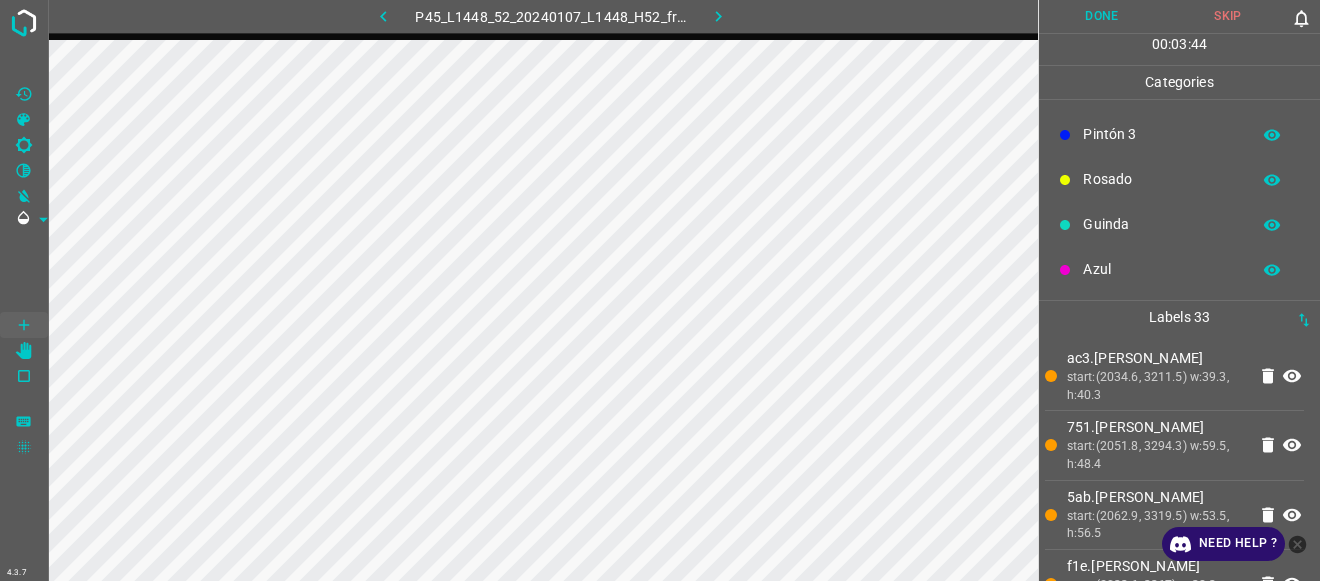 click on "Azul" at bounding box center (1179, 269) 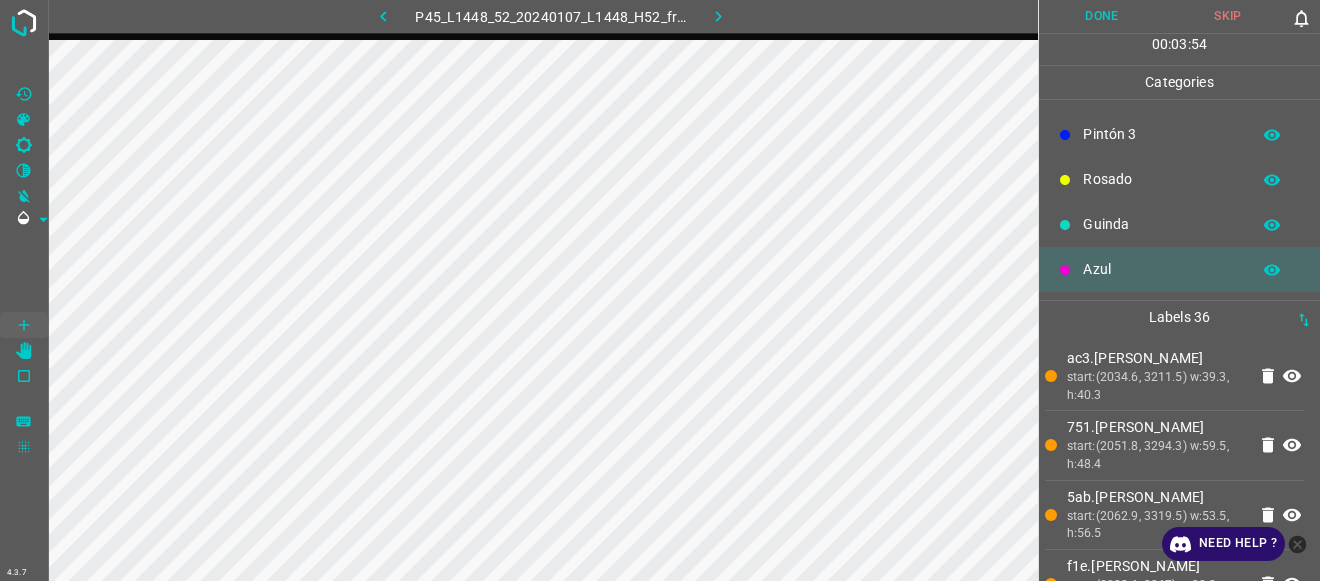 scroll, scrollTop: 0, scrollLeft: 0, axis: both 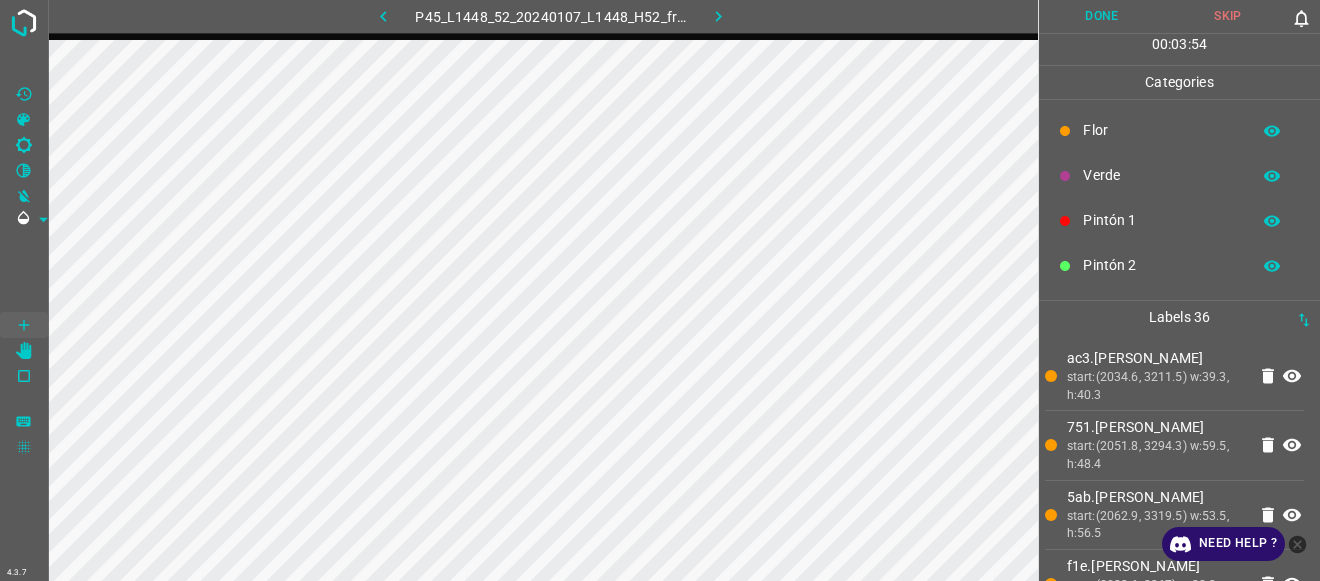click on "Flor" at bounding box center [1161, 130] 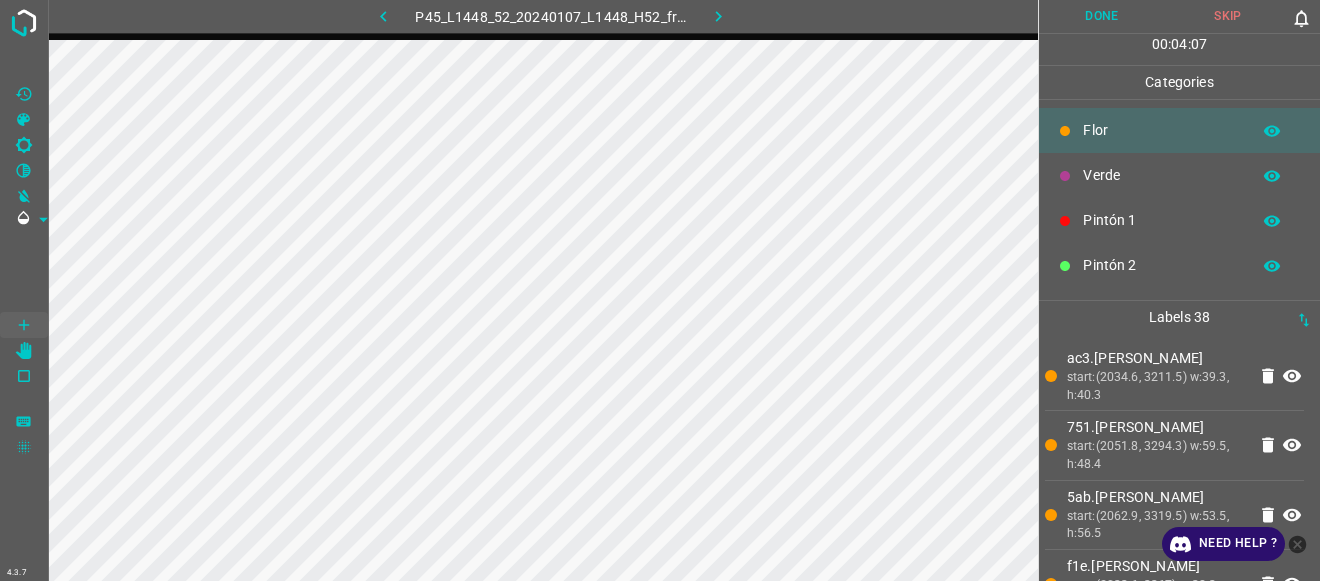 scroll, scrollTop: 176, scrollLeft: 0, axis: vertical 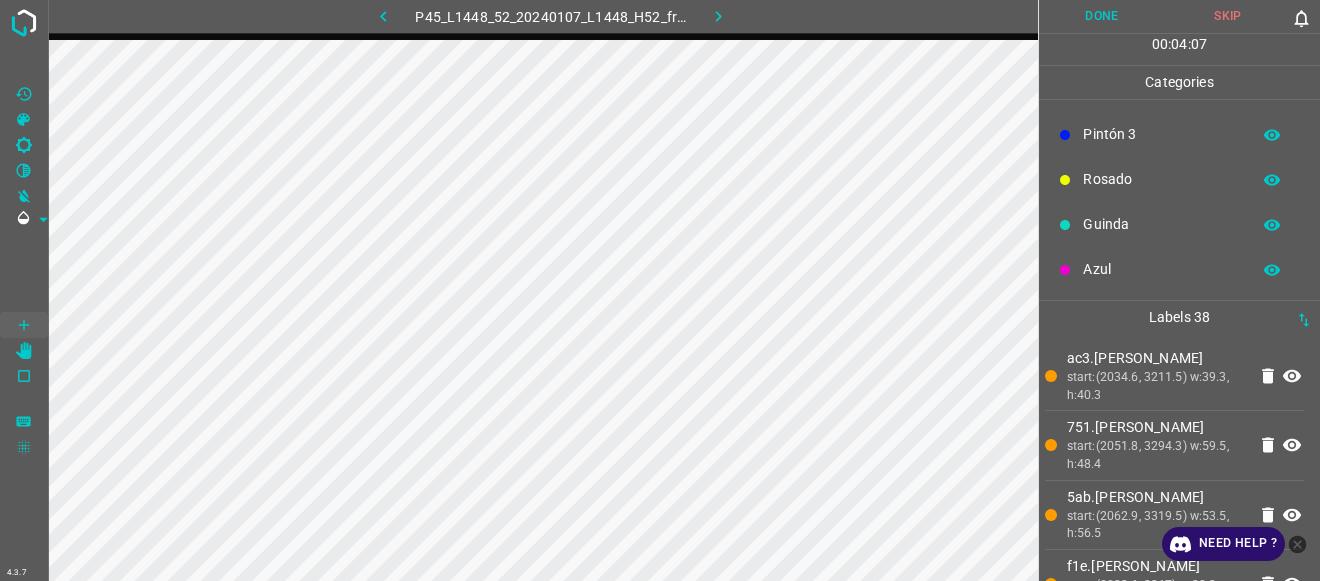 click on "Guinda" at bounding box center [1161, 224] 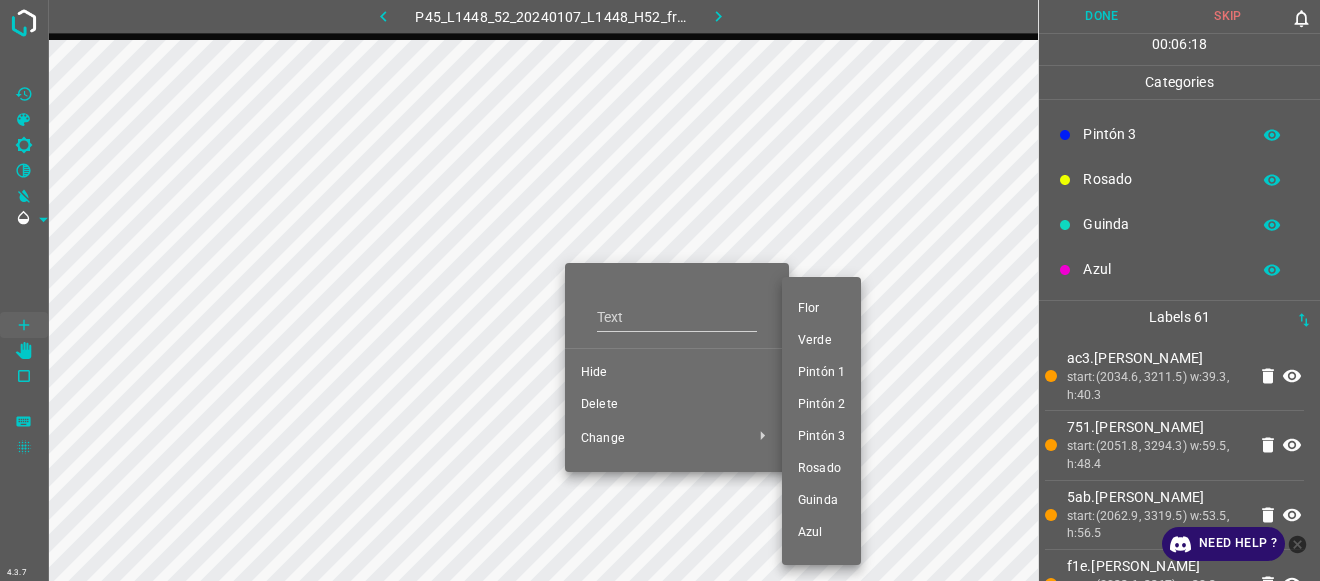 click on "Pintón 1" at bounding box center (821, 373) 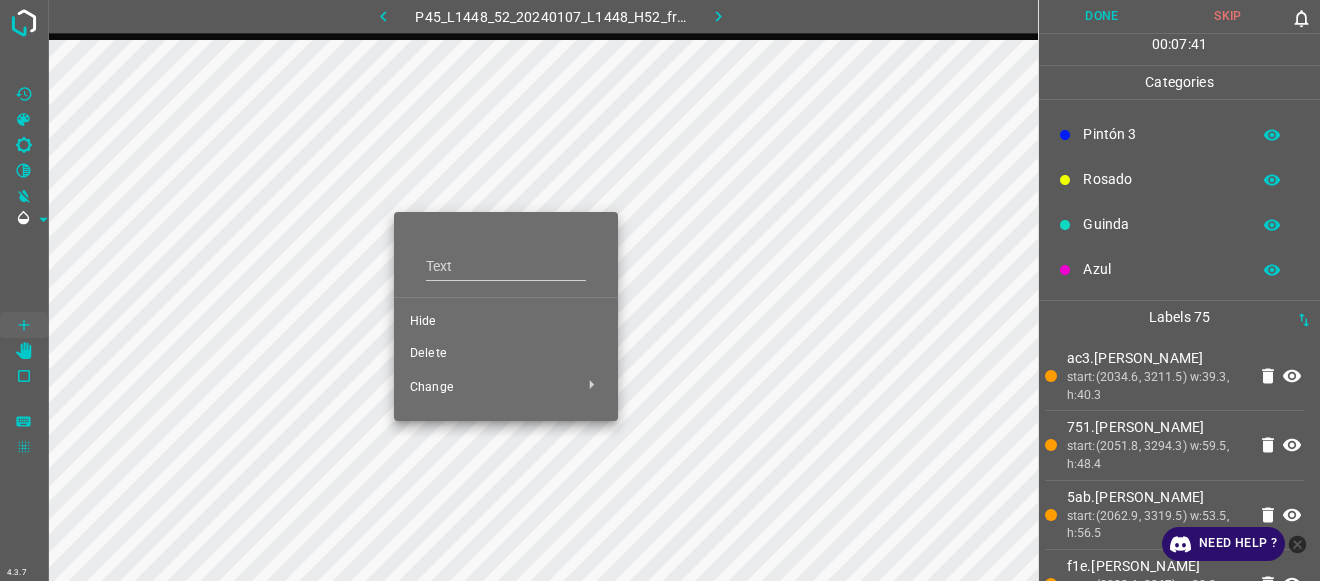 click on "Delete" at bounding box center (506, 354) 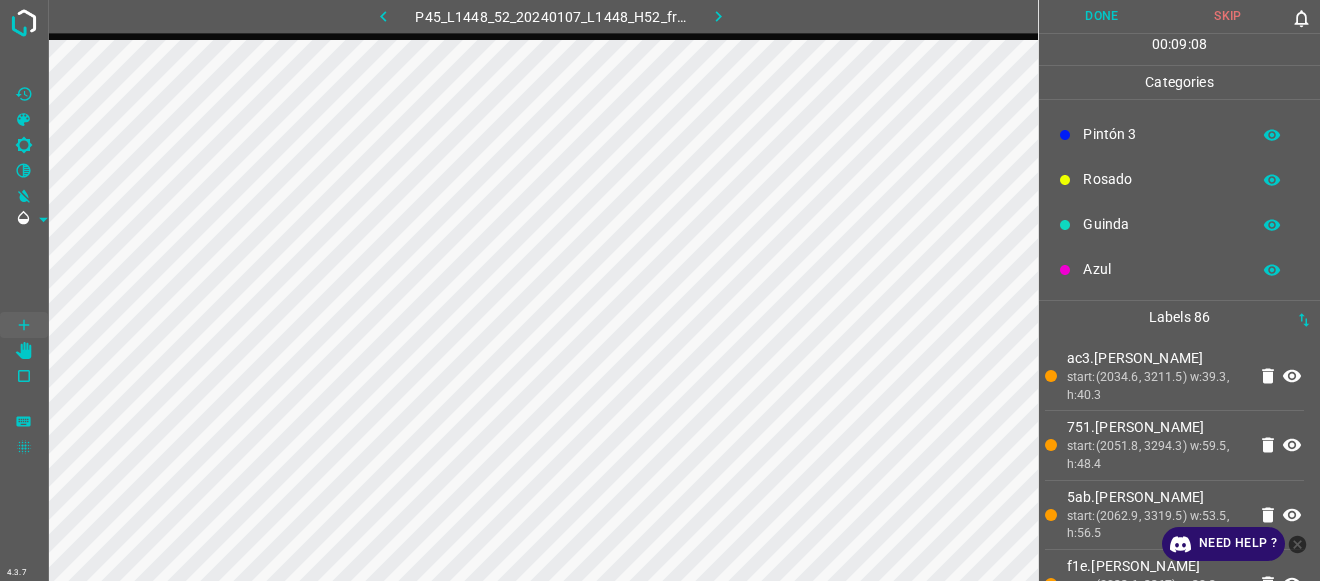 scroll, scrollTop: 0, scrollLeft: 0, axis: both 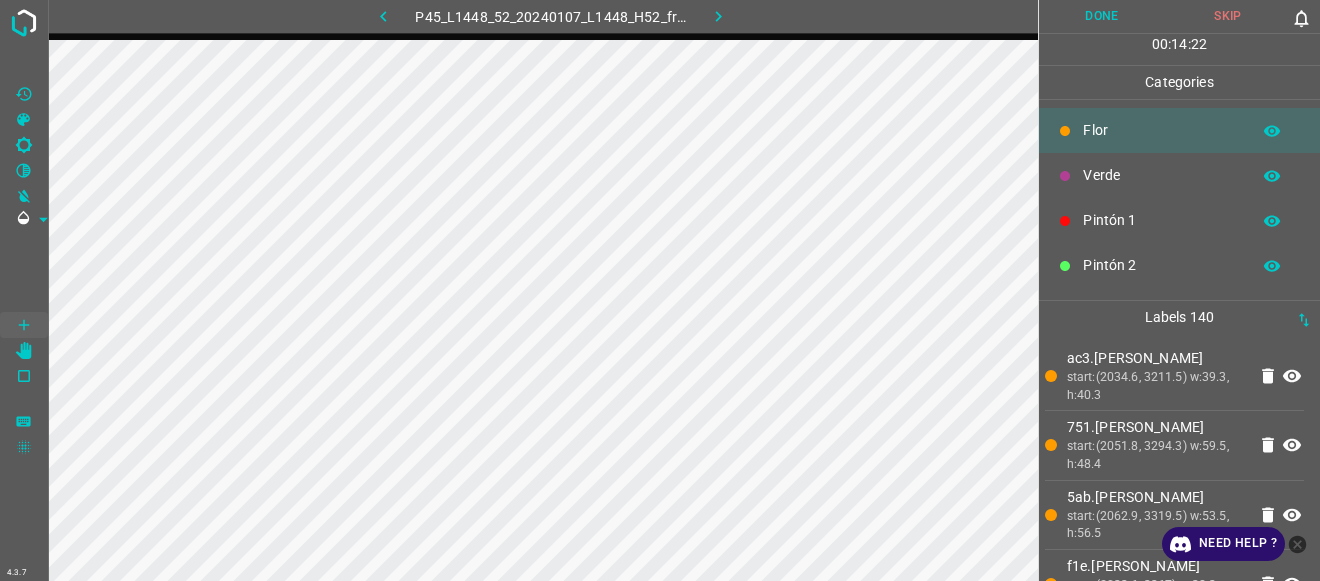 click on "Verde" at bounding box center (1161, 175) 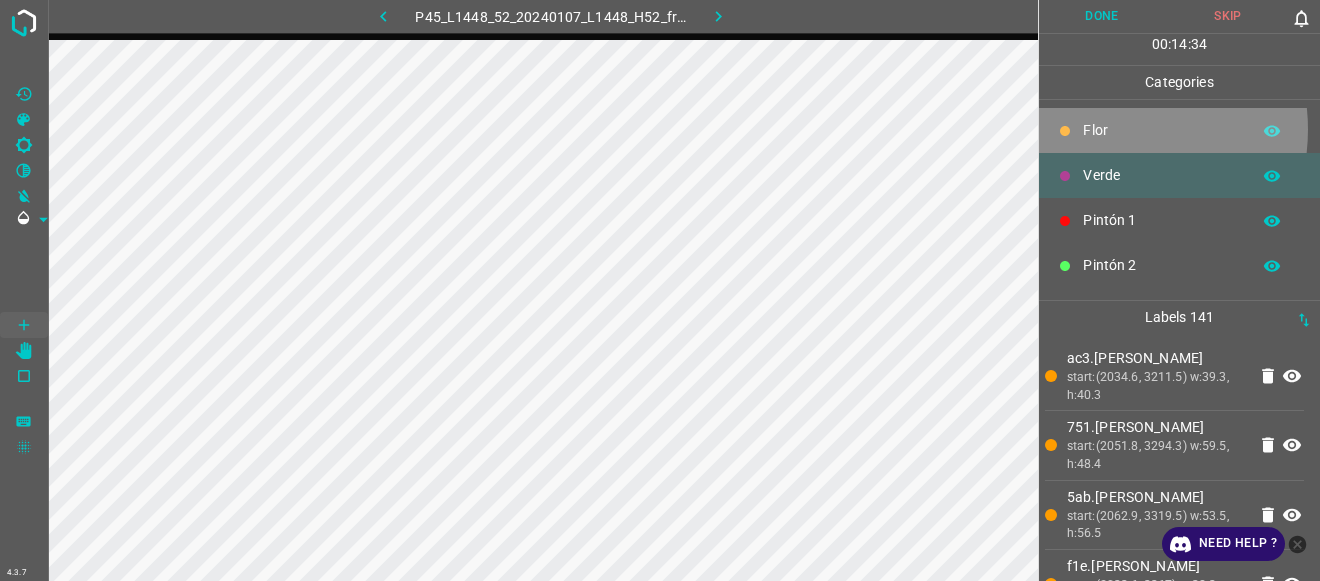 click on "Flor" at bounding box center [1161, 130] 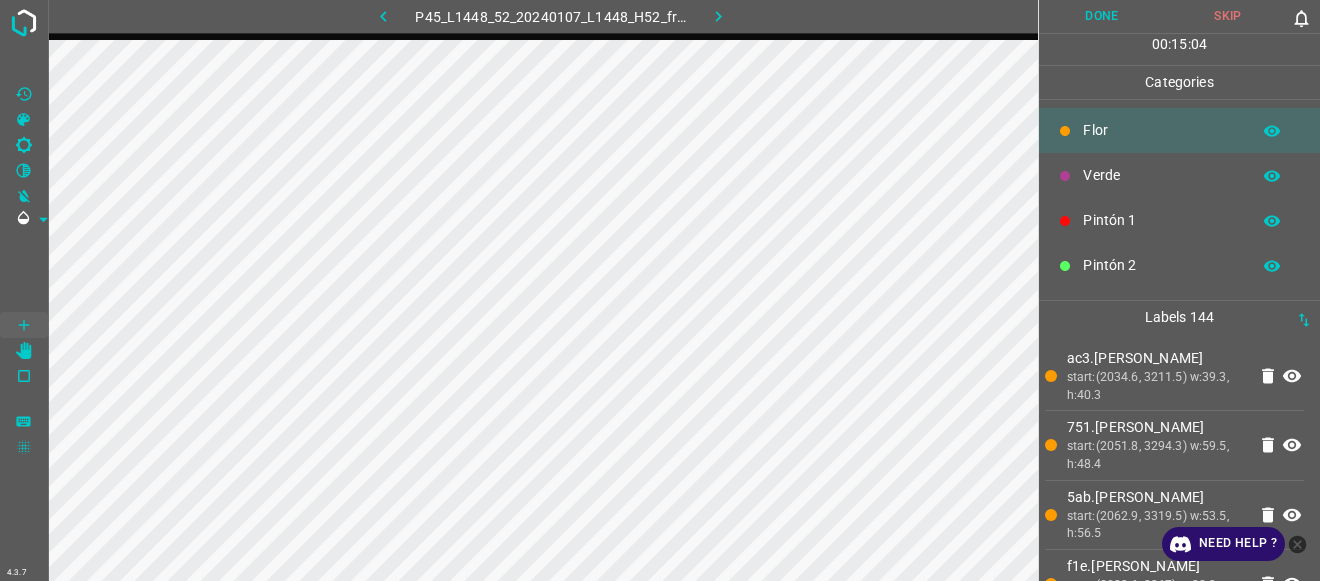 scroll, scrollTop: 176, scrollLeft: 0, axis: vertical 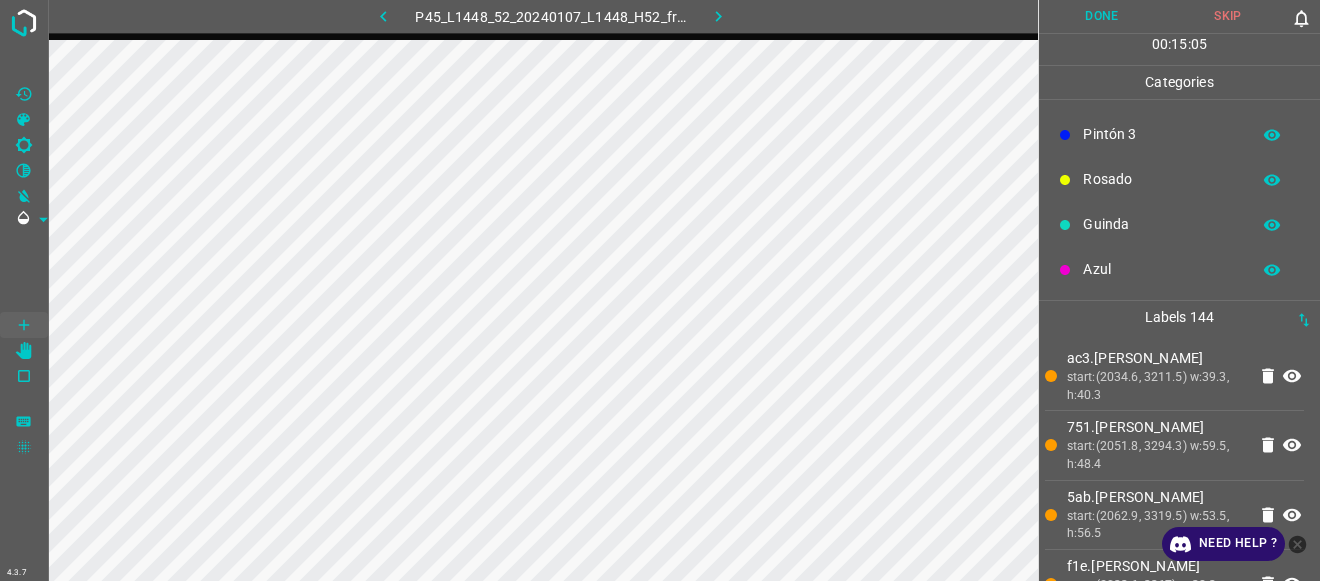 click on "Azul" at bounding box center [1179, 269] 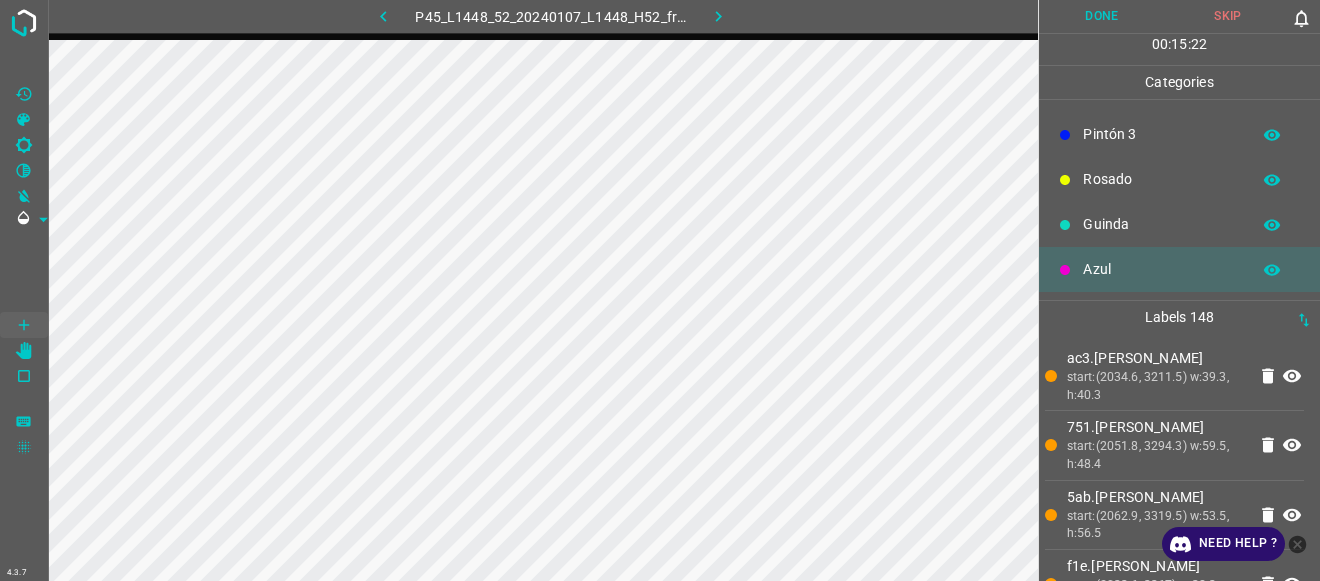 scroll, scrollTop: 0, scrollLeft: 0, axis: both 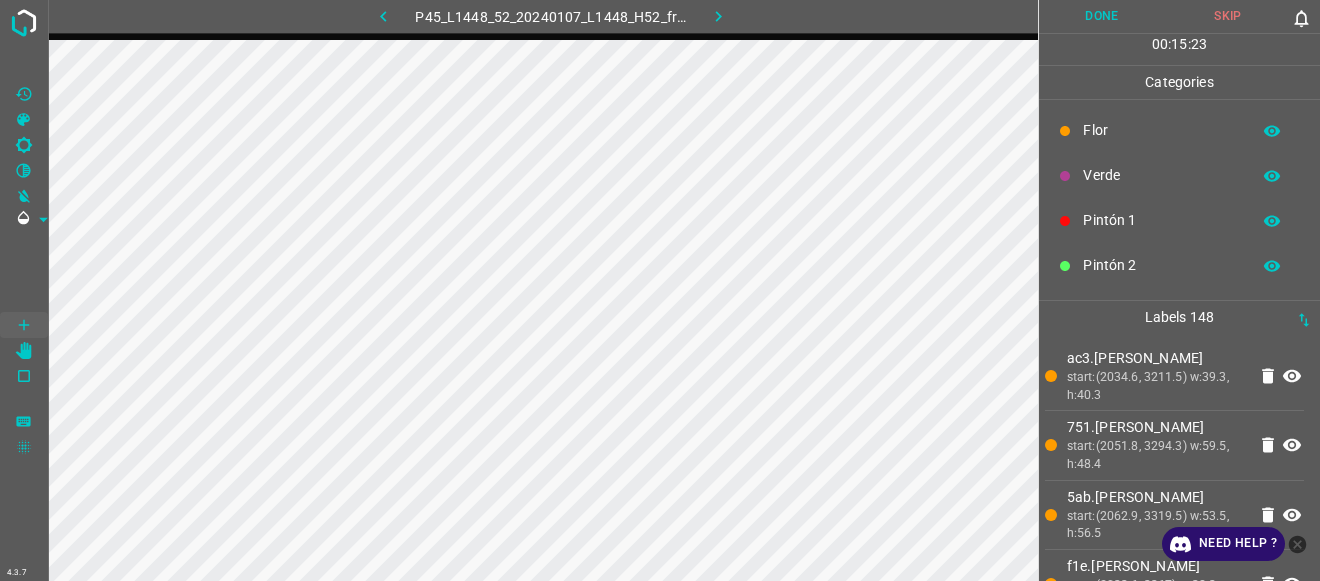 click on "Verde" at bounding box center (1161, 175) 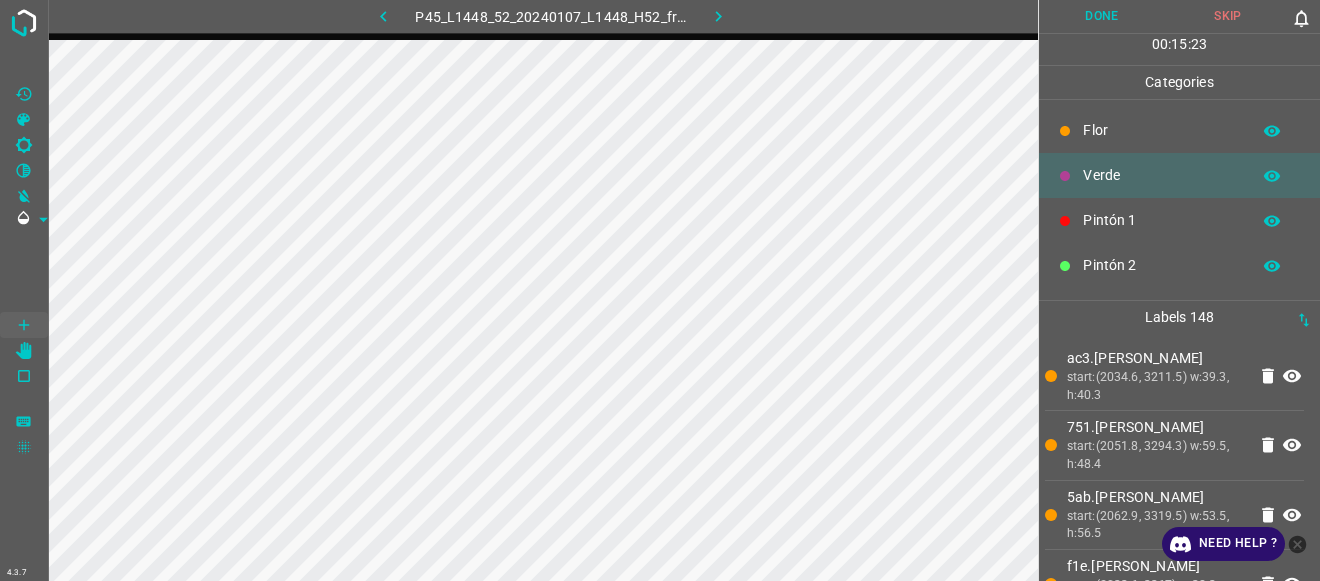 click on "Pintón 1" at bounding box center [1161, 220] 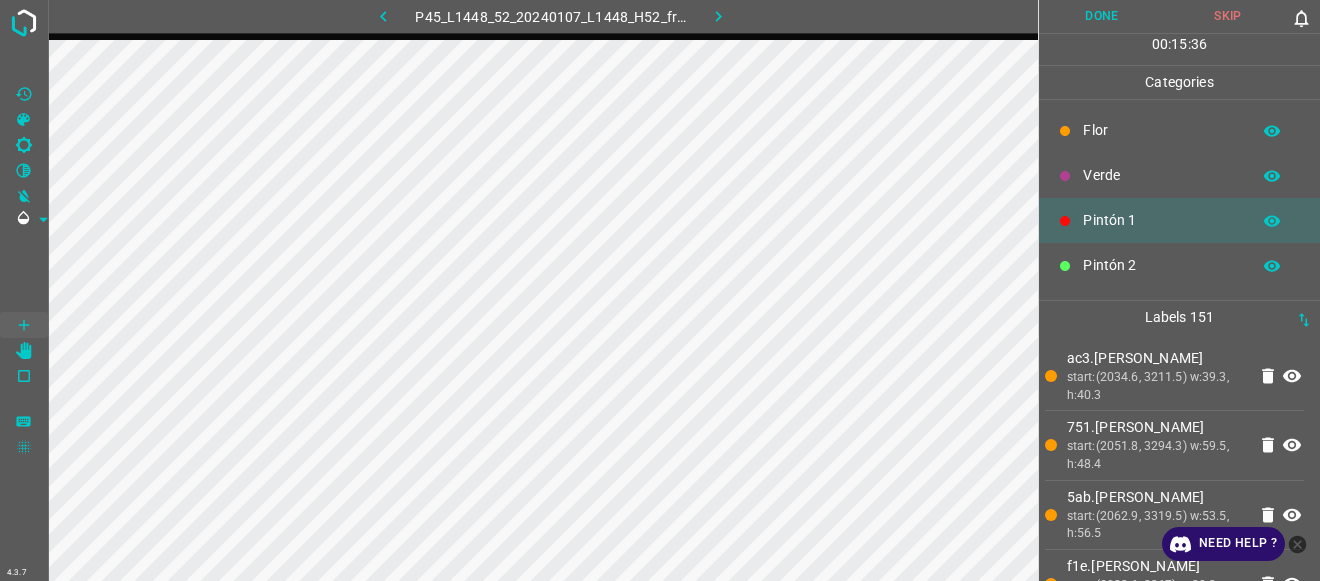 click on "Flor" at bounding box center [1161, 130] 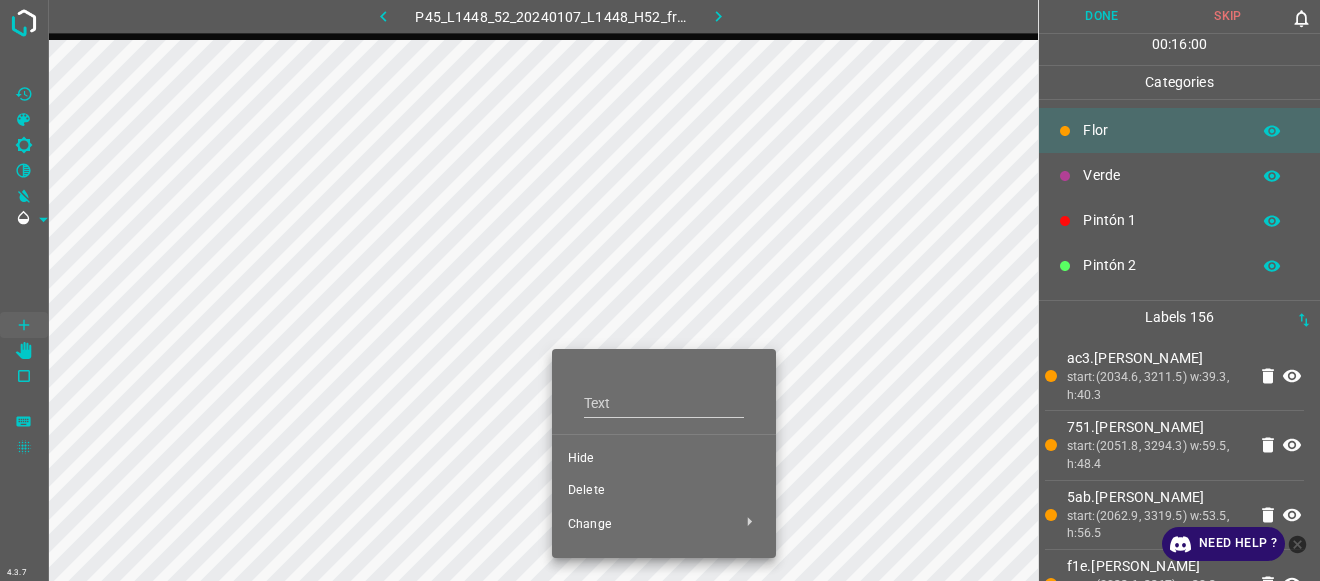click on "Delete" at bounding box center [664, 491] 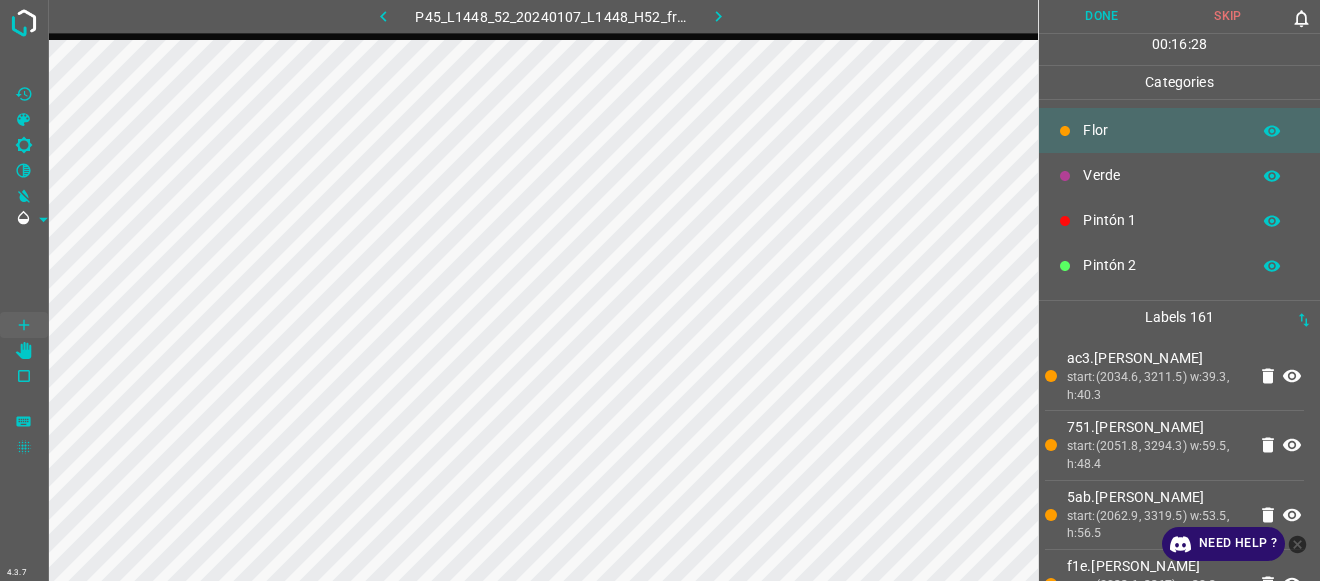 scroll, scrollTop: 176, scrollLeft: 0, axis: vertical 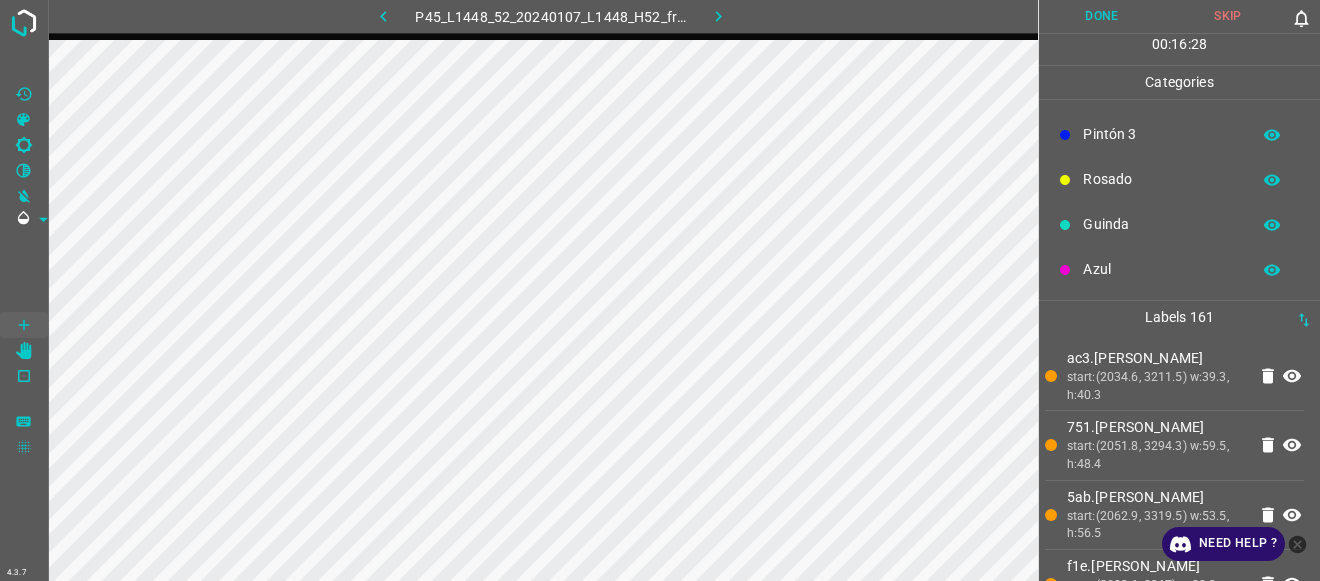 click on "Azul" at bounding box center [1161, 269] 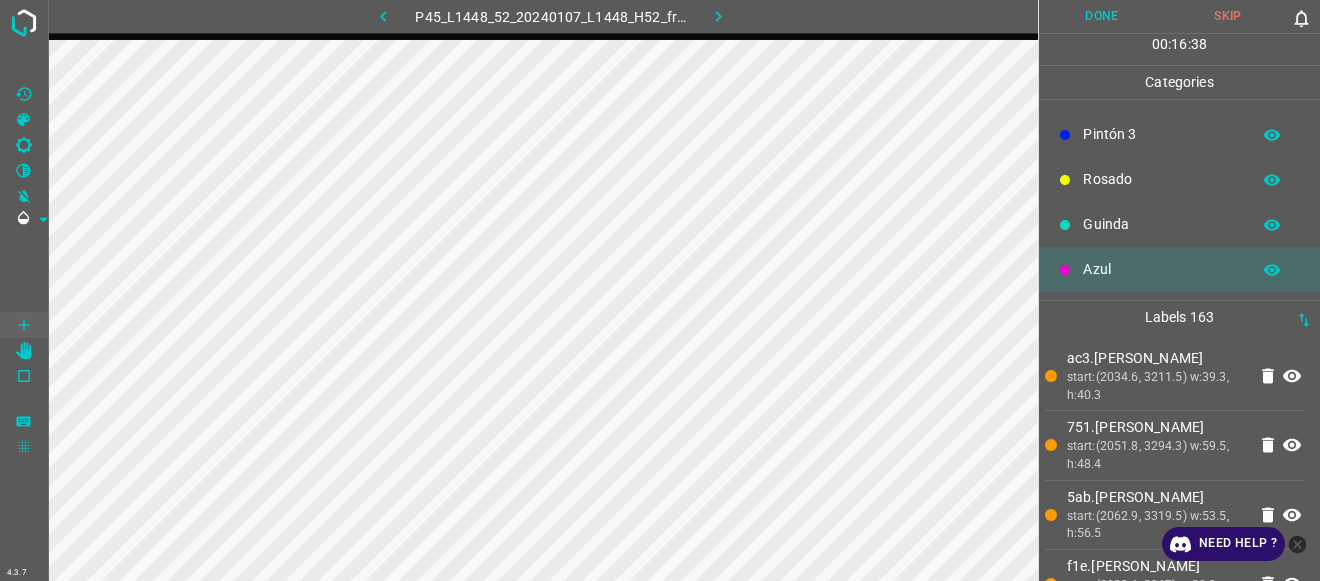 click on "Guinda" at bounding box center (1161, 224) 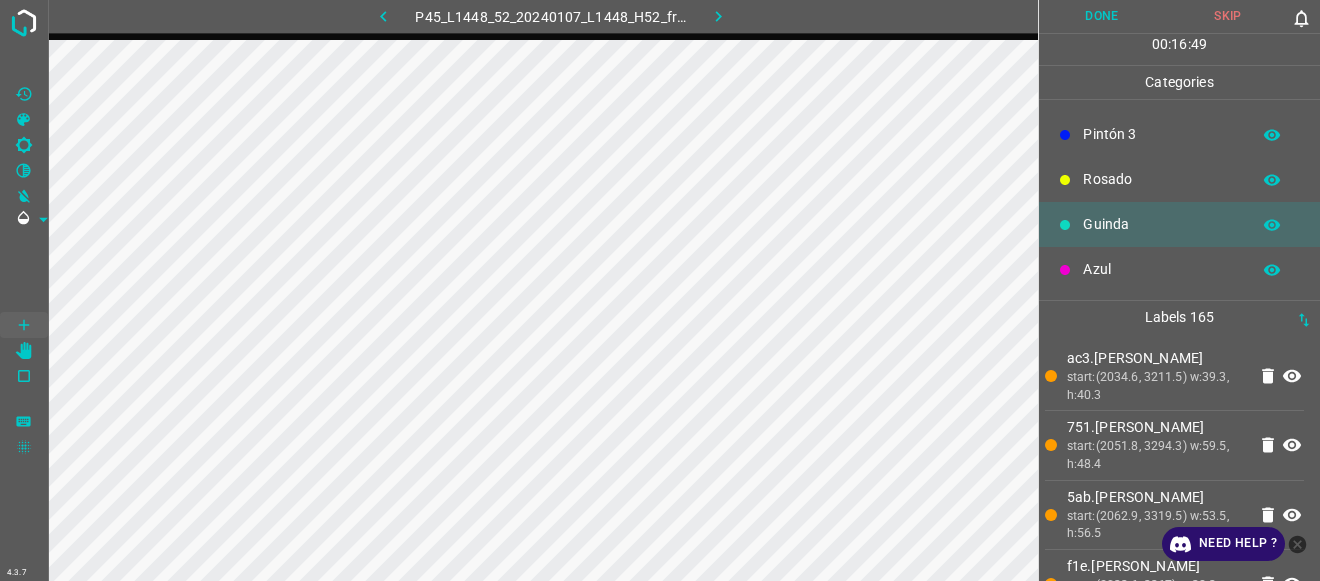 click on "Azul" at bounding box center (1179, 269) 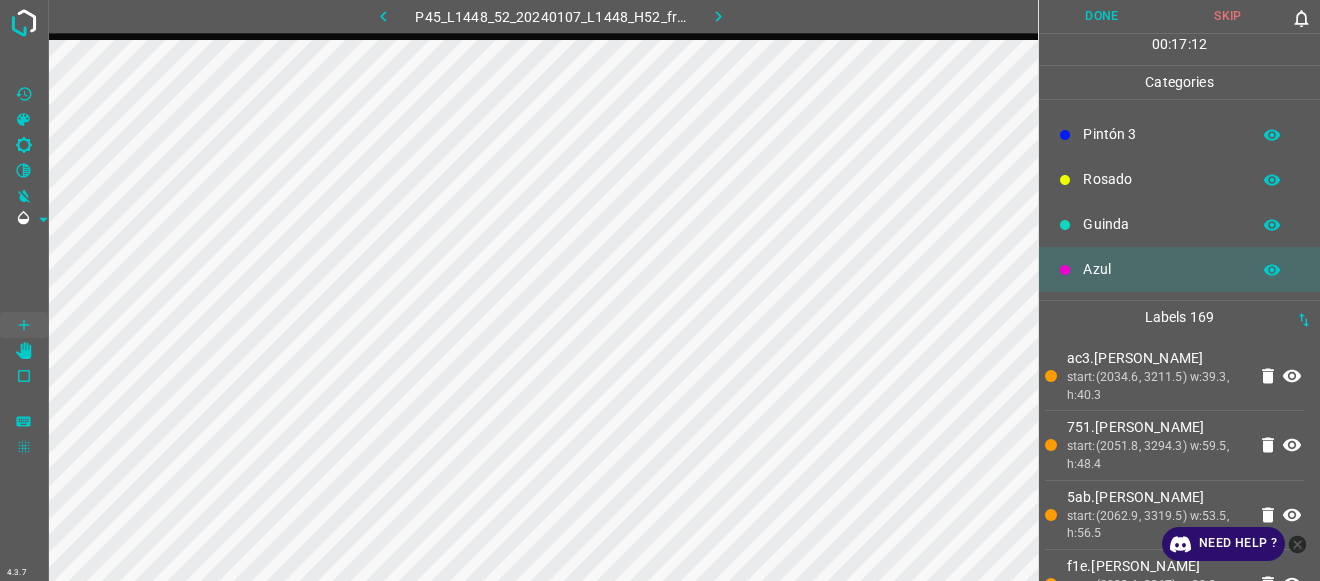 scroll, scrollTop: 0, scrollLeft: 0, axis: both 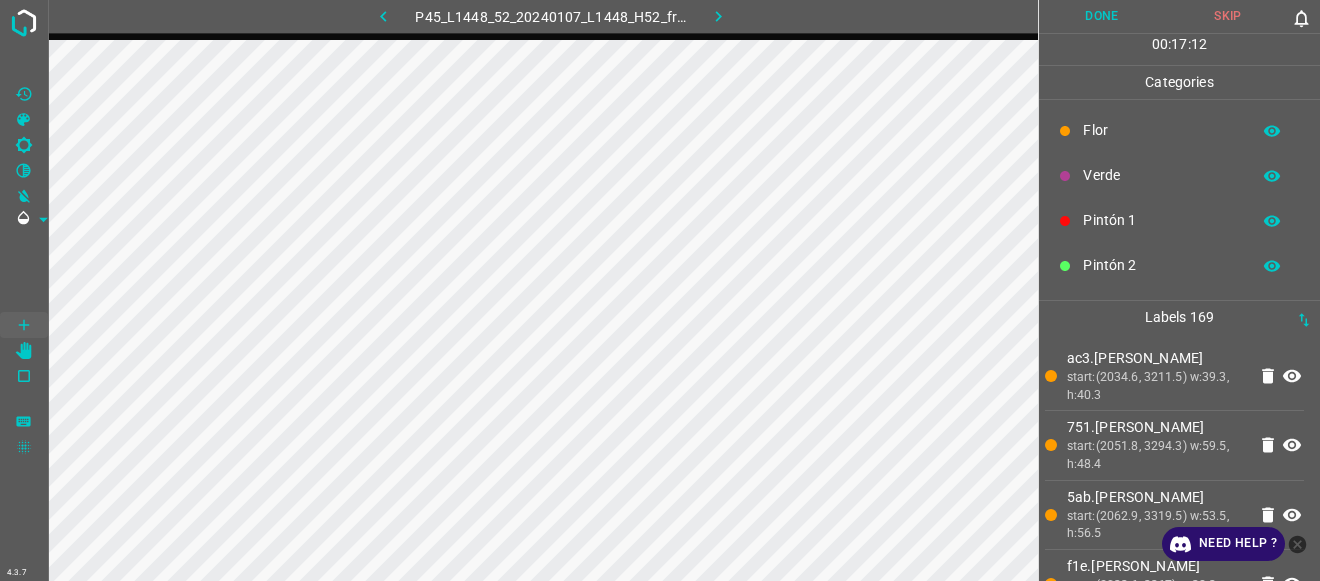 click on "Flor" at bounding box center (1161, 130) 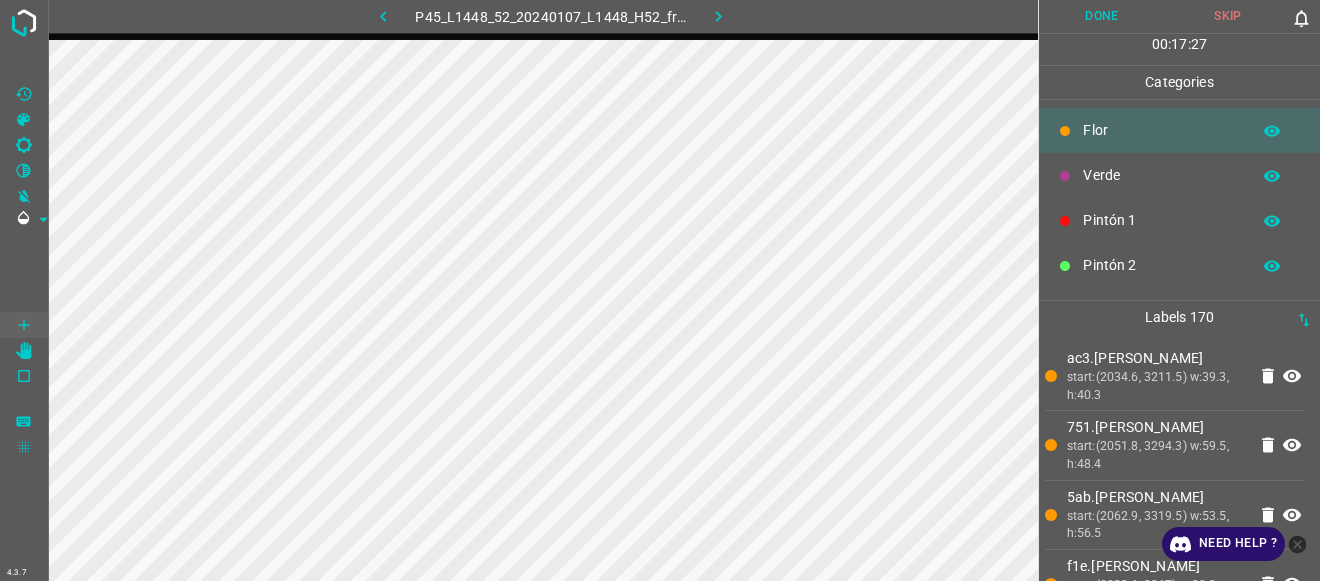 click on "Pintón 2" at bounding box center [1161, 265] 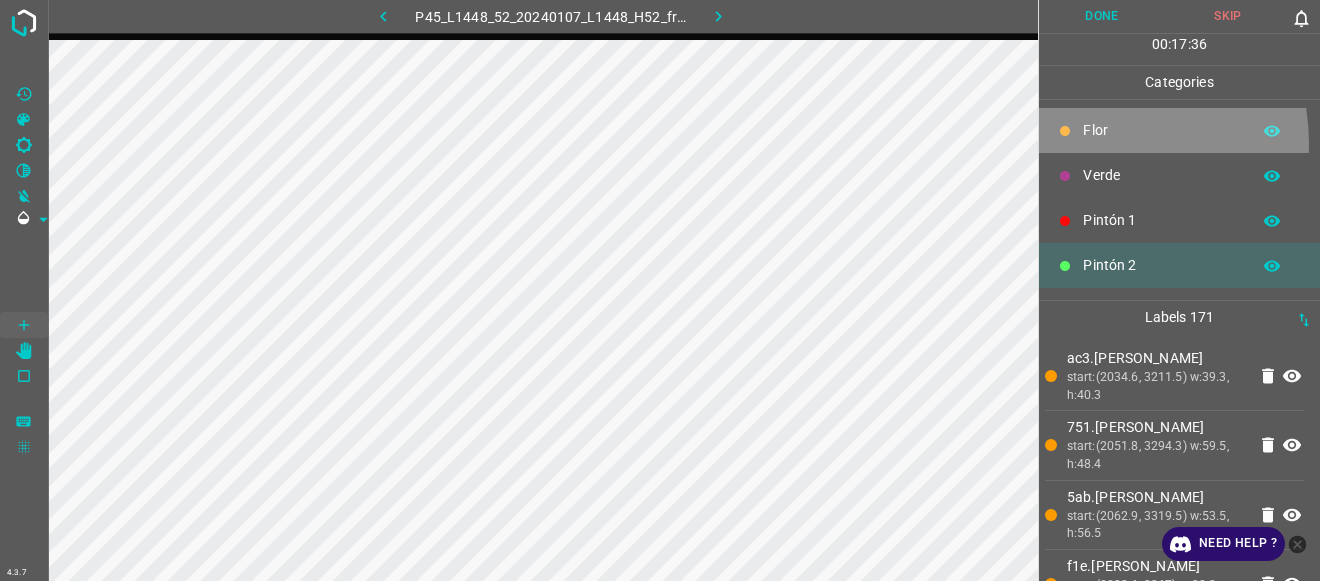 click on "Flor" at bounding box center (1179, 130) 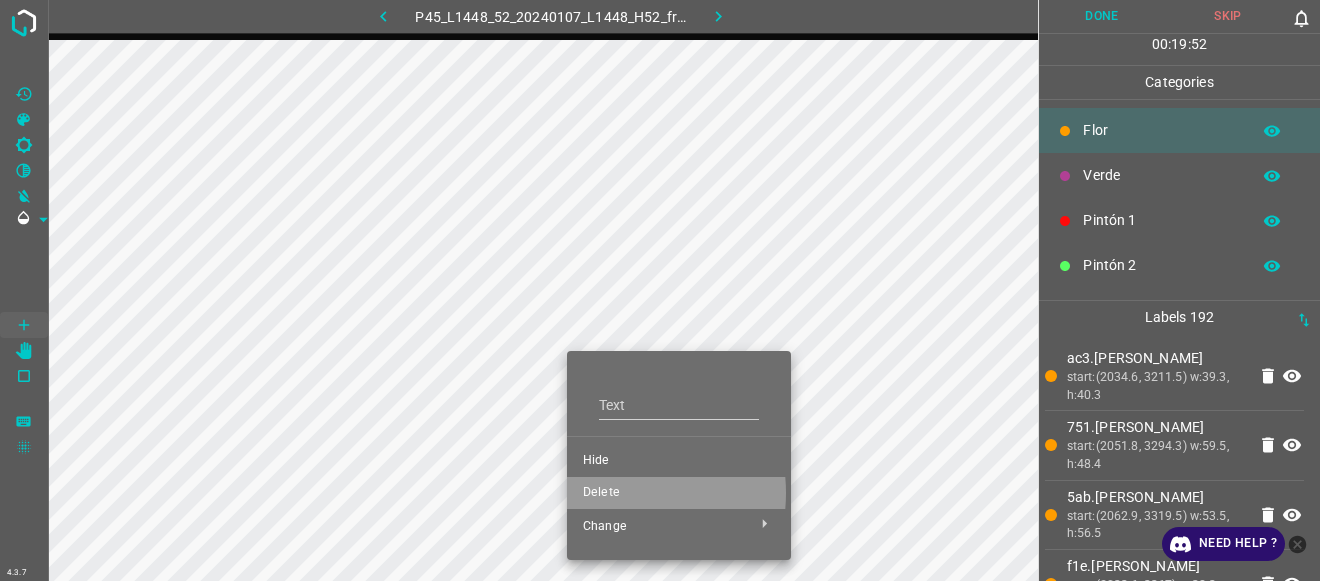 click on "Delete" at bounding box center (679, 493) 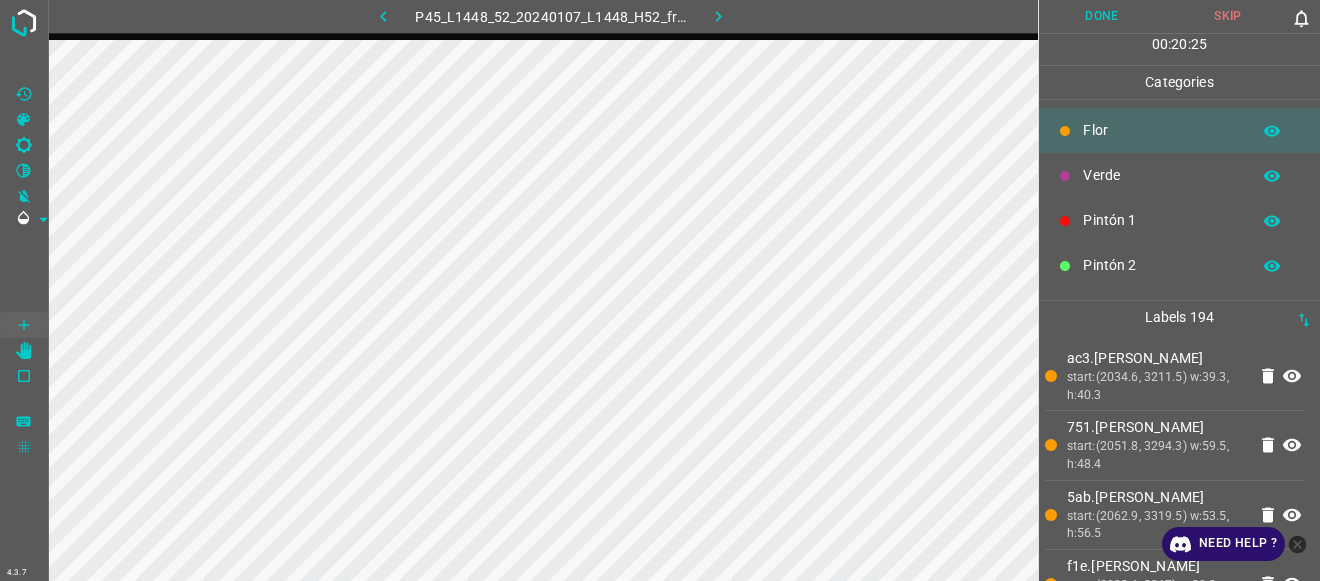 click on "Azul" at bounding box center [1161, 445] 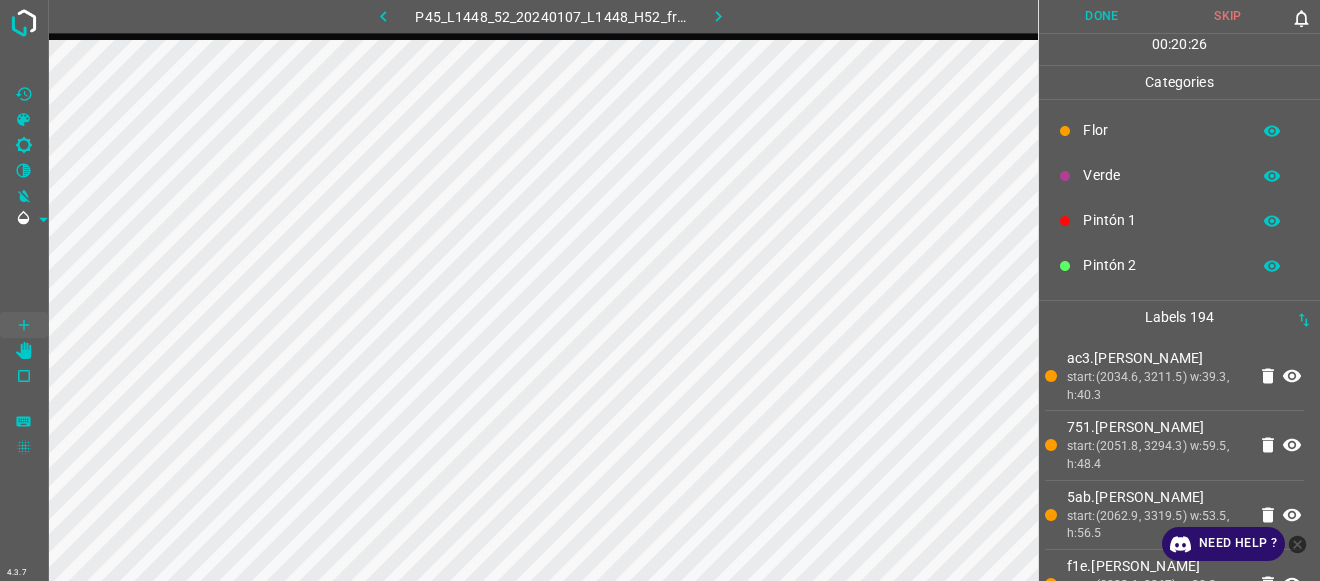scroll, scrollTop: 176, scrollLeft: 0, axis: vertical 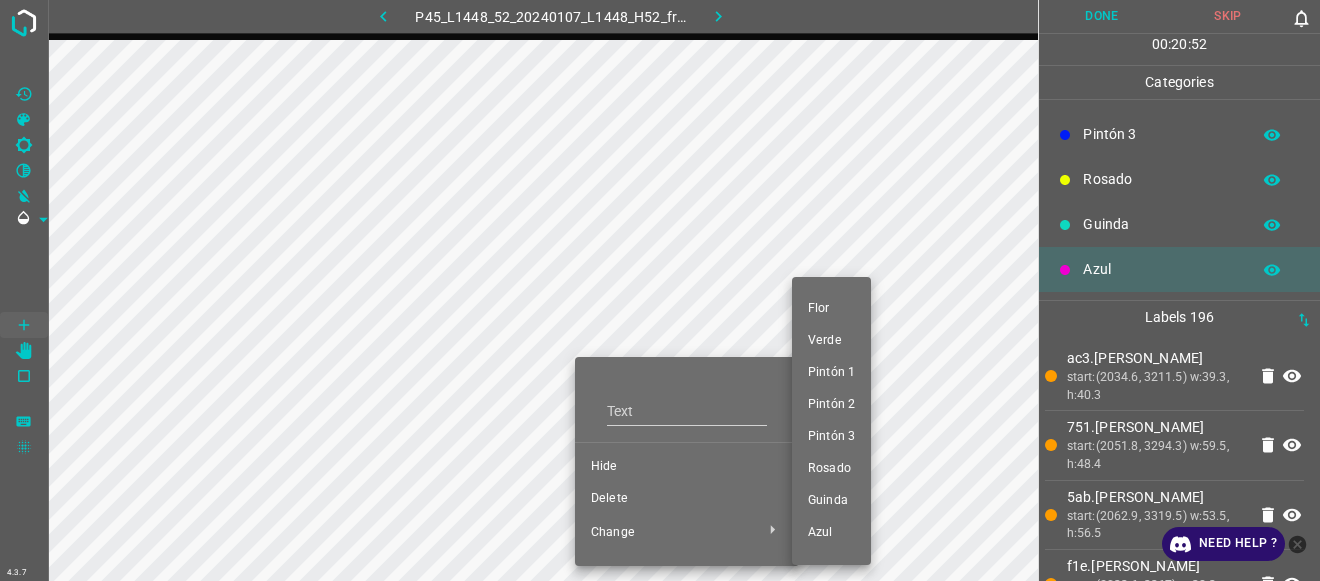 click on "Flor" at bounding box center (831, 309) 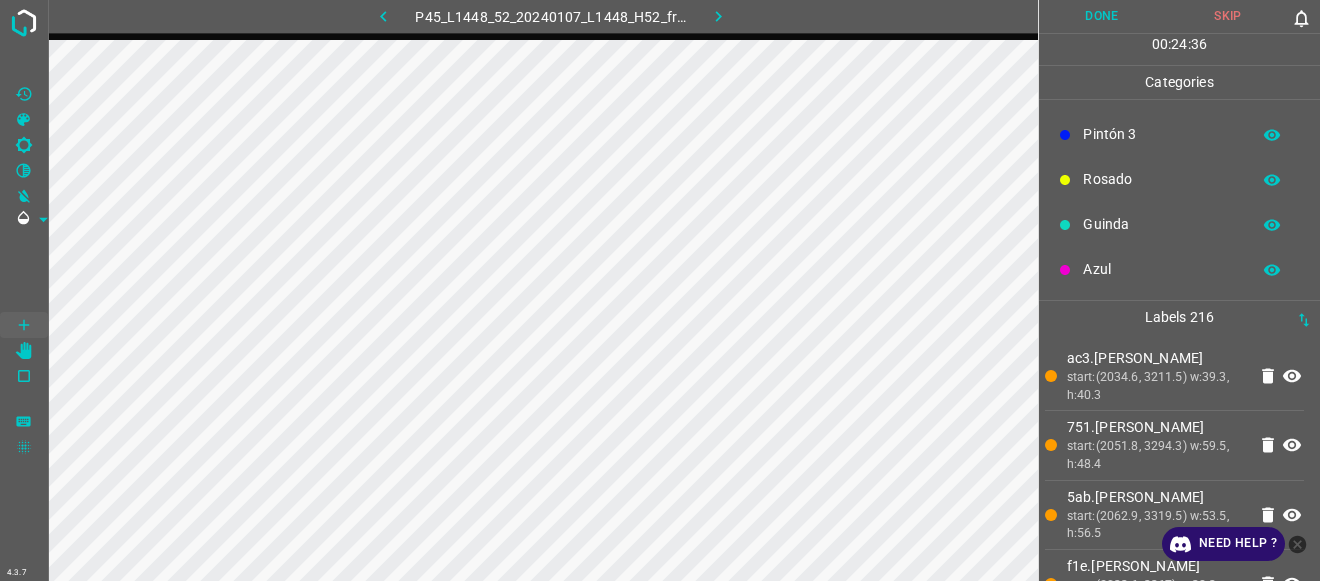 scroll, scrollTop: 0, scrollLeft: 0, axis: both 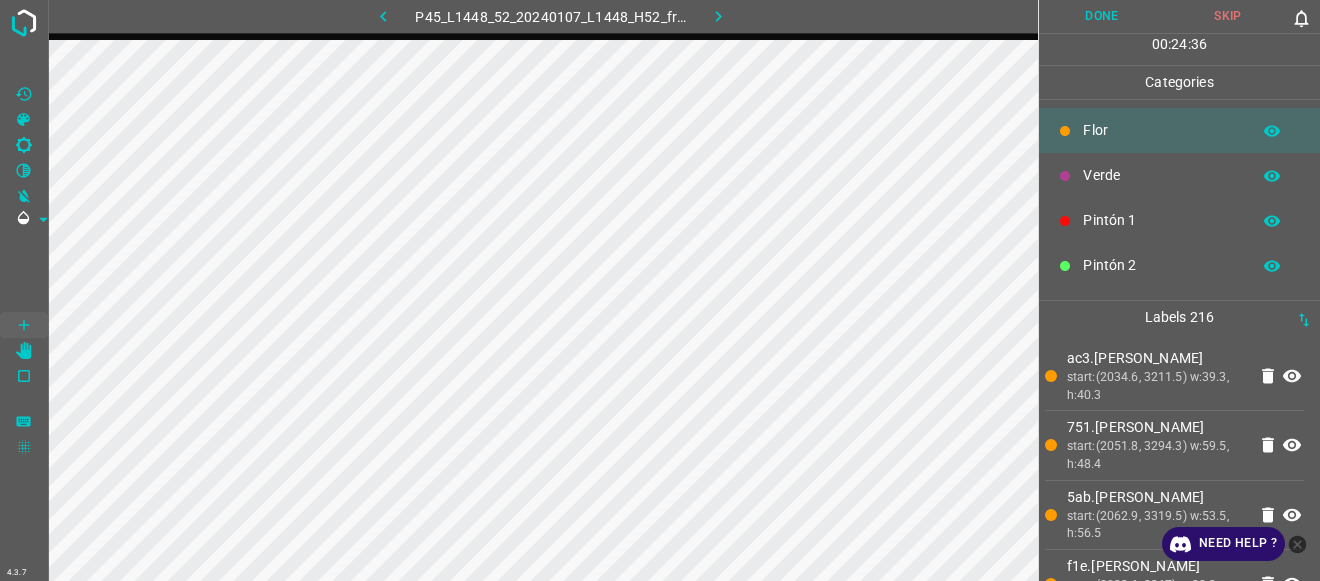 click on "Verde" at bounding box center (1161, 175) 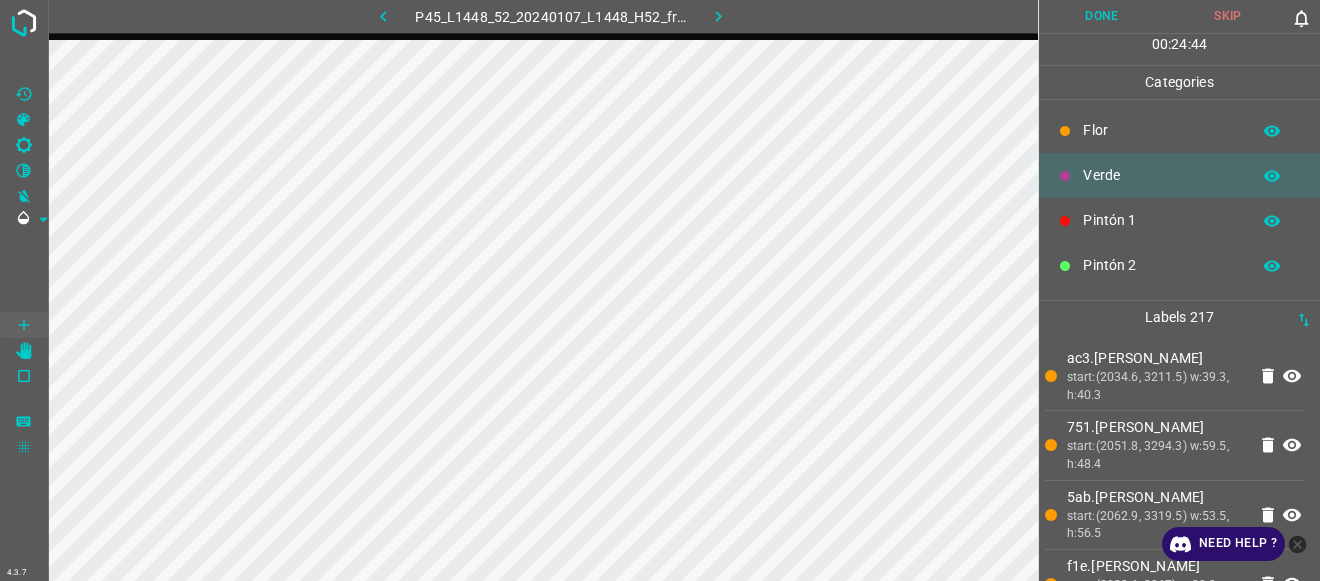 click on "Flor" at bounding box center [1161, 130] 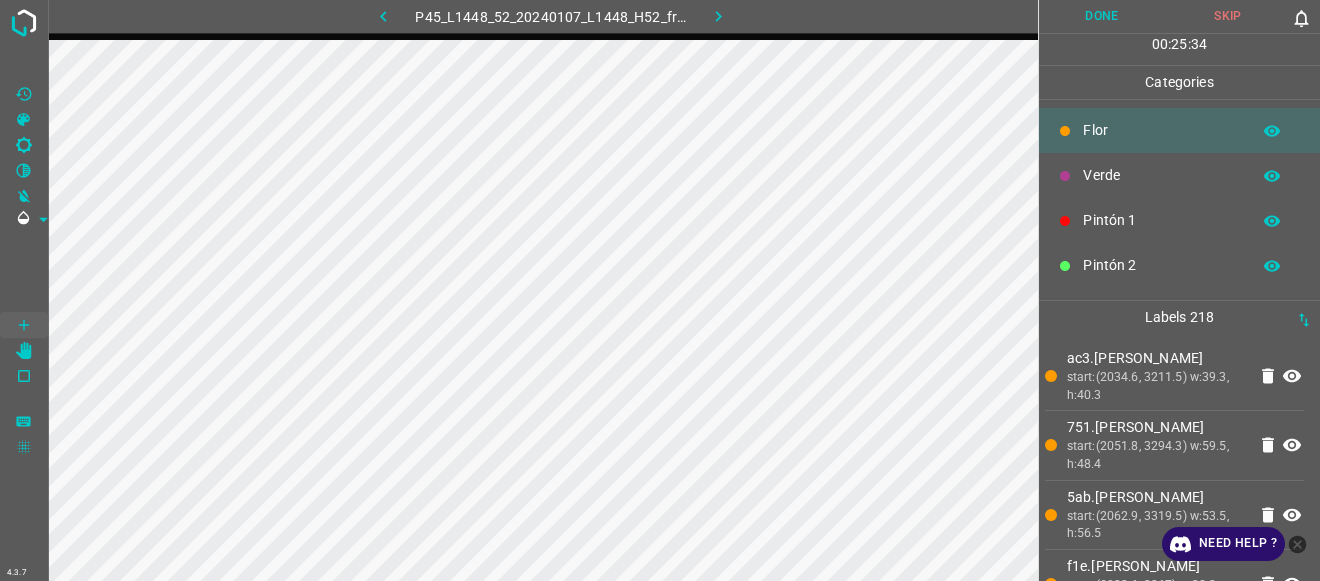 click on "Done" at bounding box center [1102, 16] 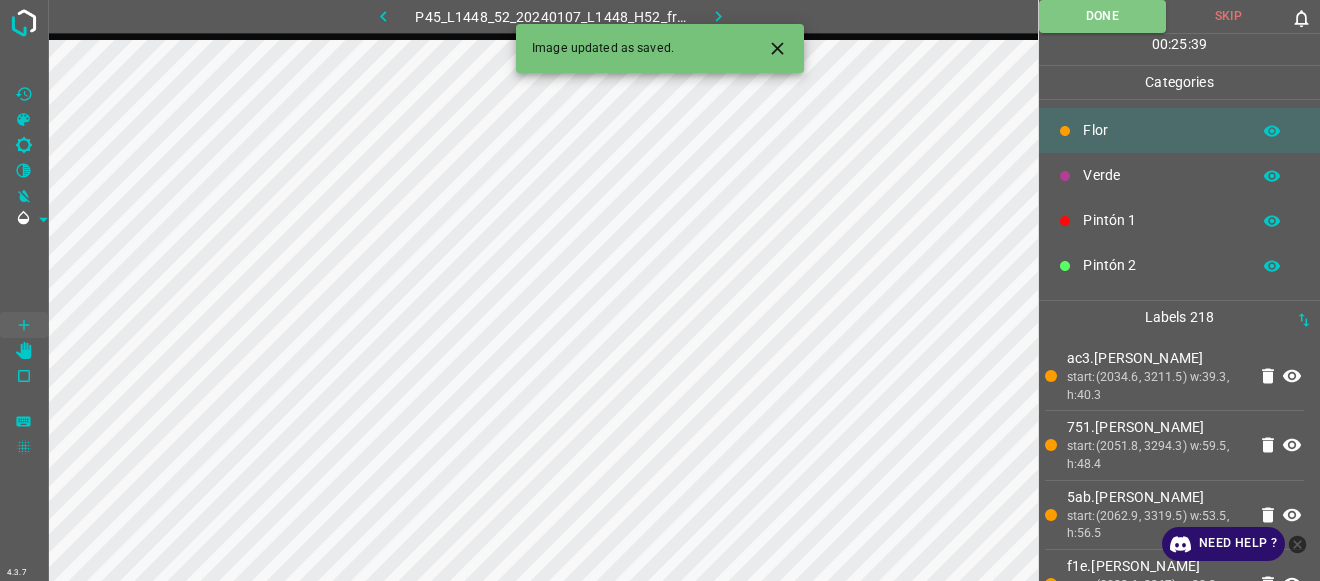 click 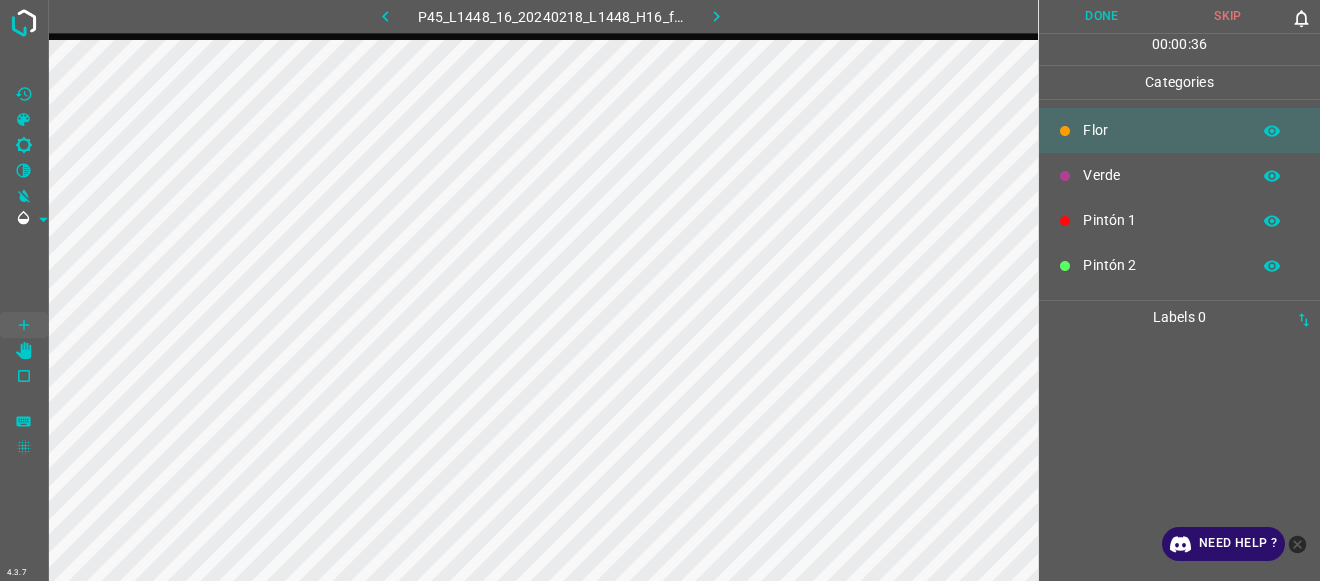 click on "Verde" at bounding box center (1161, 175) 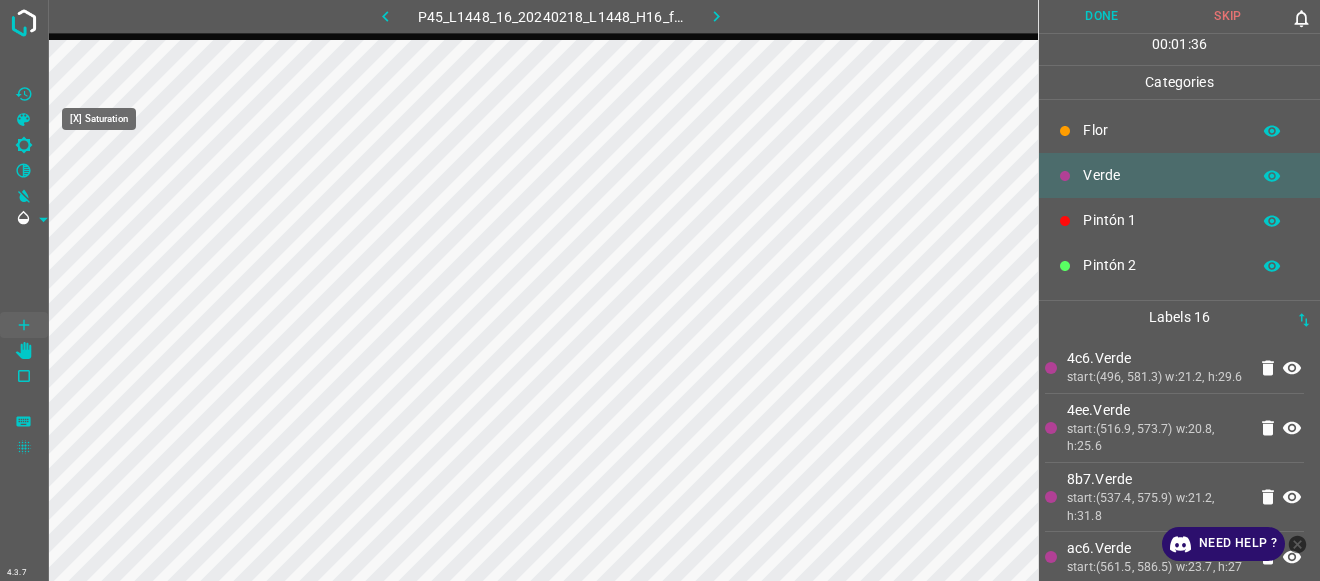 click 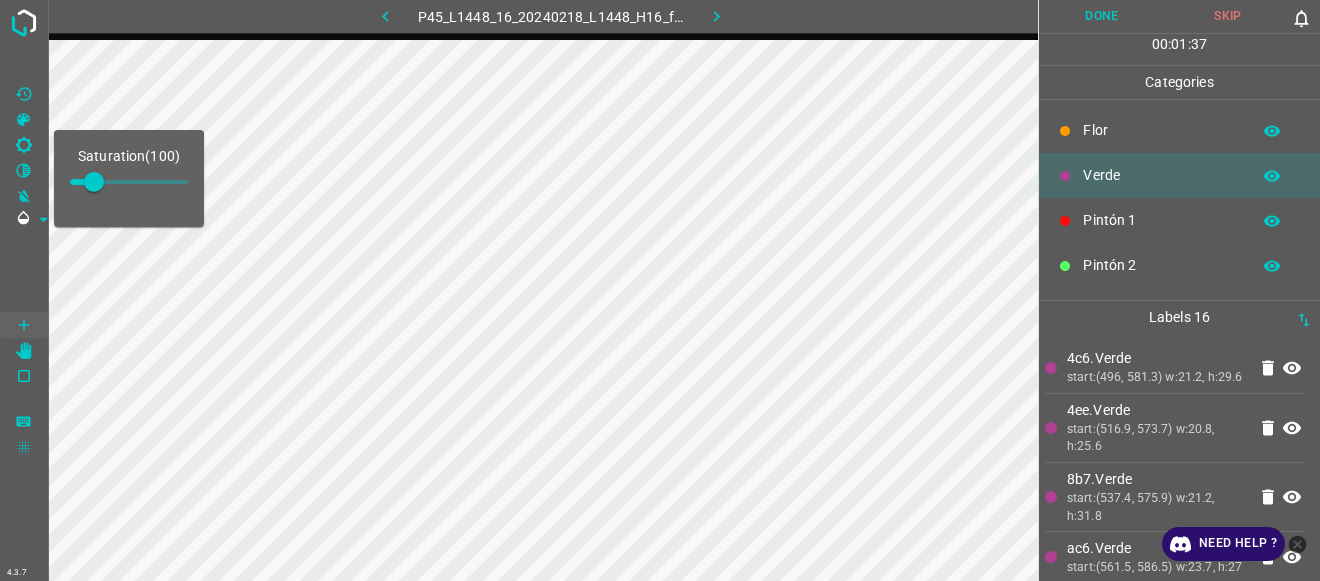 click at bounding box center (94, 182) 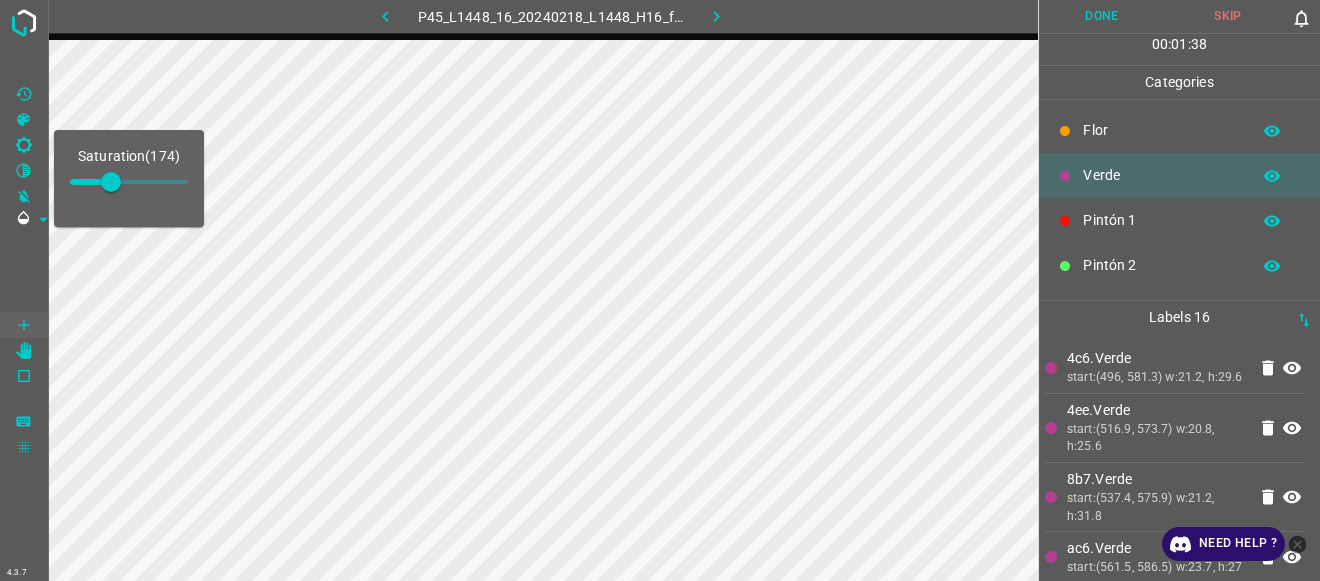 click at bounding box center [111, 182] 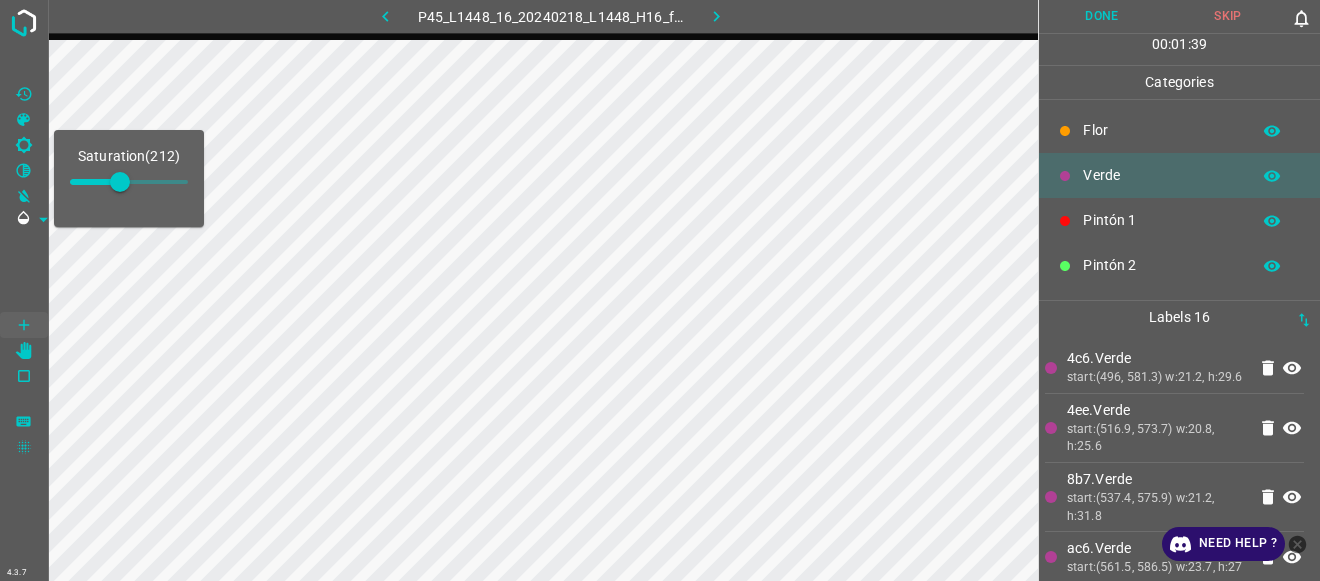 click at bounding box center (24, 272) 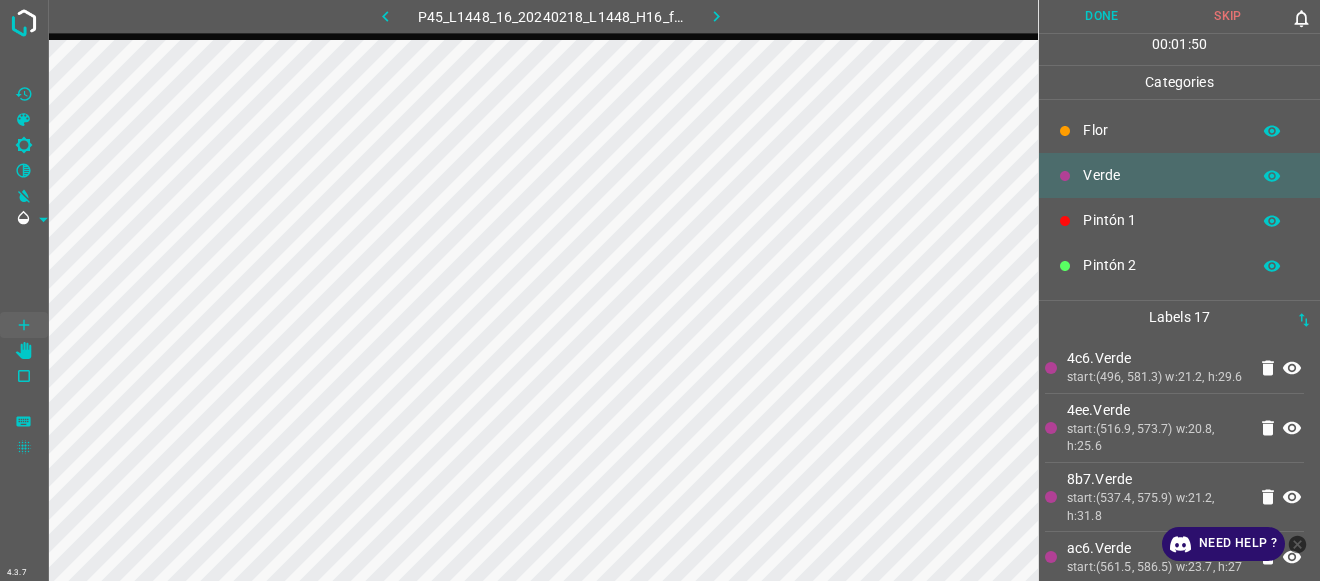 click on "Pintón 1" at bounding box center (1179, 220) 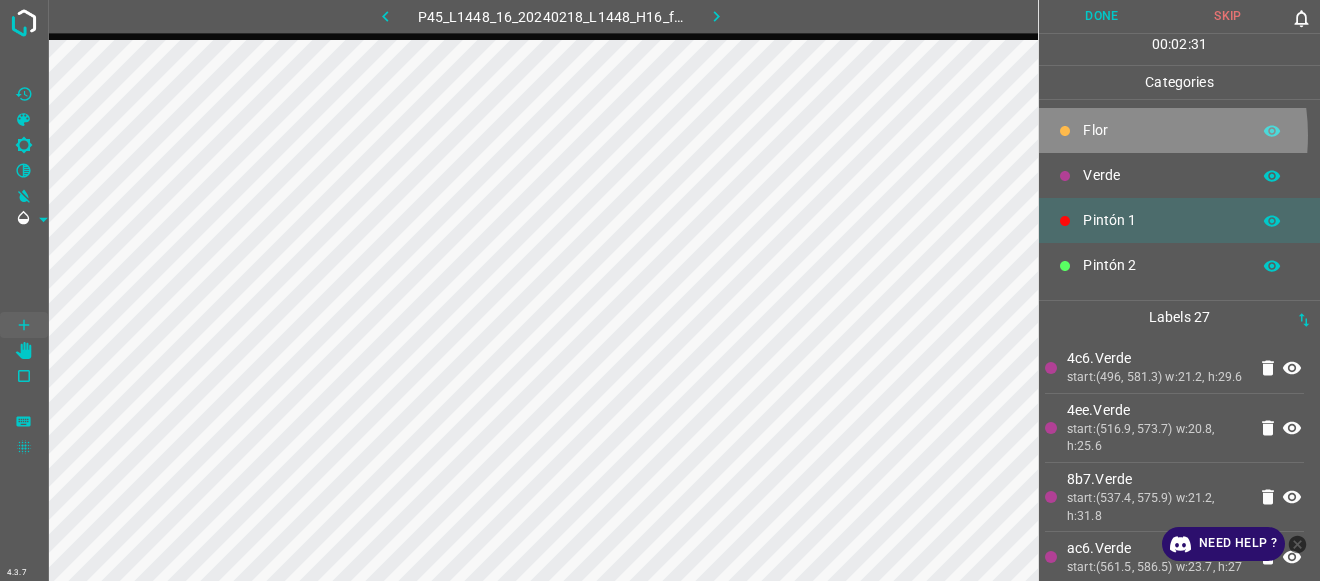 click on "Flor" at bounding box center [1161, 130] 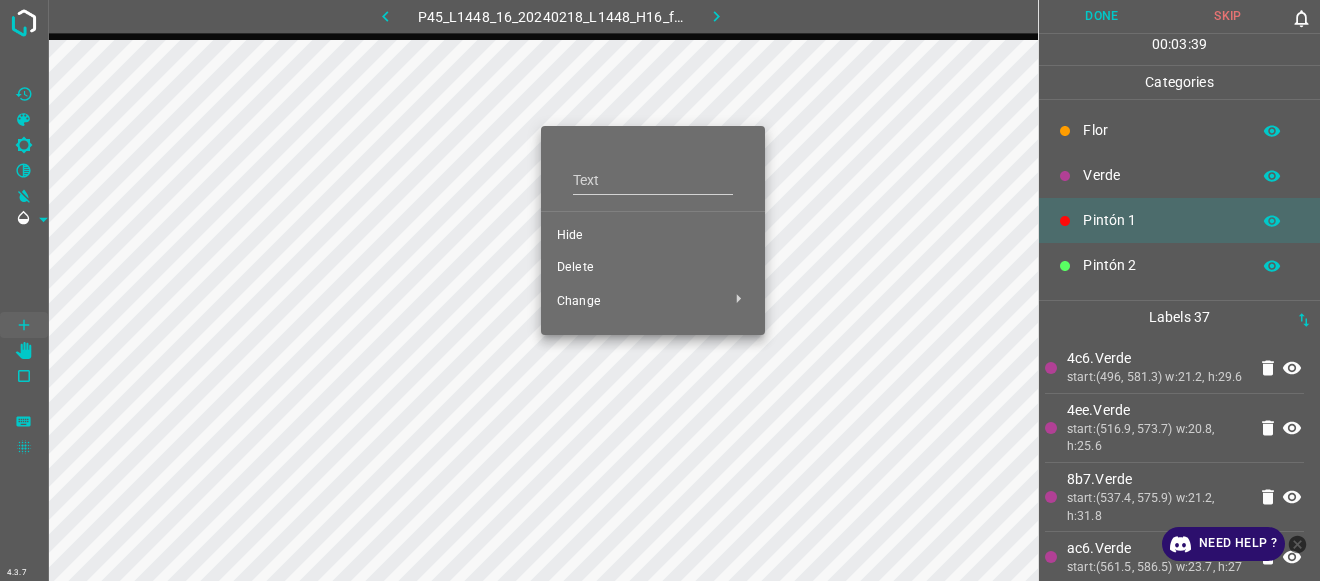 click at bounding box center [660, 290] 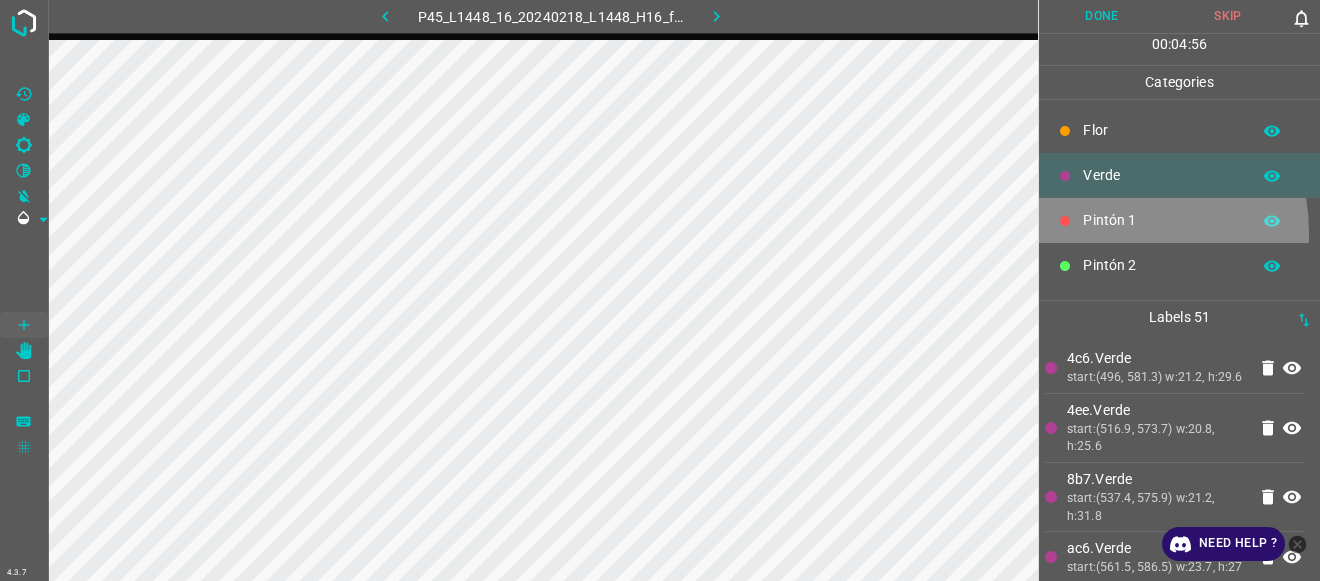 click on "Pintón 1" at bounding box center (1179, 220) 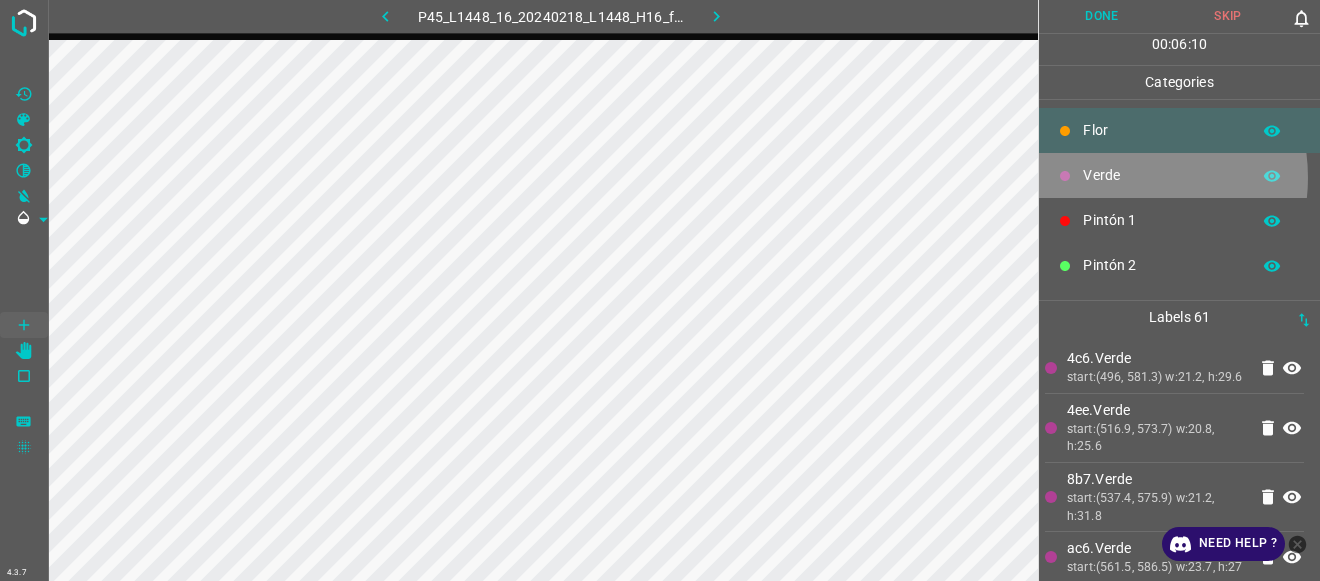 click on "Verde" at bounding box center (1161, 175) 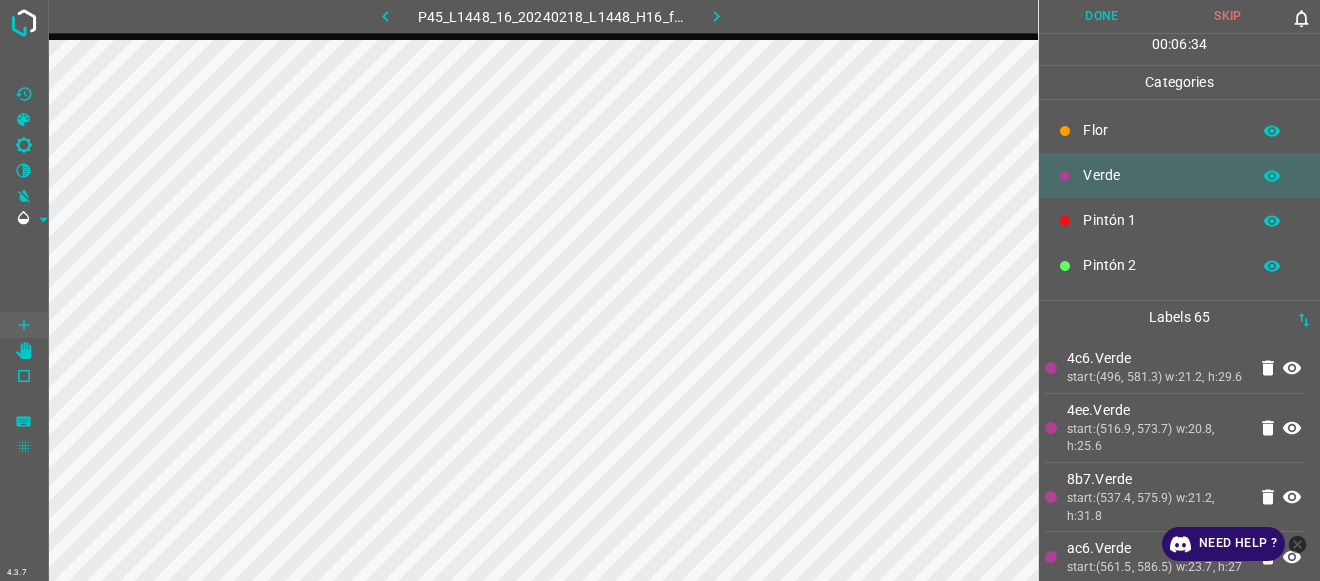 scroll, scrollTop: 176, scrollLeft: 0, axis: vertical 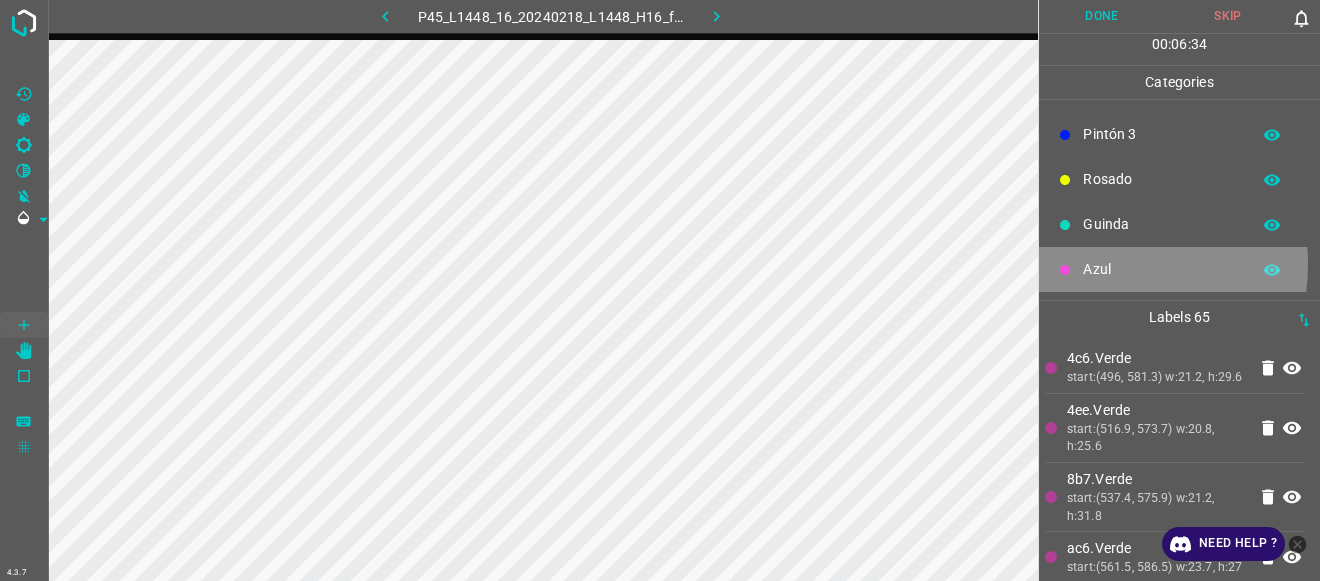 click on "Azul" at bounding box center (1161, 269) 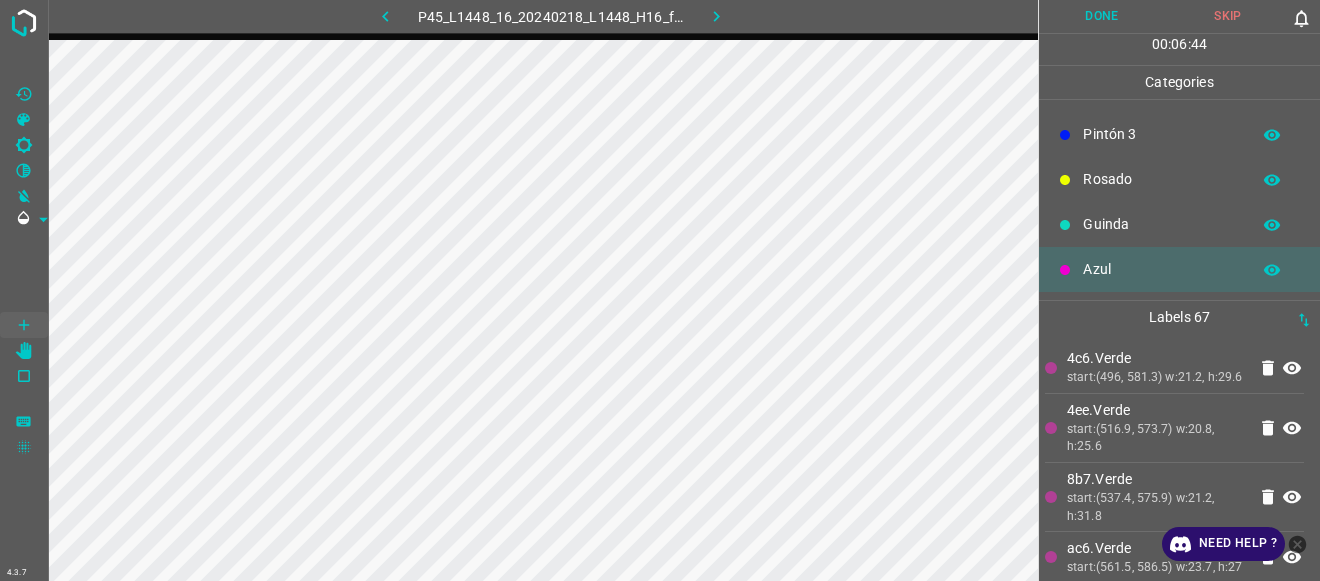 click on "Rosado" at bounding box center (1161, 179) 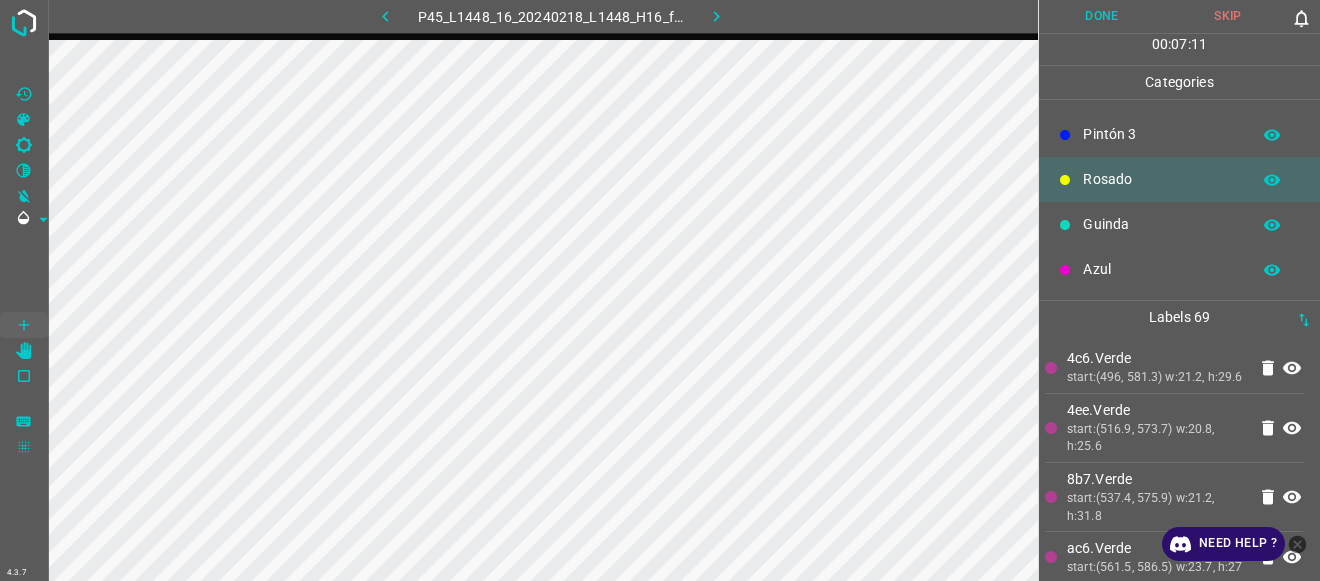 click on "Pintón 3" at bounding box center (1161, 134) 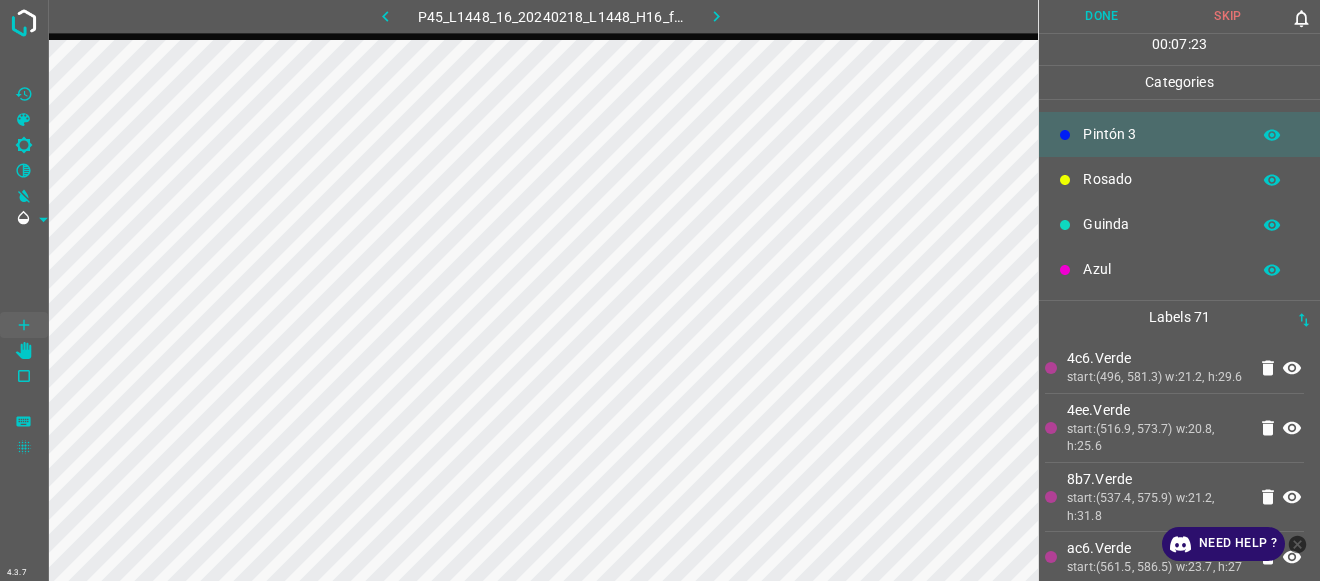 scroll, scrollTop: 0, scrollLeft: 0, axis: both 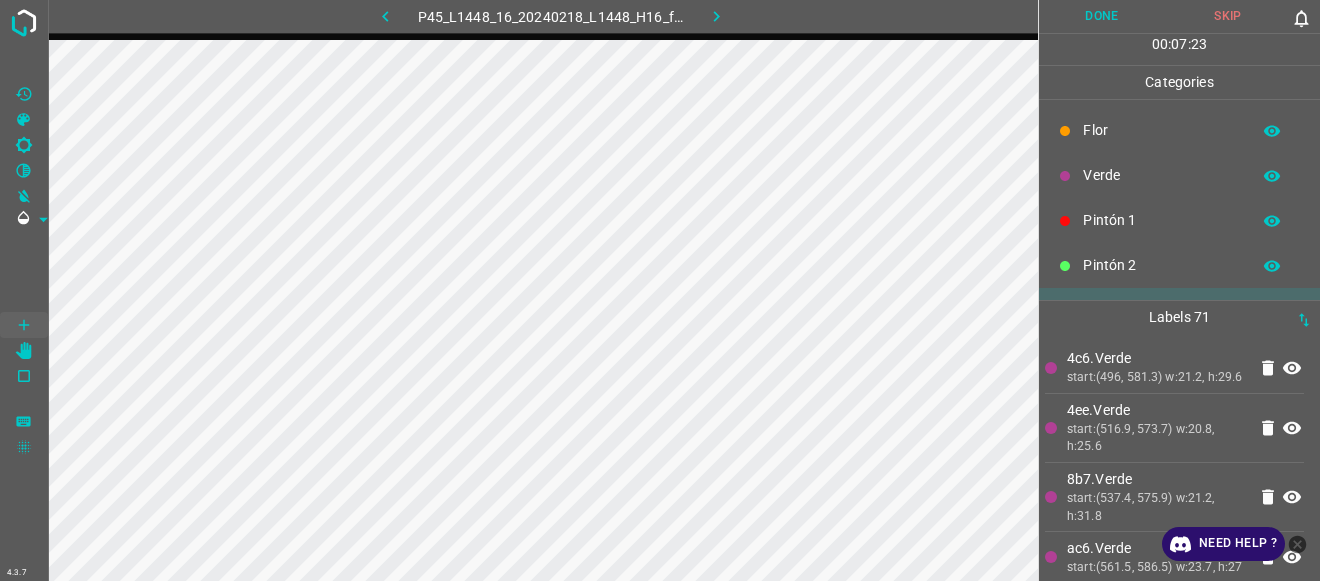 click on "Verde" at bounding box center [1161, 175] 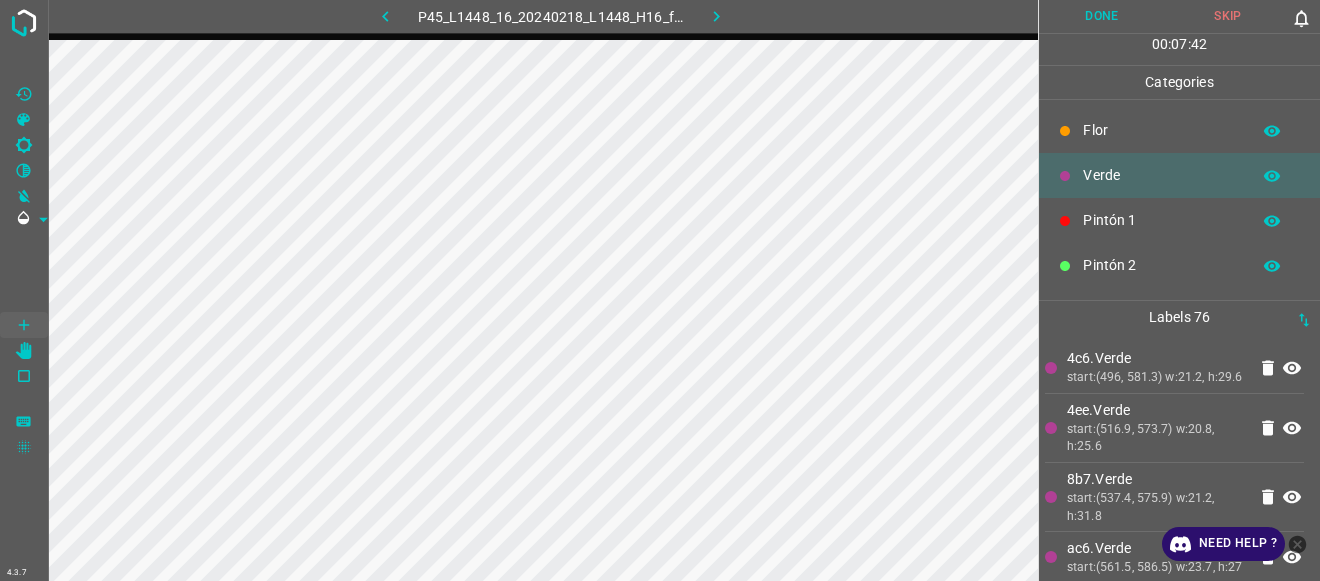 click on "Pintón 1" at bounding box center [1179, 220] 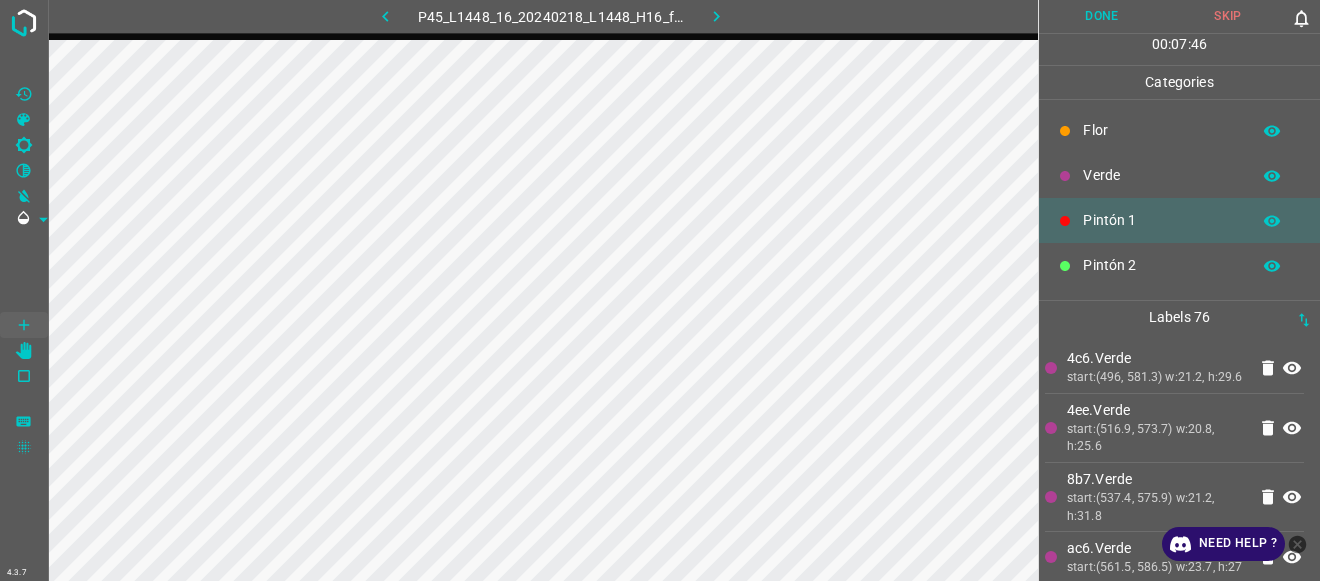 click on "Pintón 2" at bounding box center (1161, 265) 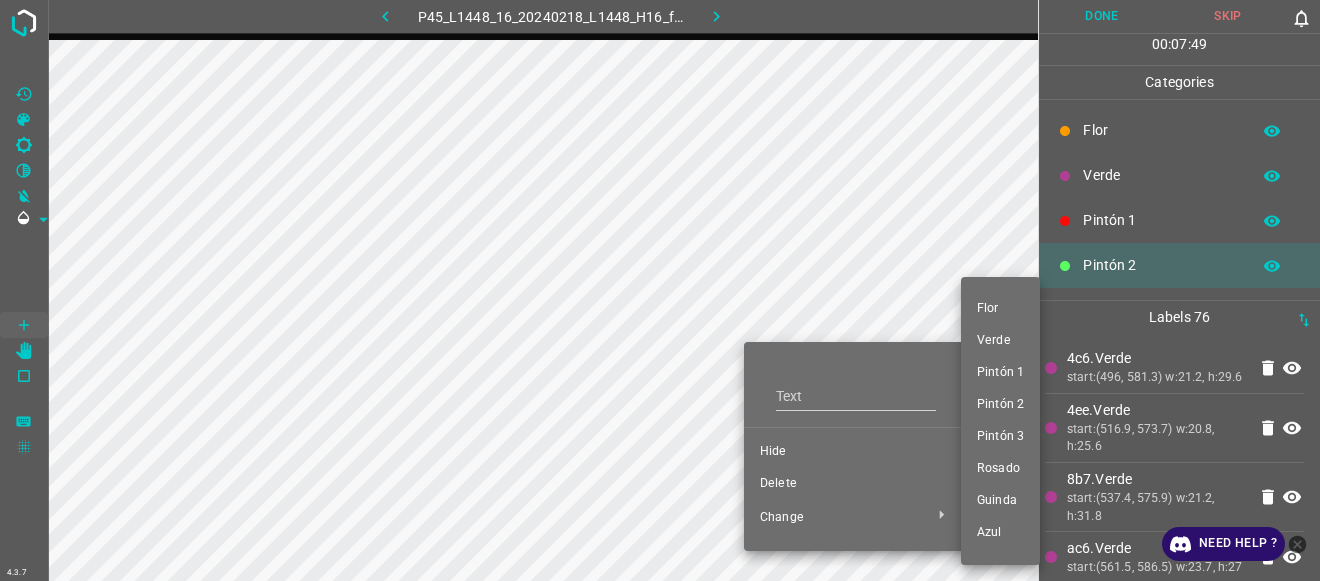 click on "Pintón 2" at bounding box center (1000, 405) 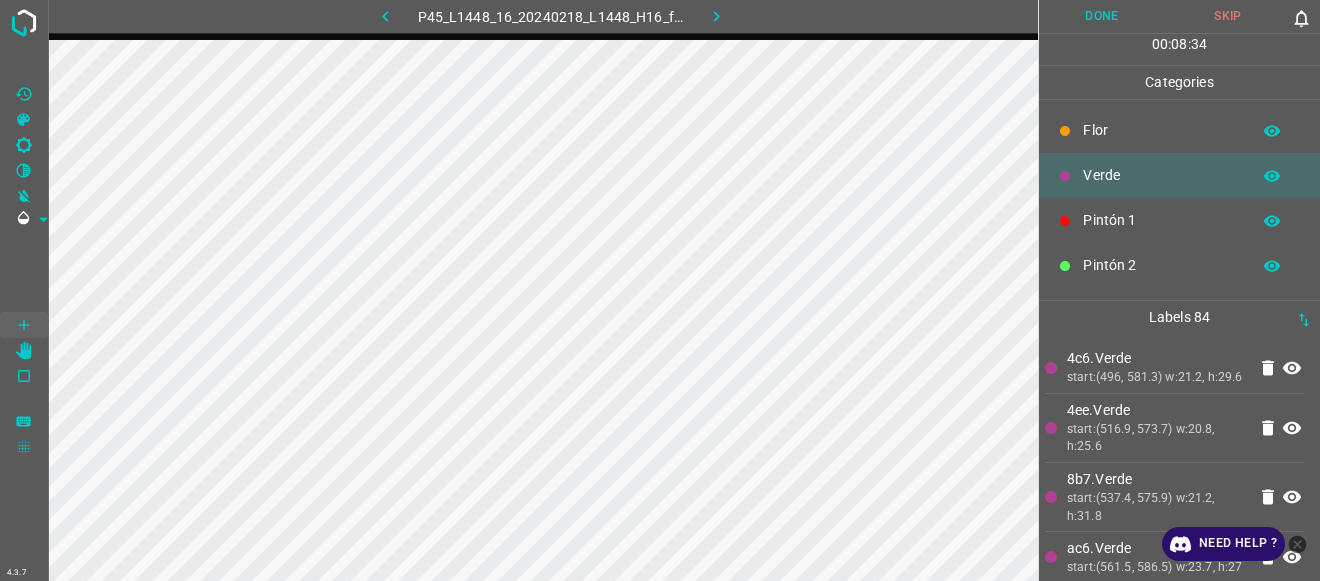 click on "Pintón 1" at bounding box center (1161, 220) 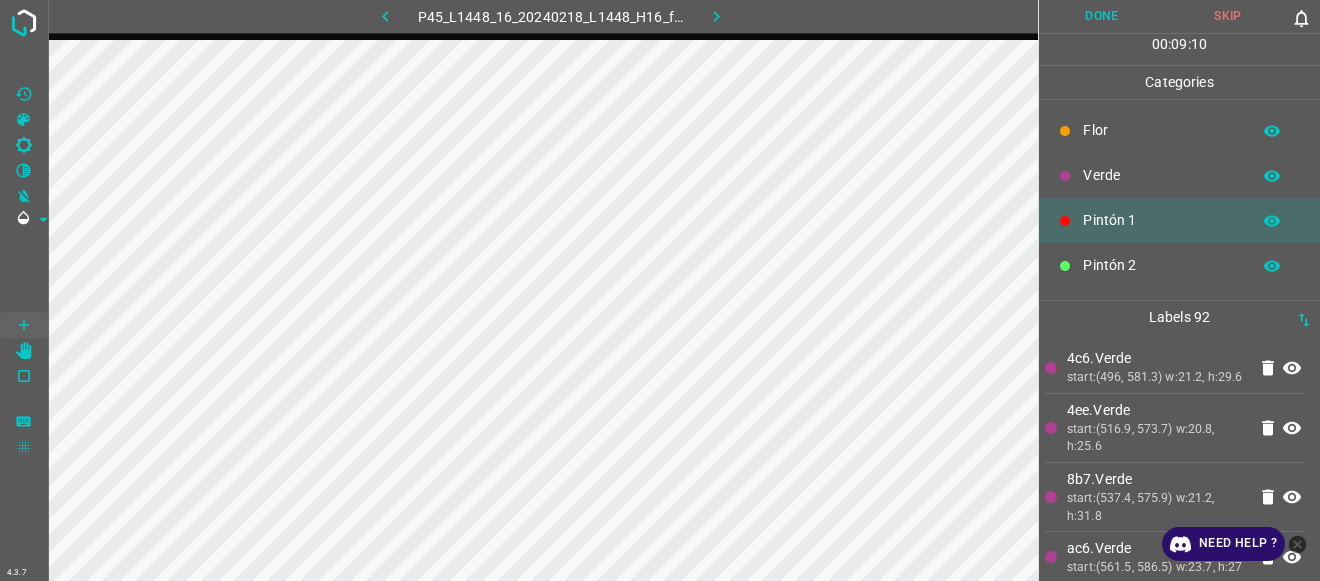 scroll, scrollTop: 176, scrollLeft: 0, axis: vertical 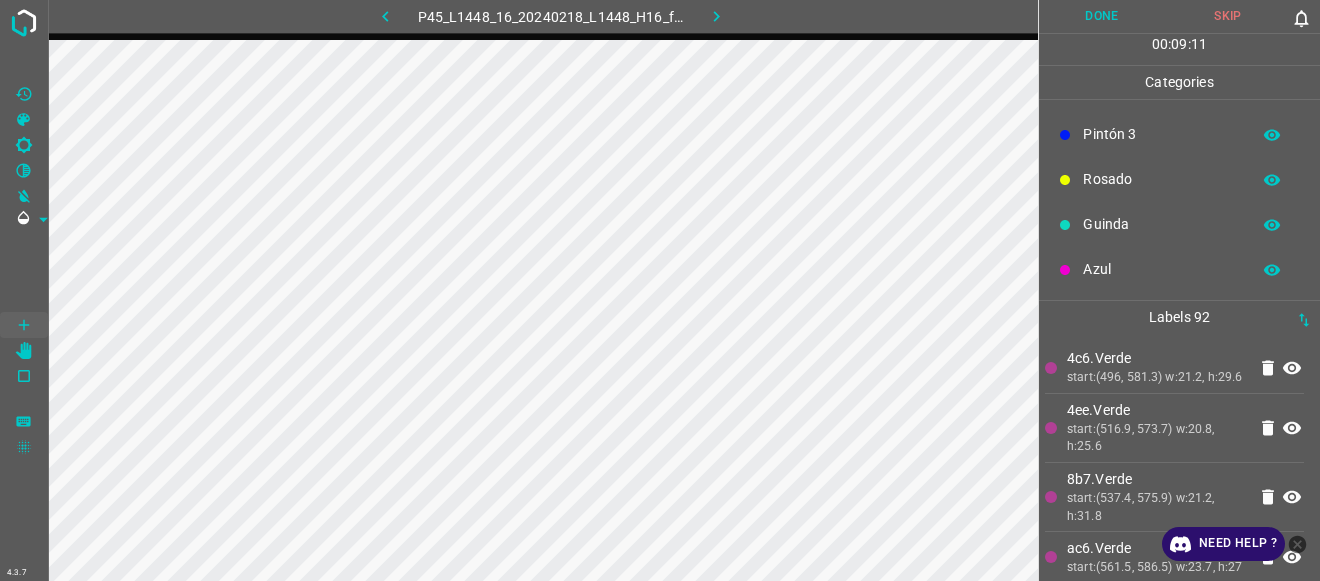 click on "Azul" at bounding box center (1161, 269) 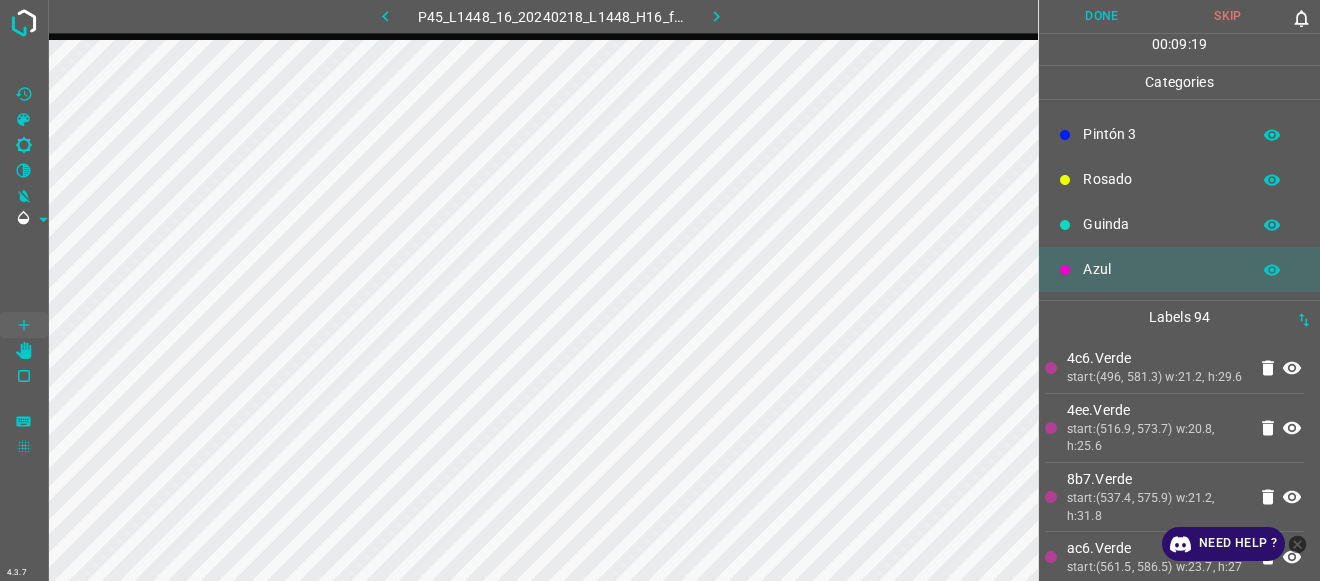 click on "Guinda" at bounding box center (1161, 224) 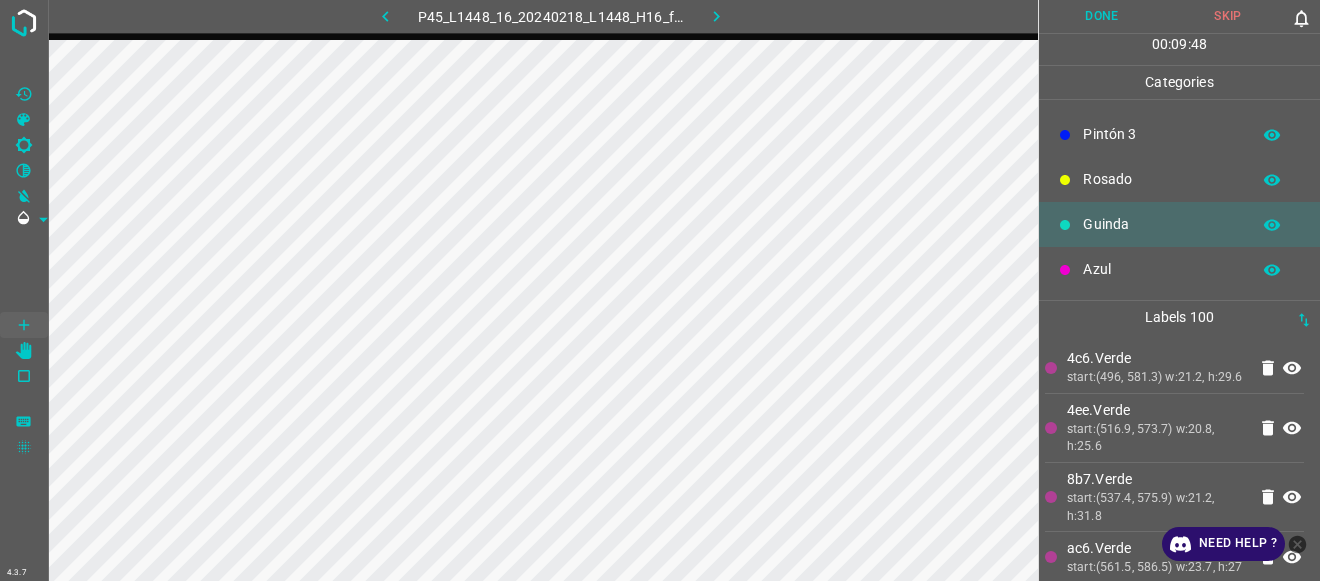 scroll, scrollTop: 0, scrollLeft: 0, axis: both 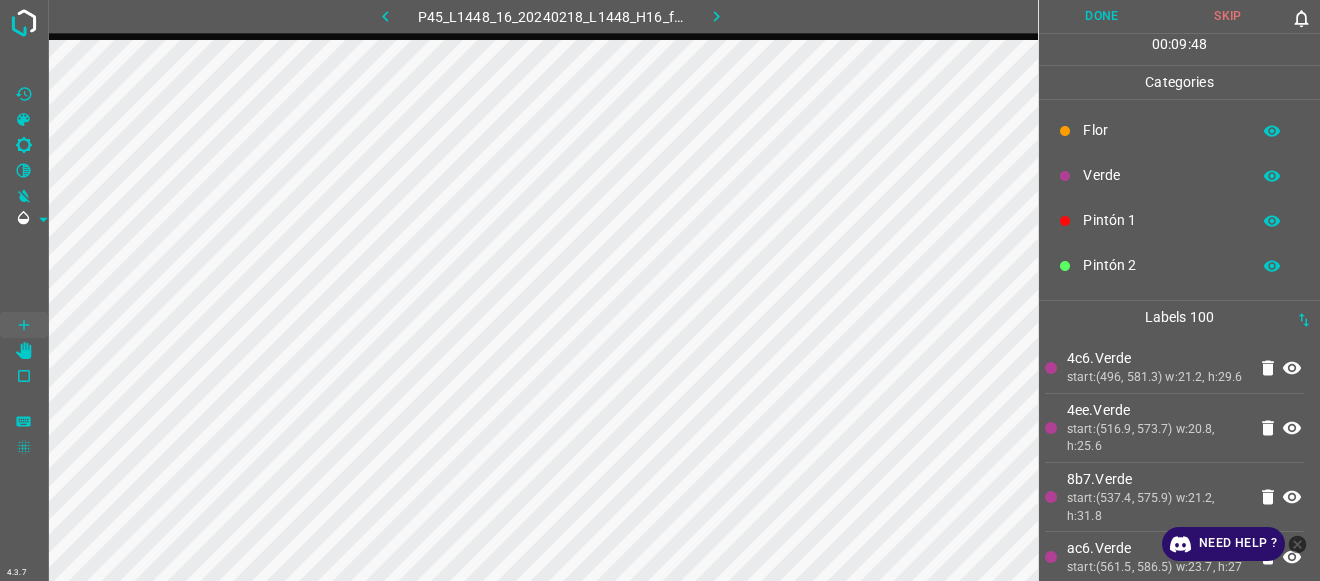 click on "Flor" at bounding box center (1161, 130) 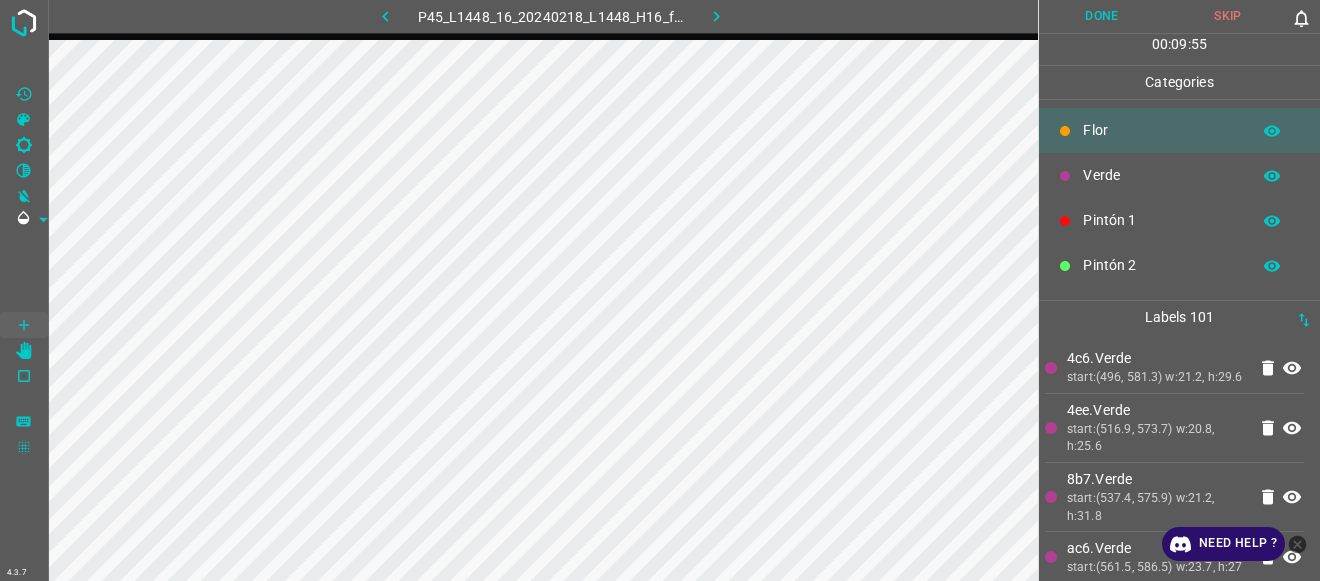 scroll, scrollTop: 176, scrollLeft: 0, axis: vertical 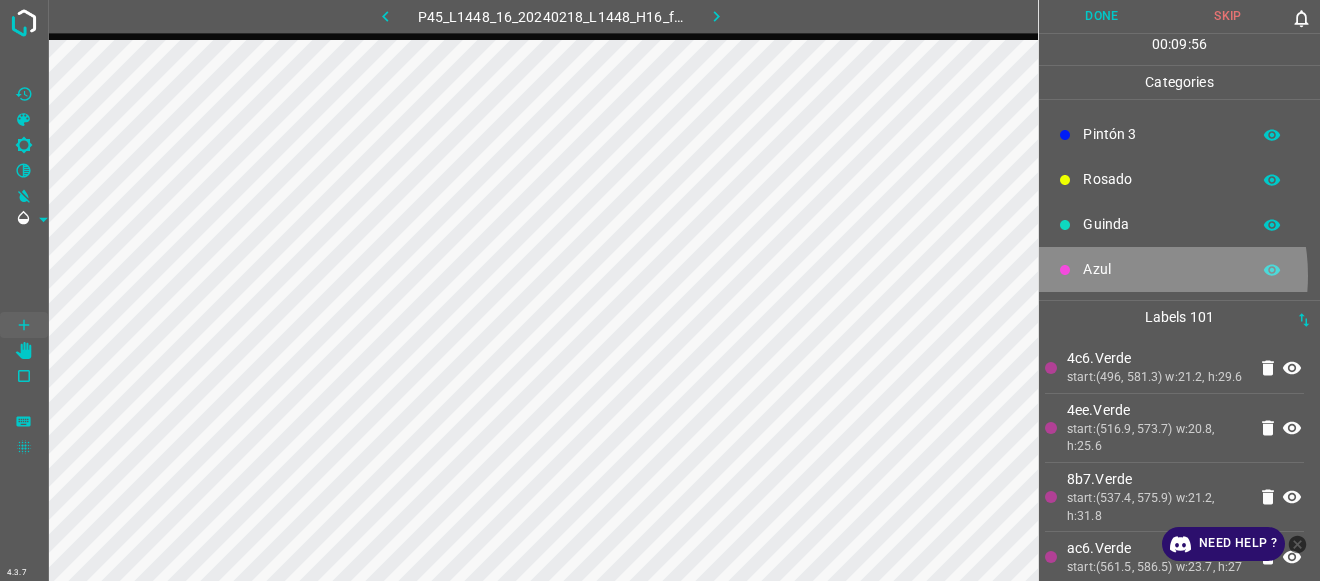 click on "Azul" at bounding box center (1161, 269) 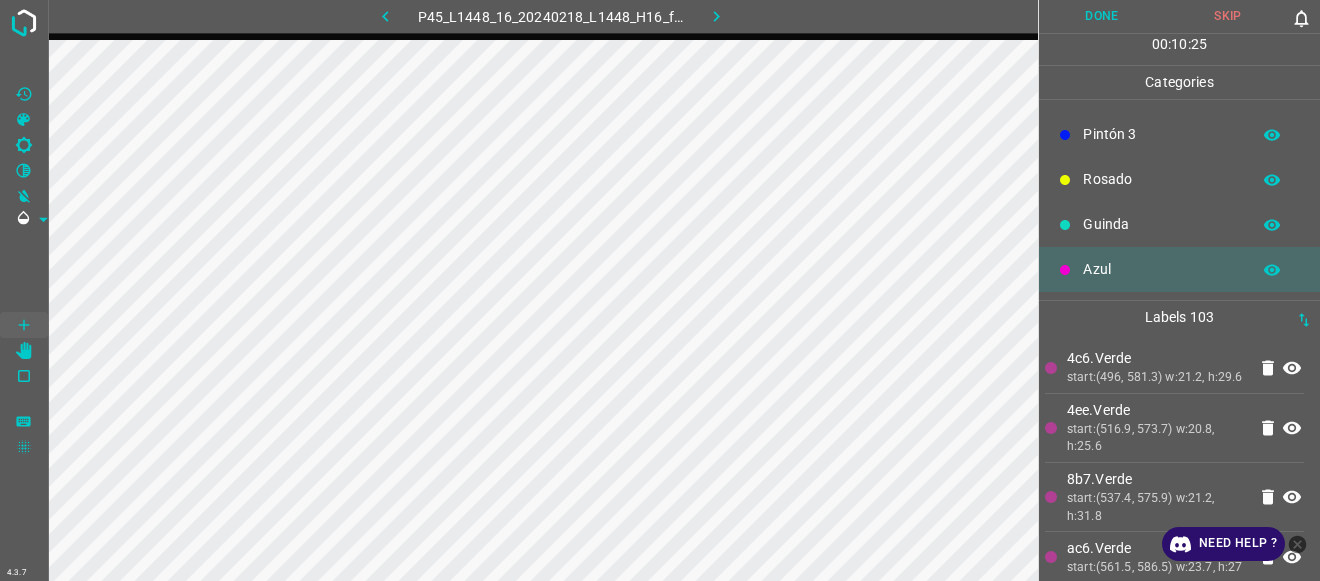 scroll, scrollTop: 0, scrollLeft: 0, axis: both 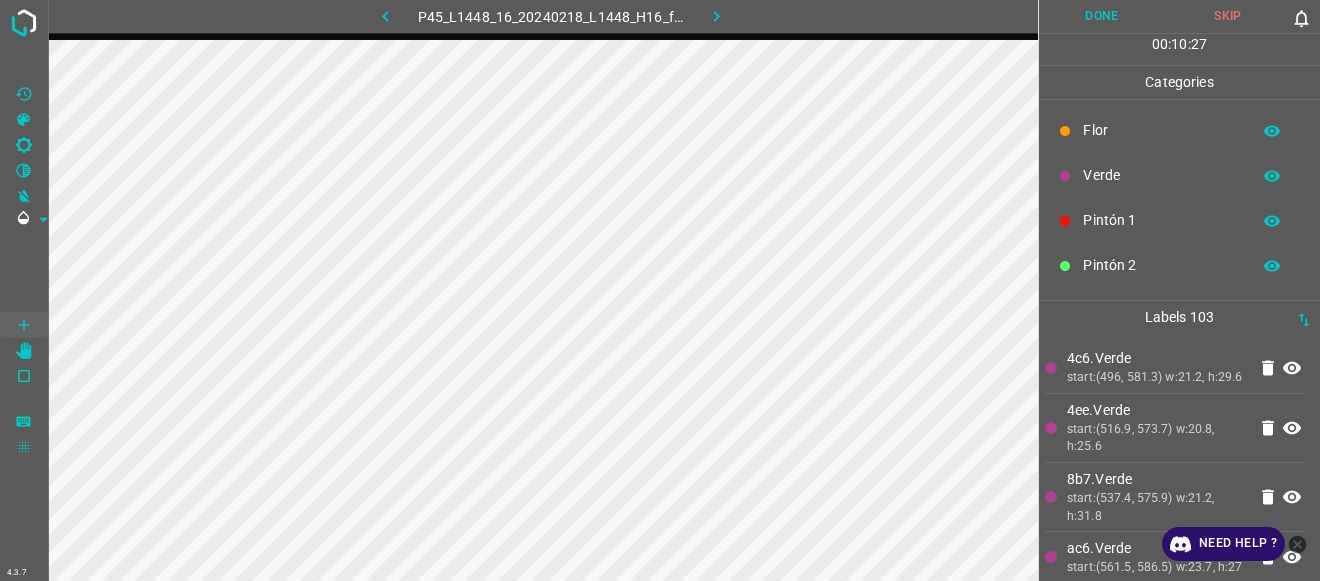 click on "Pintón 1" at bounding box center (1161, 220) 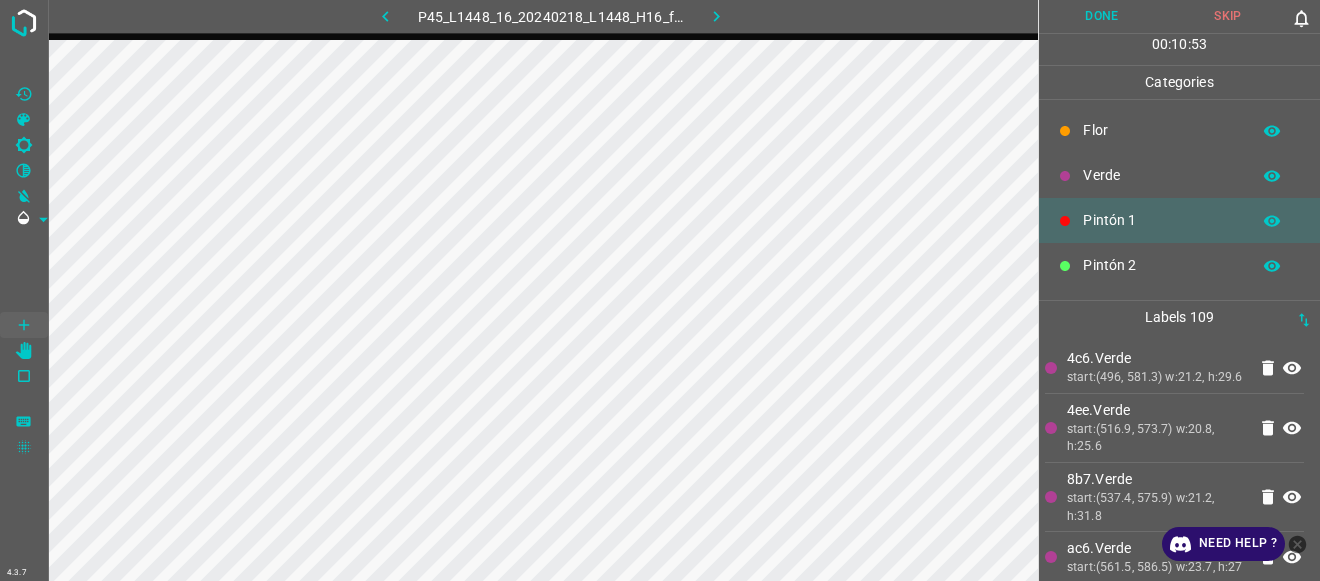 scroll, scrollTop: 176, scrollLeft: 0, axis: vertical 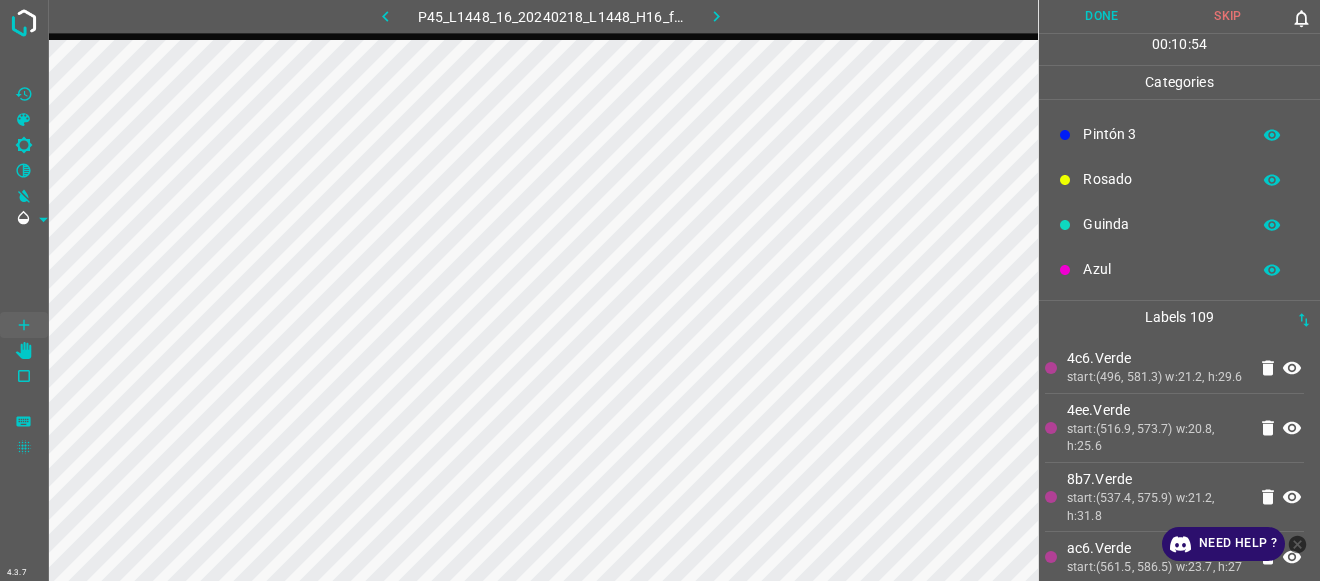click on "Rosado" at bounding box center (1161, 179) 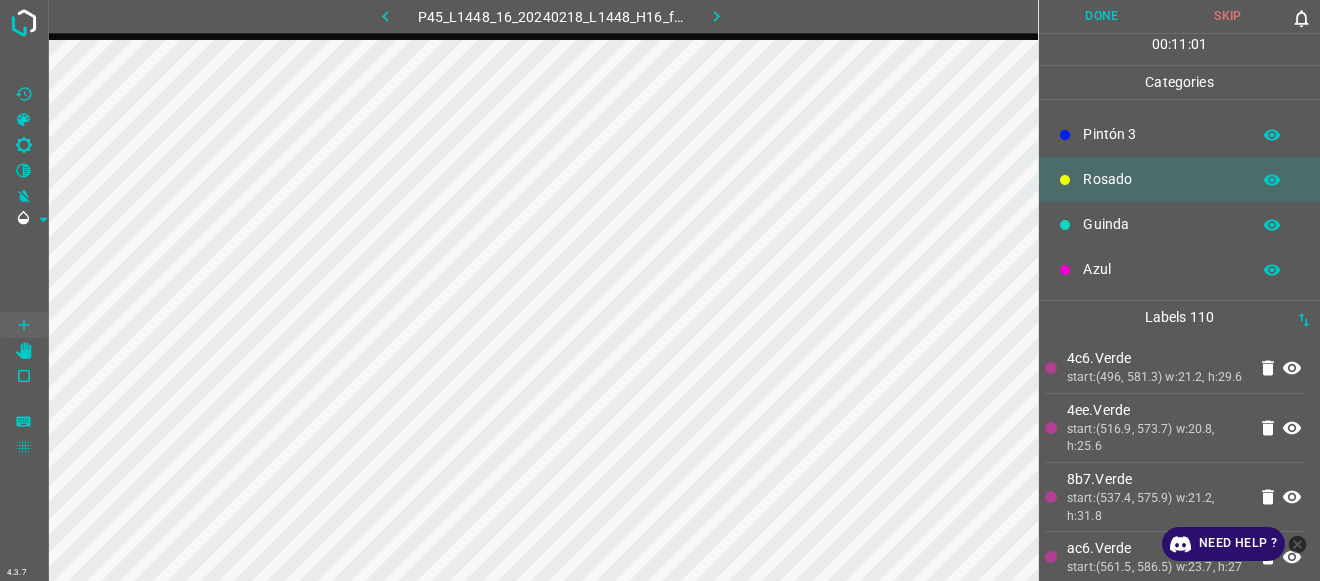 scroll, scrollTop: 0, scrollLeft: 0, axis: both 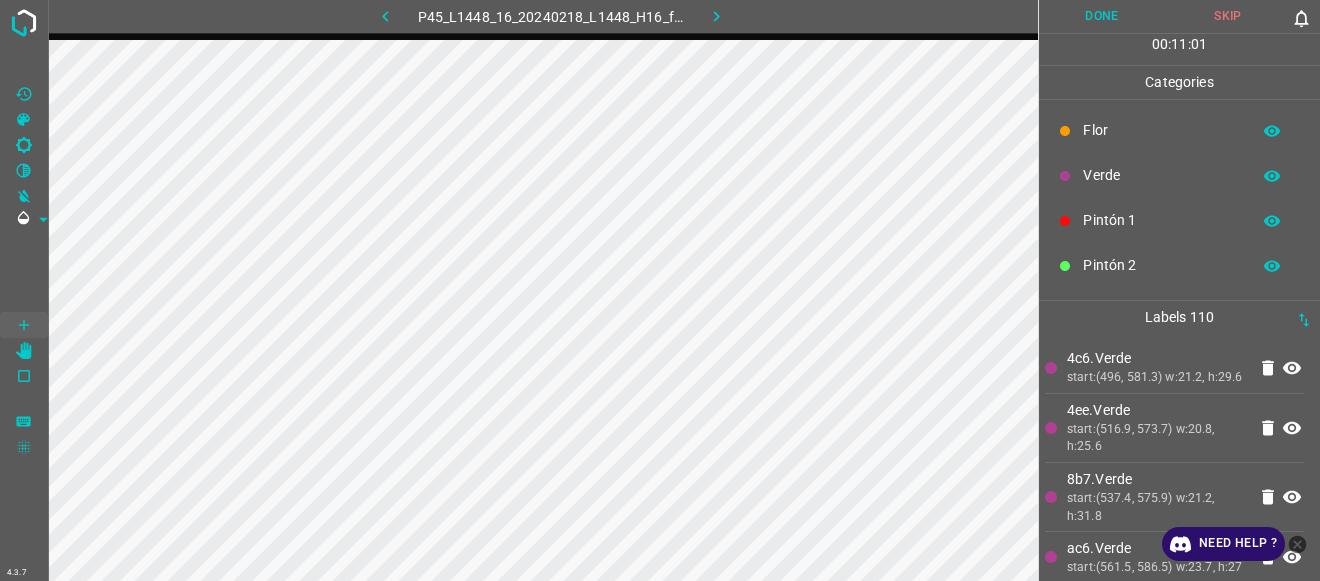 click on "Verde" at bounding box center (1161, 175) 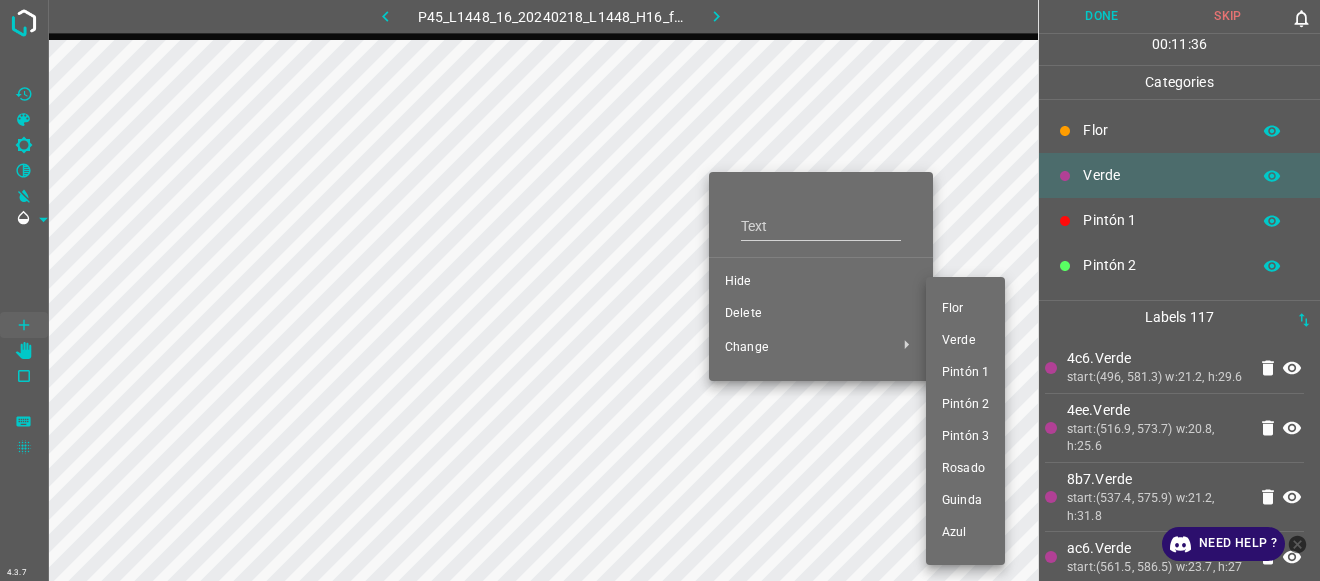 click at bounding box center (660, 290) 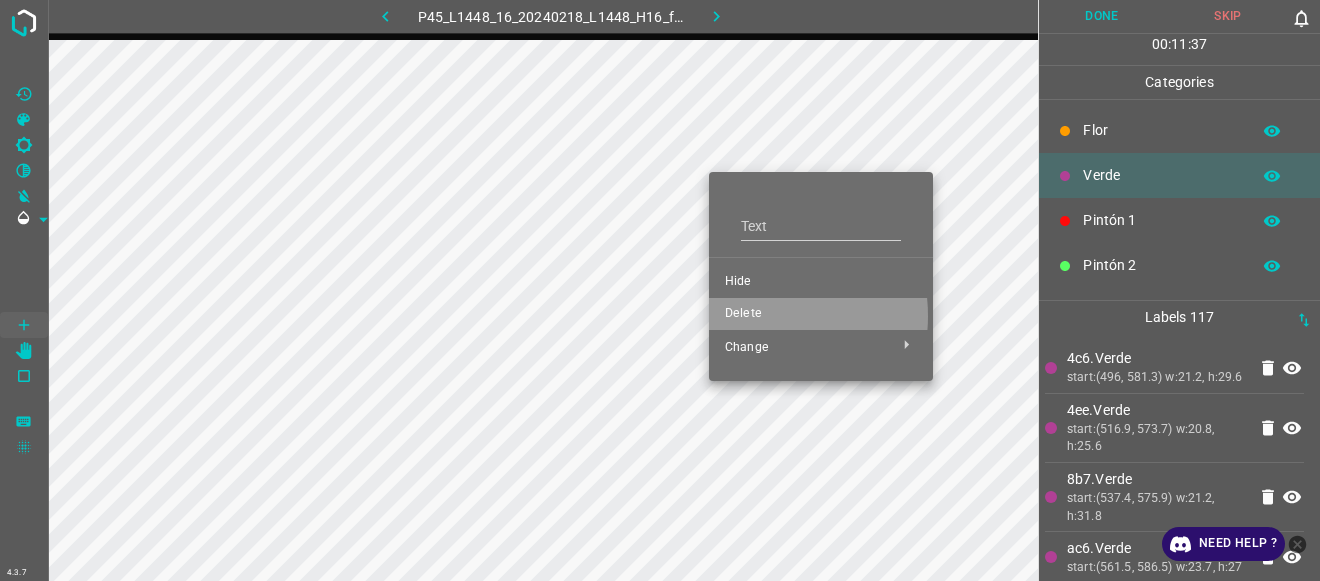 click on "Delete" at bounding box center [821, 314] 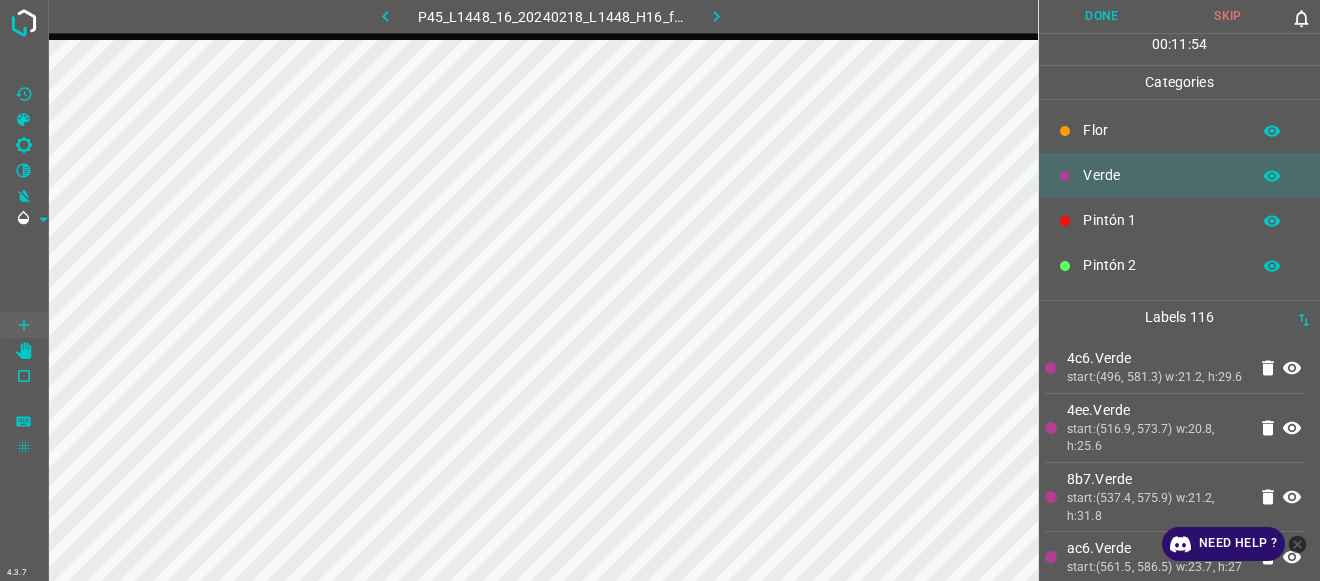 click on "Verde" at bounding box center [1179, 175] 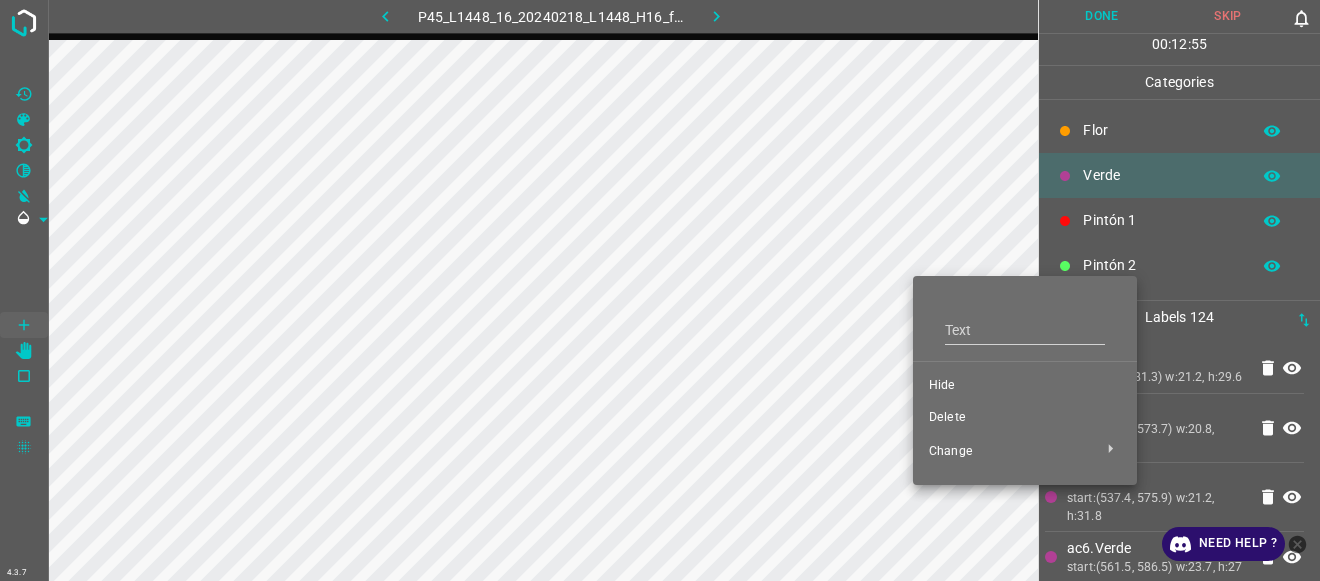 click on "Delete" at bounding box center (1025, 418) 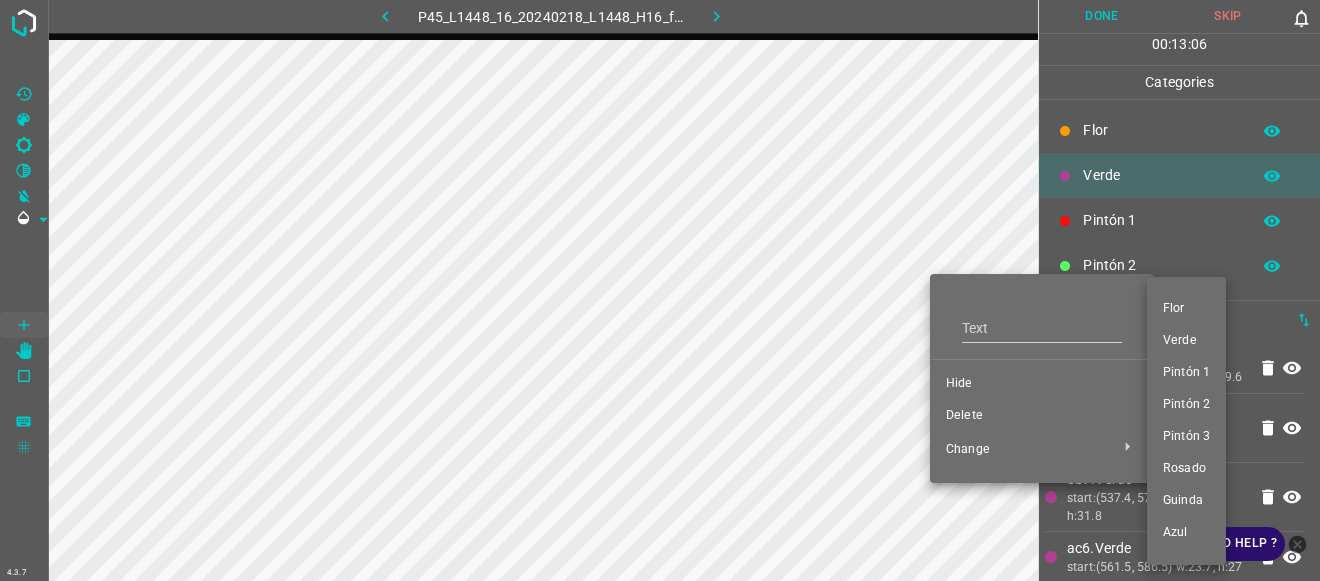 click on "Pintón 2" at bounding box center [1186, 405] 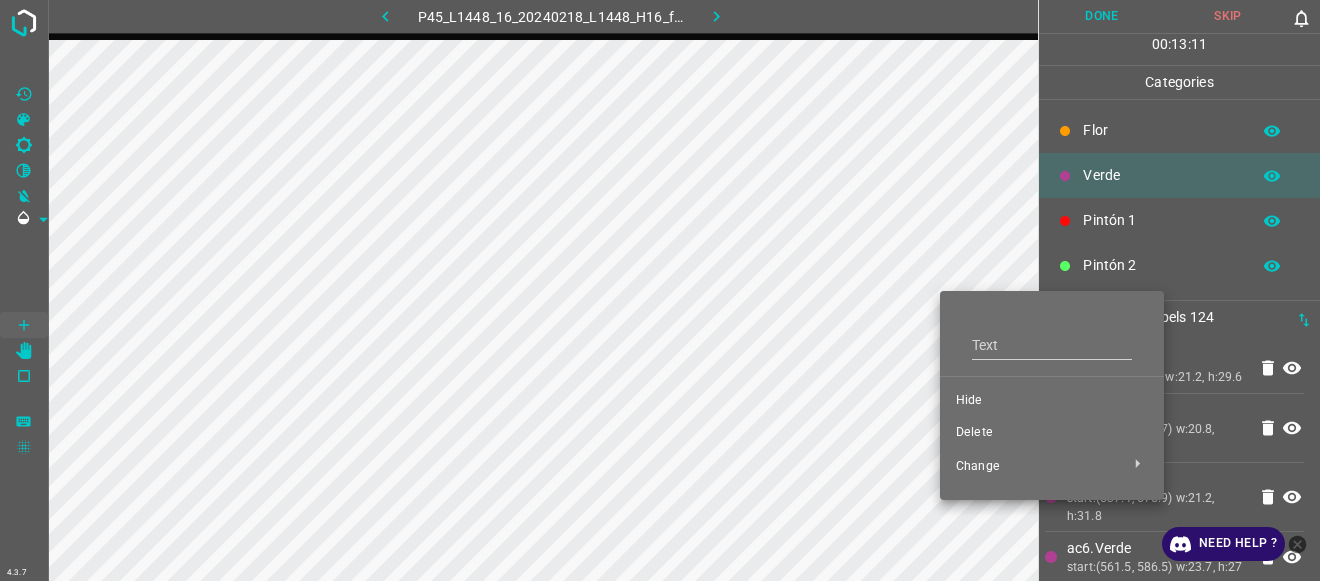 click at bounding box center (660, 290) 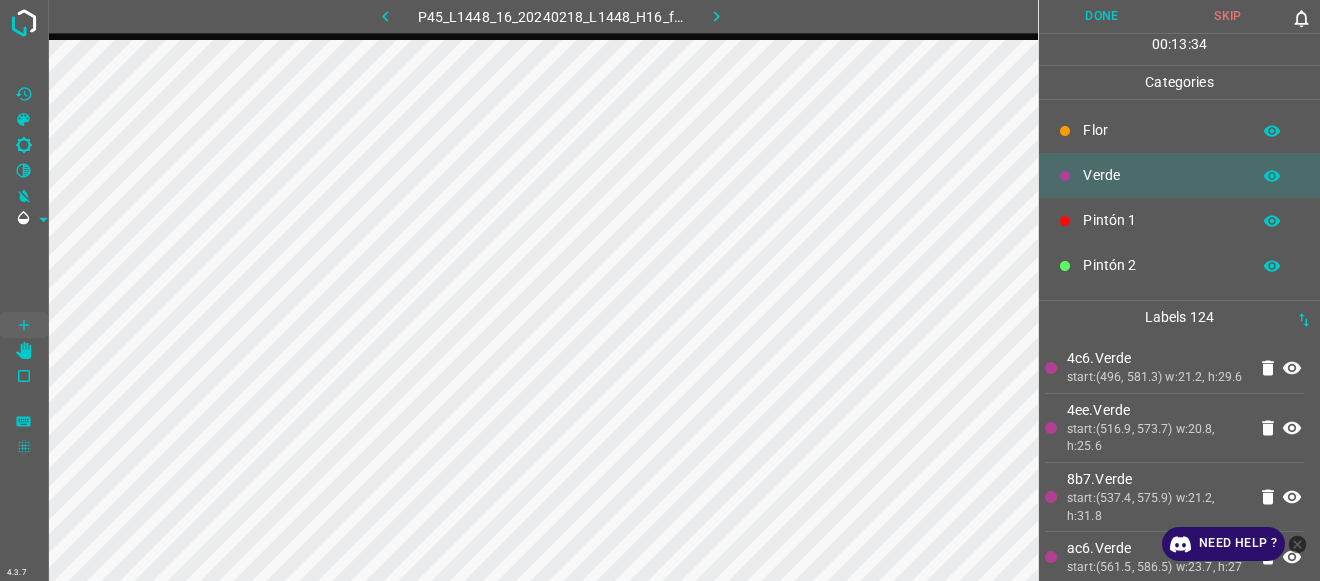 scroll, scrollTop: 176, scrollLeft: 0, axis: vertical 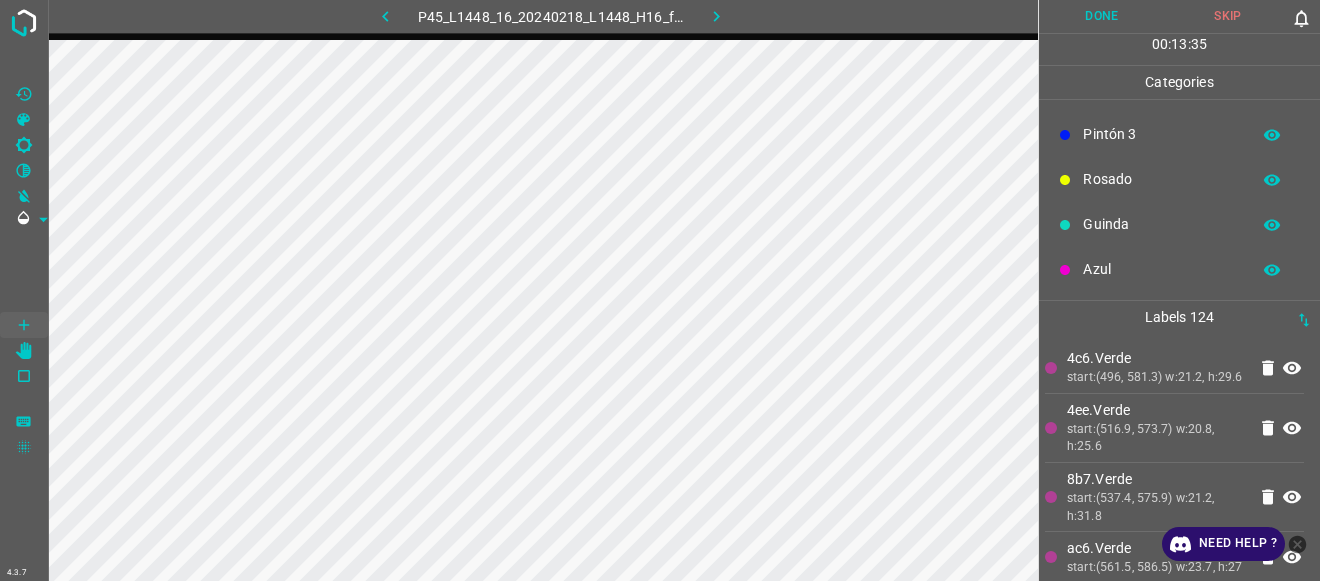 click on "Azul" at bounding box center (1161, 269) 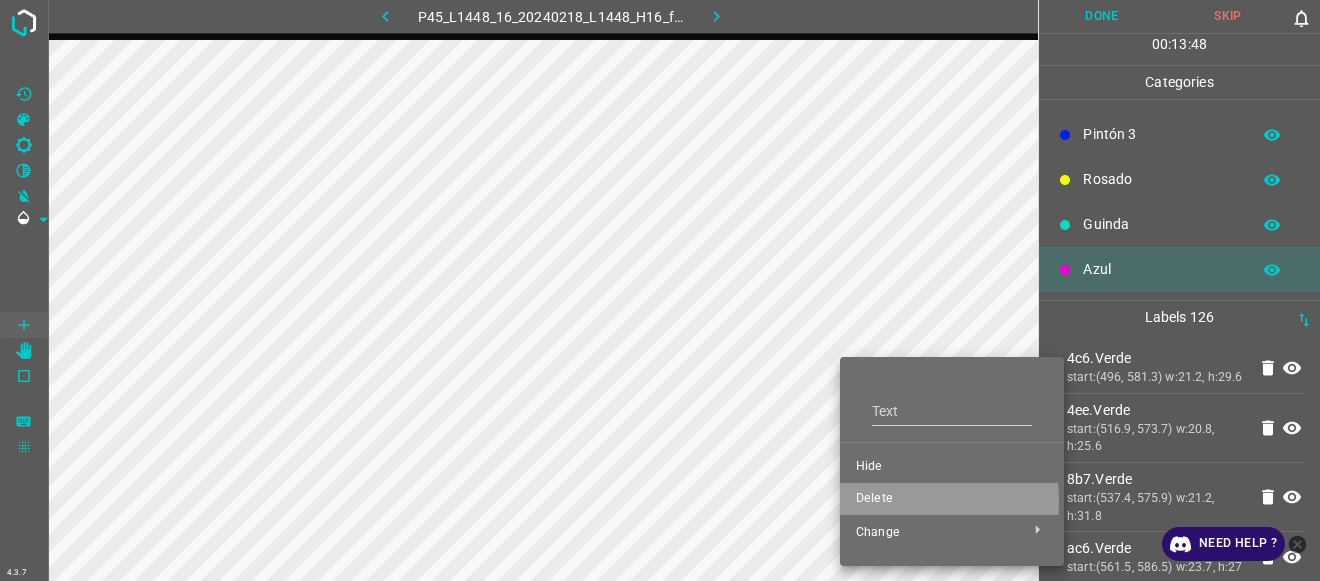 click on "Delete" at bounding box center [952, 499] 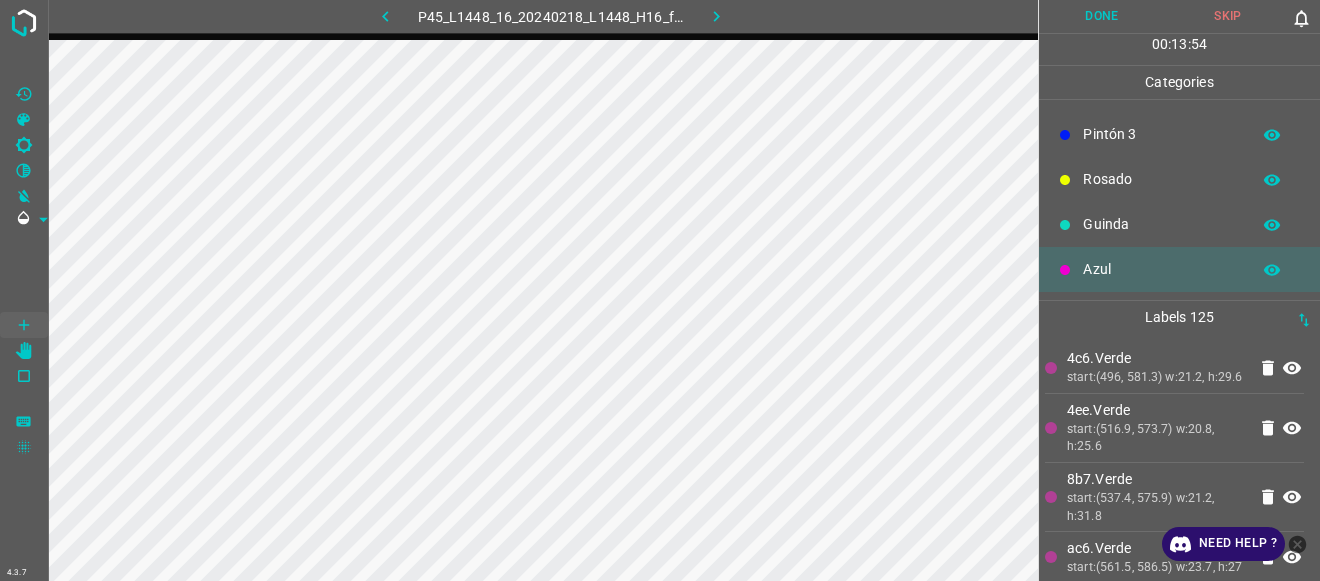 scroll, scrollTop: 0, scrollLeft: 0, axis: both 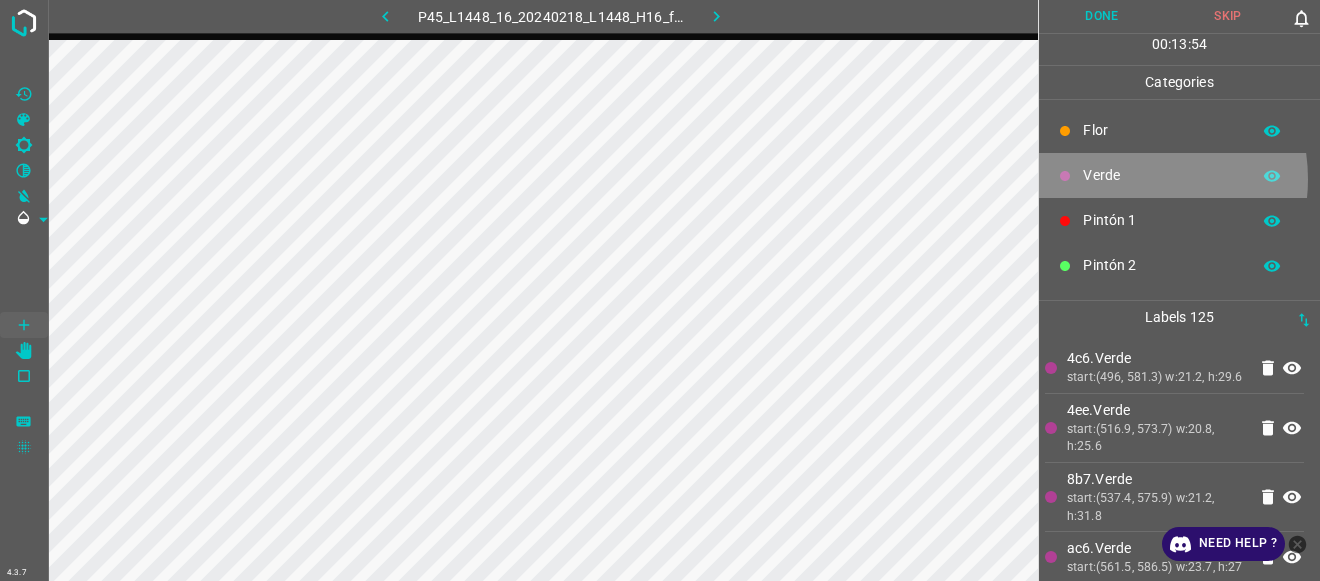 click on "Verde" at bounding box center (1161, 175) 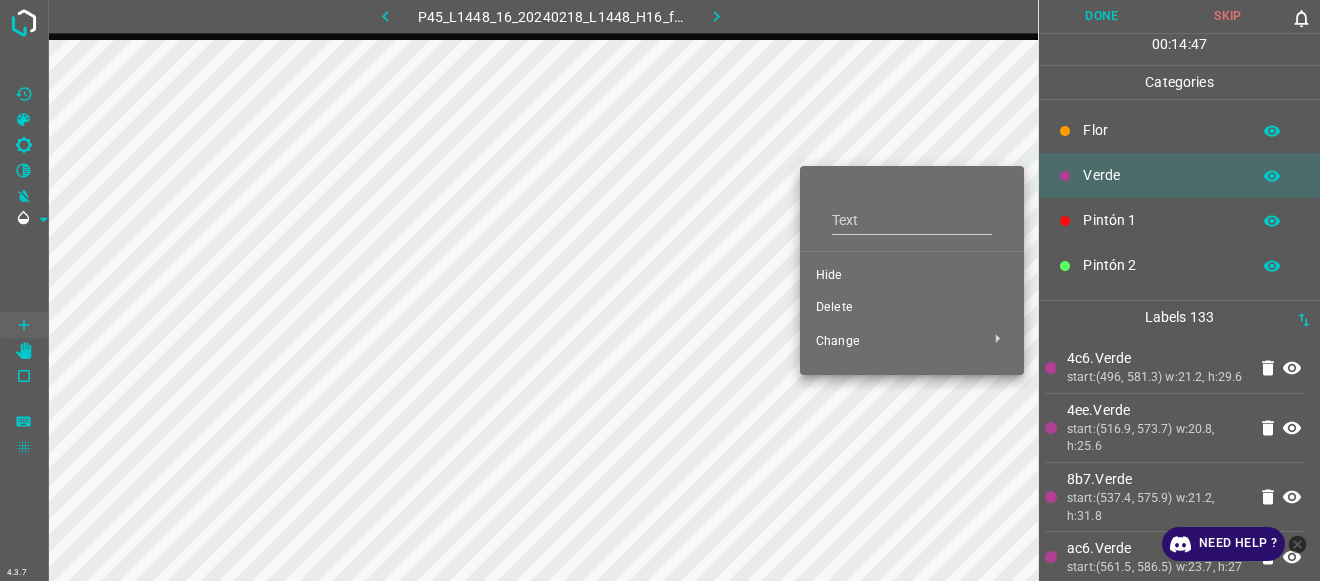 click on "Delete" at bounding box center (912, 308) 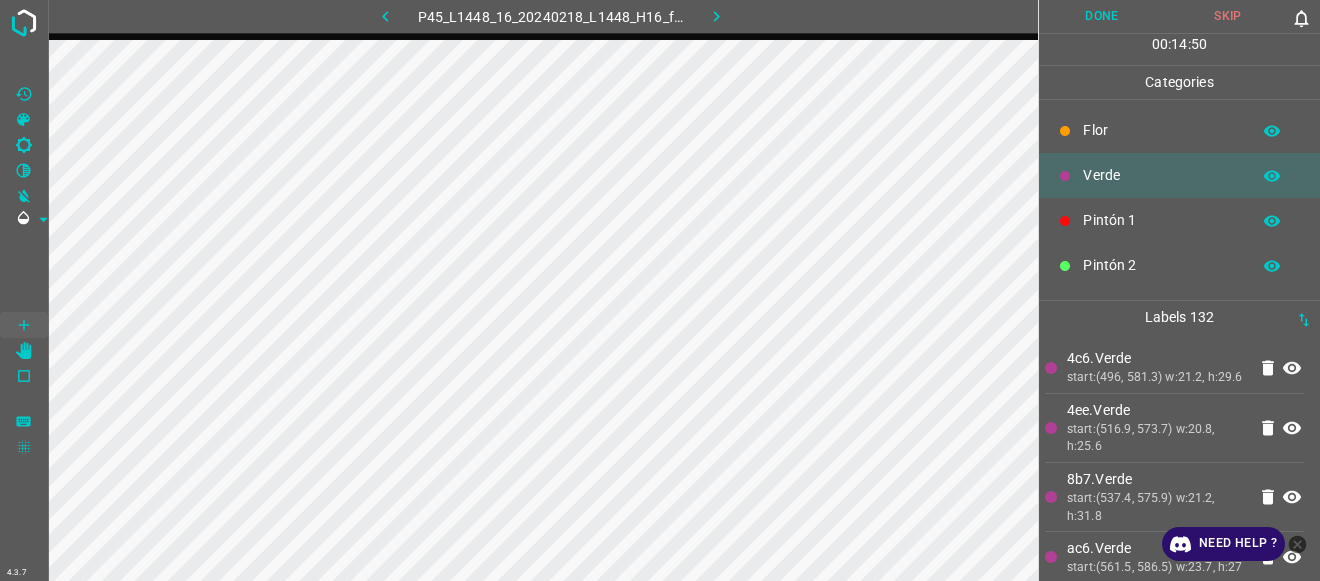 scroll, scrollTop: 176, scrollLeft: 0, axis: vertical 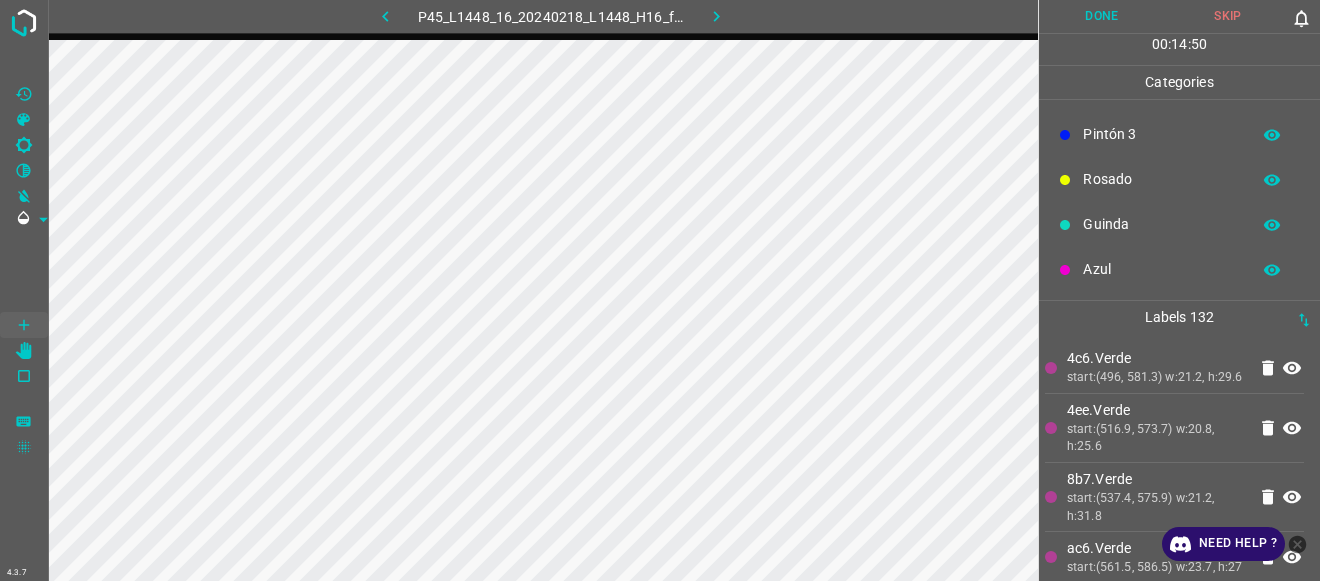 click on "Rosado" at bounding box center [1161, 179] 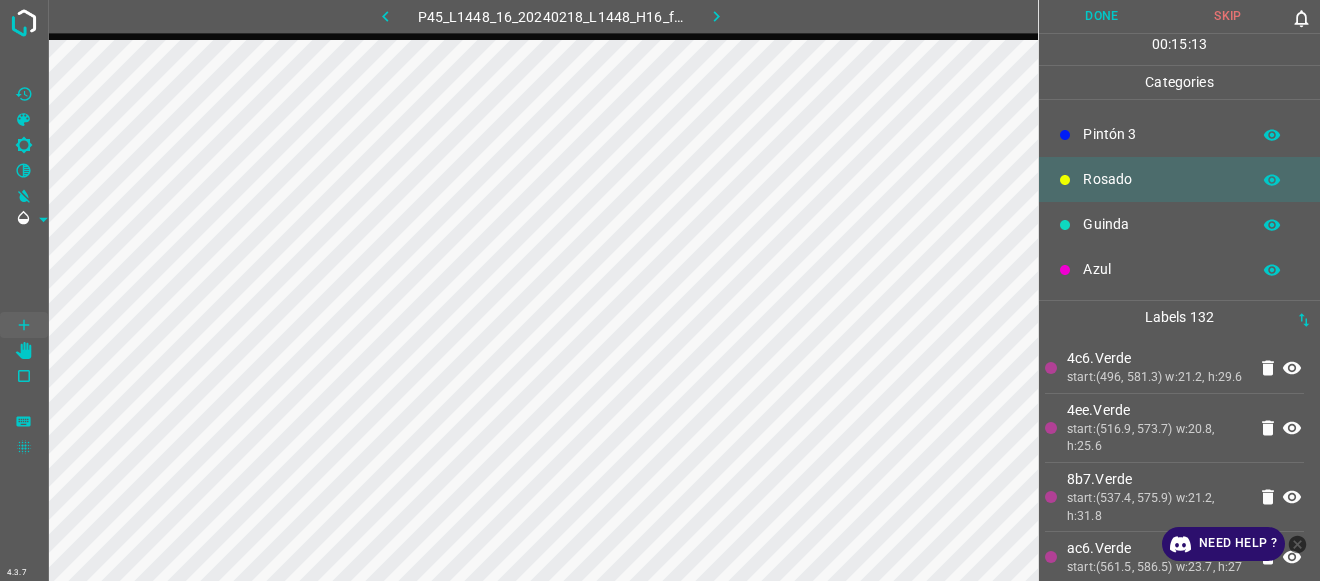 click on "Azul" at bounding box center [1161, 269] 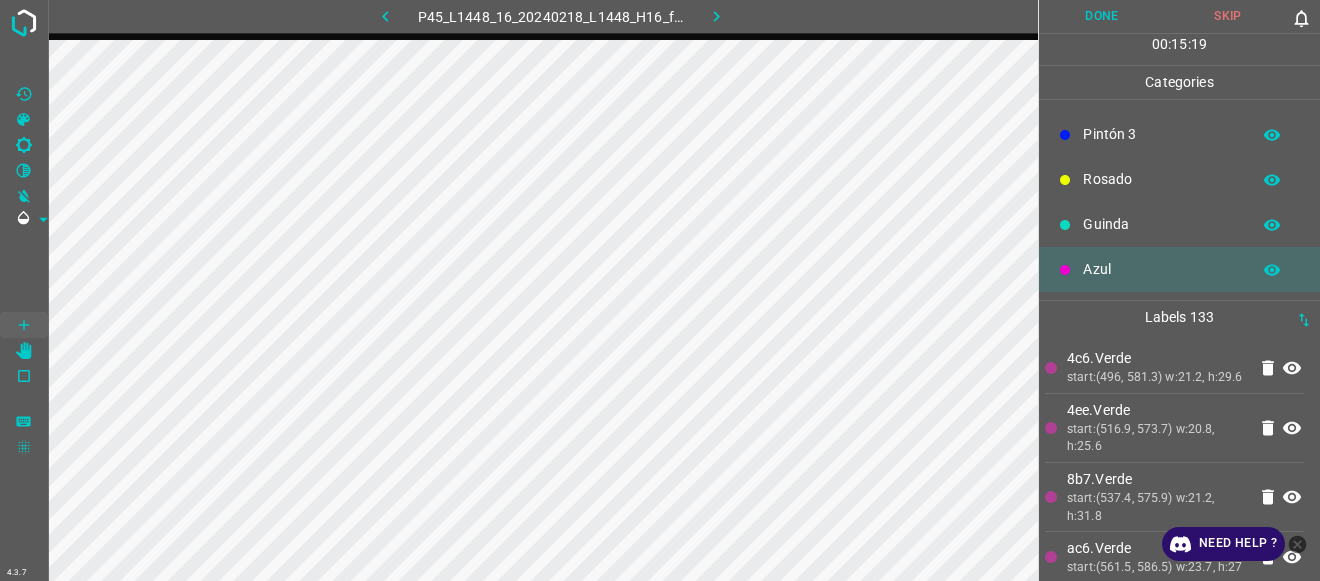 click on "Rosado" at bounding box center [1161, 179] 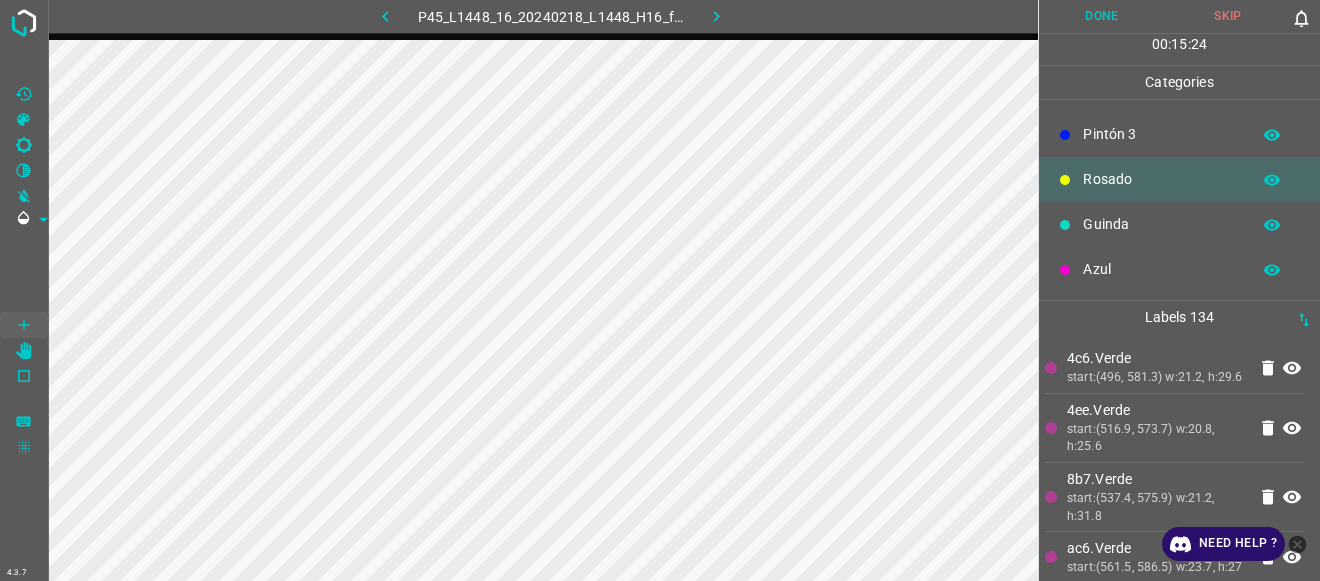 scroll, scrollTop: 0, scrollLeft: 0, axis: both 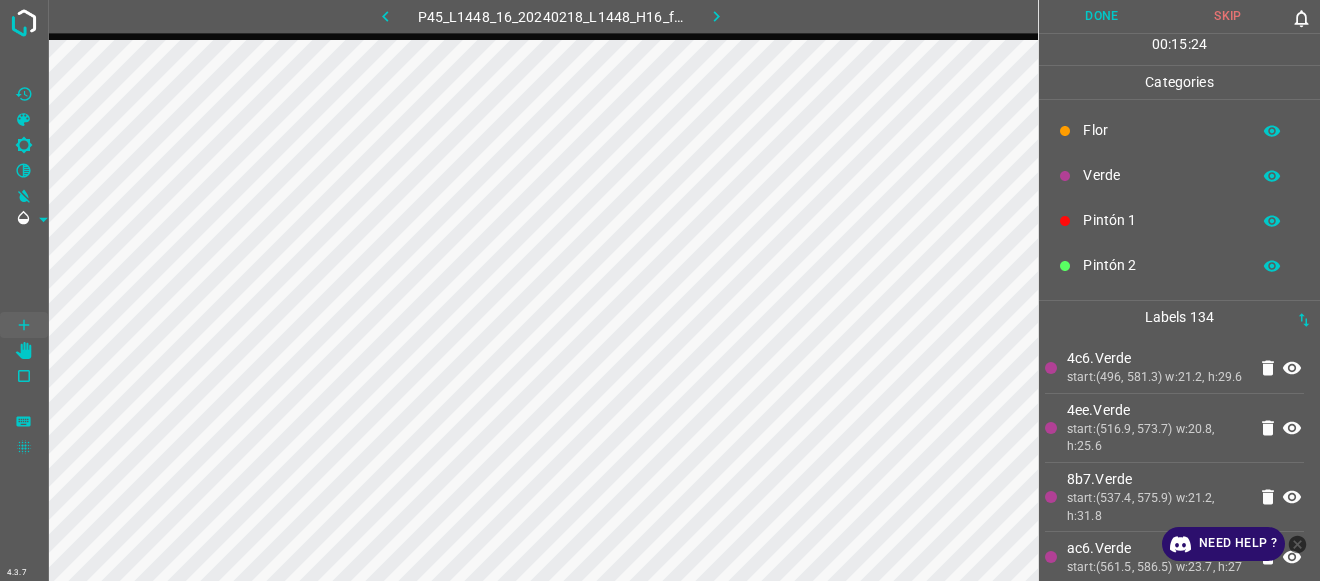 click on "Verde" at bounding box center (1161, 175) 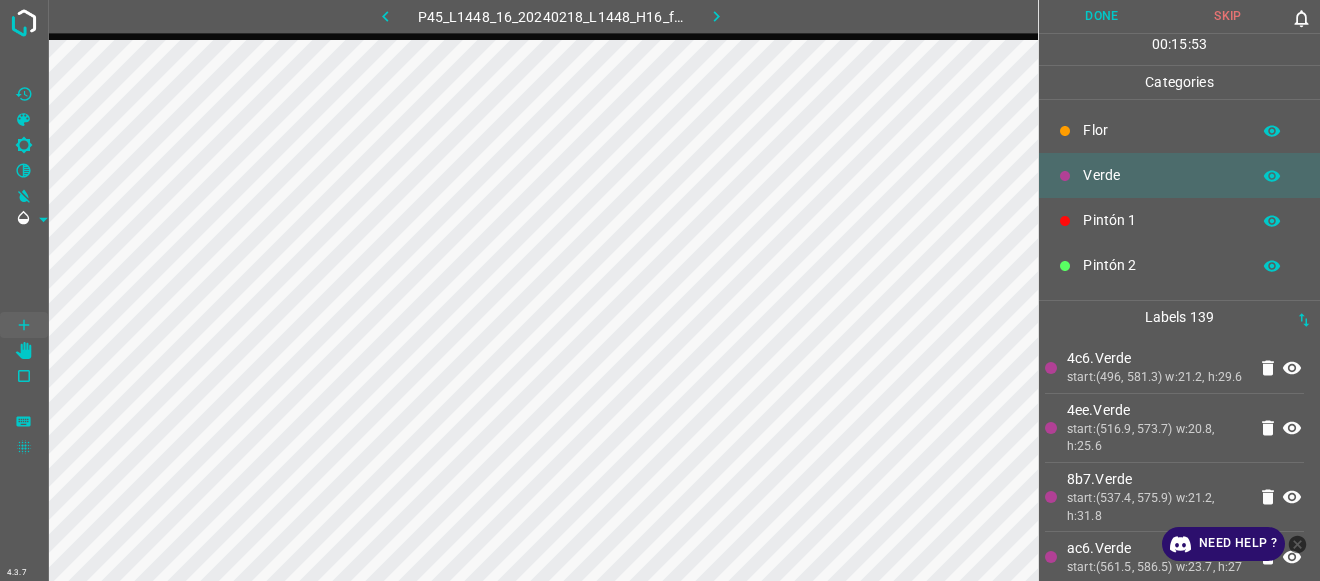 scroll, scrollTop: 176, scrollLeft: 0, axis: vertical 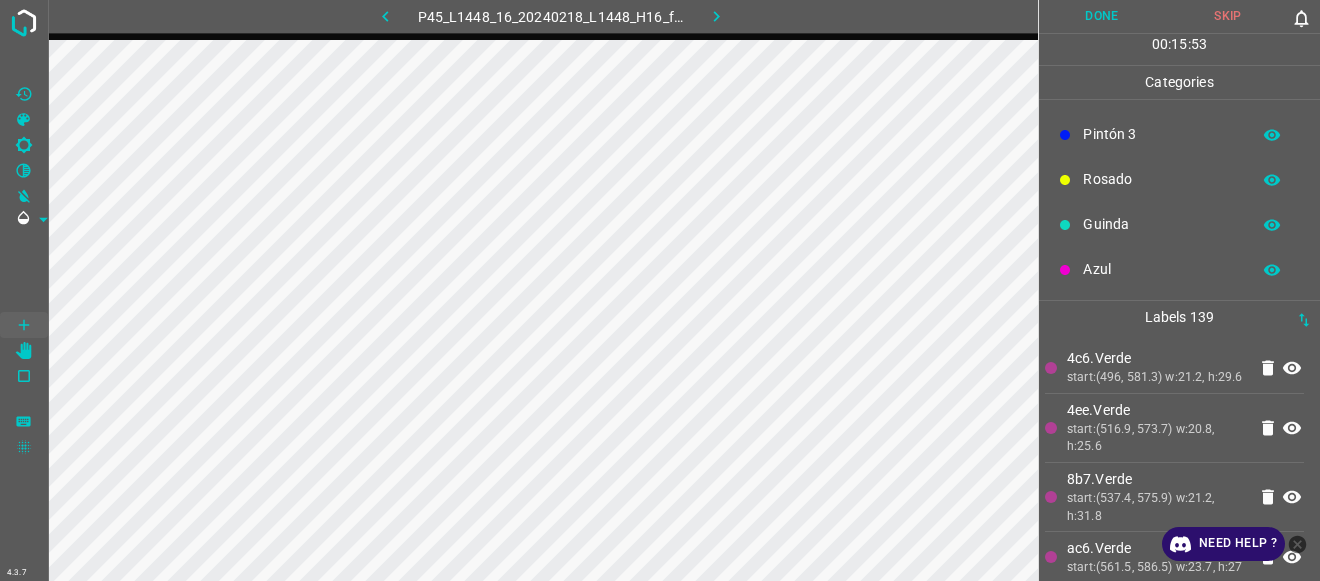 click on "Guinda" at bounding box center (1161, 224) 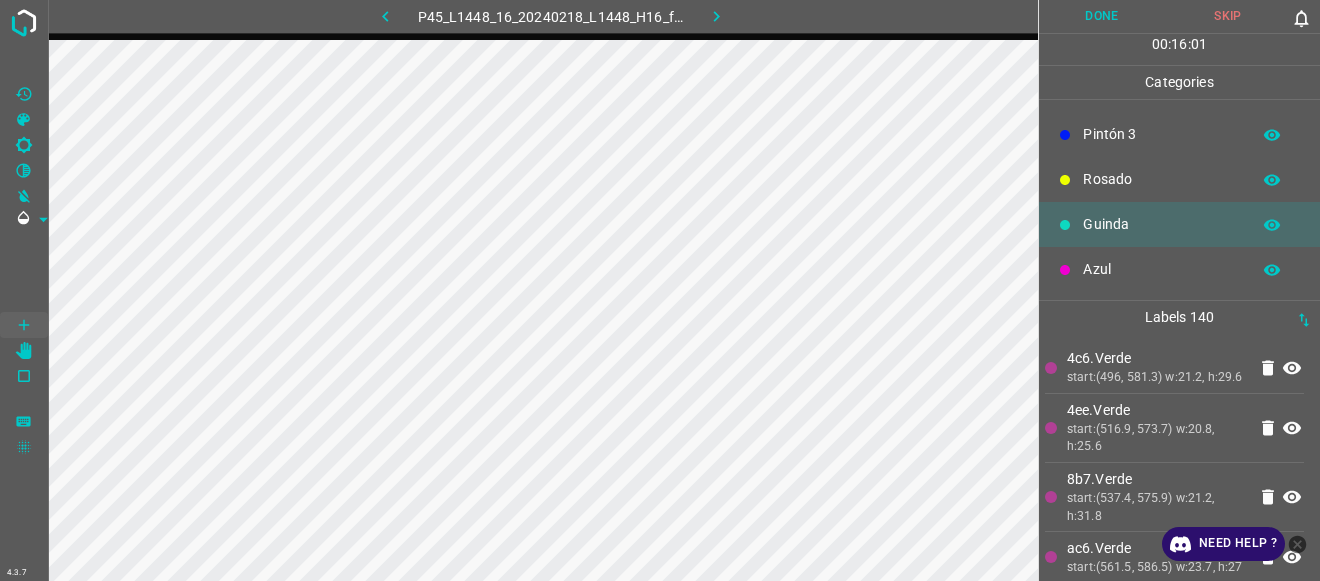 click on "Azul" at bounding box center (1179, 269) 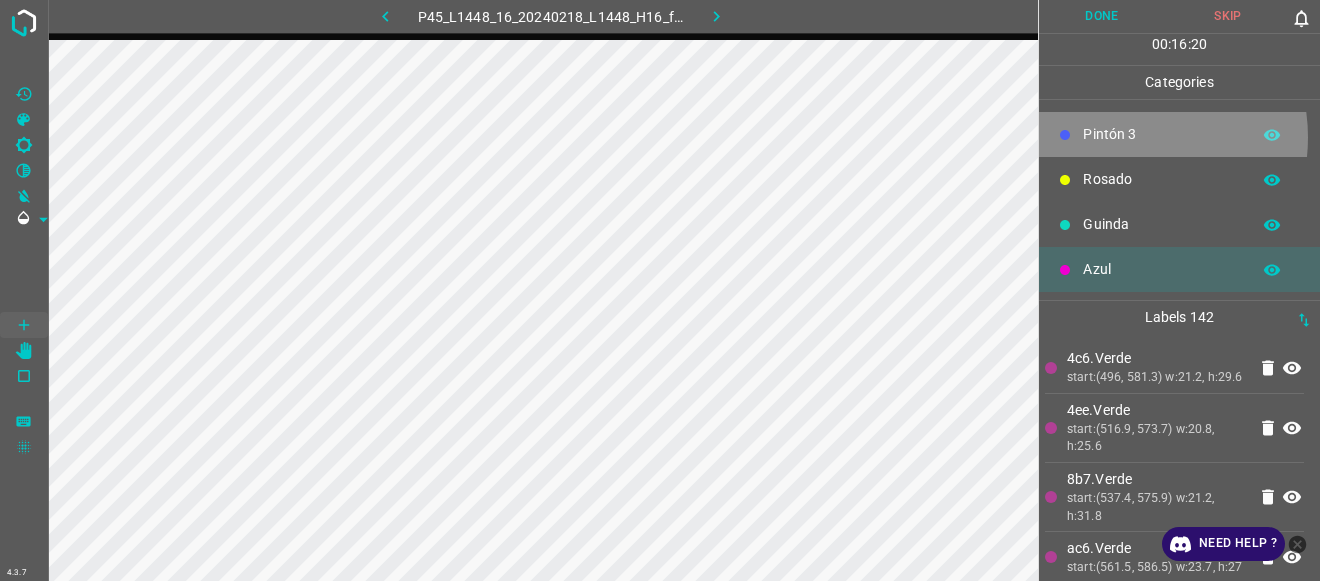 click on "Pintón 3" at bounding box center (1161, 134) 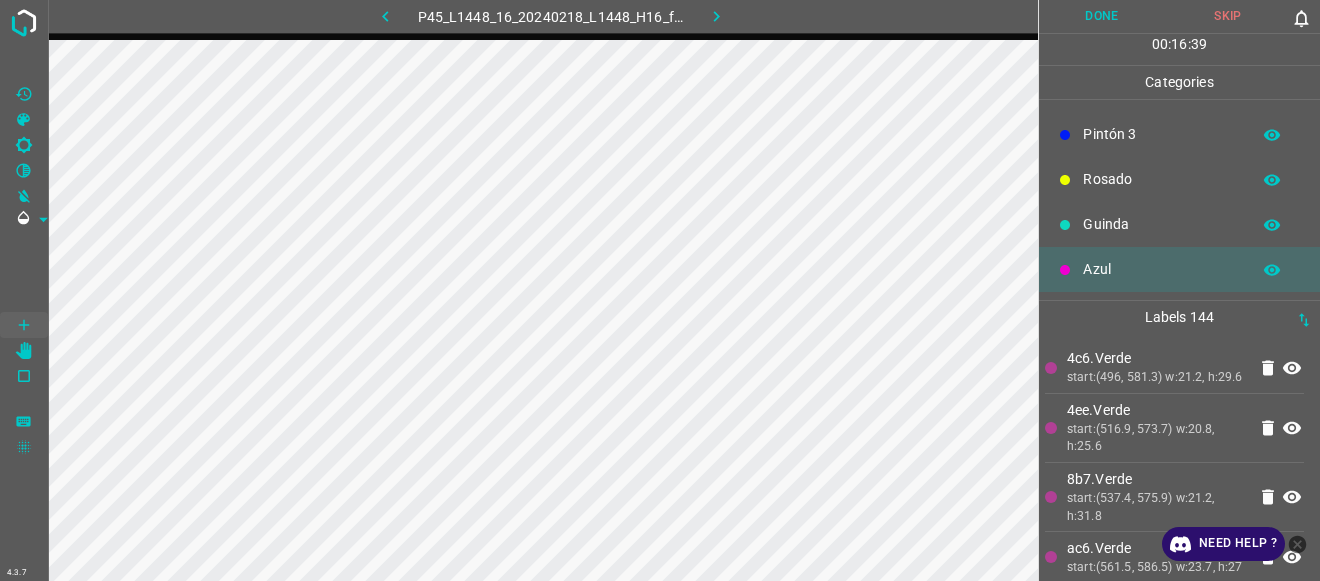 scroll, scrollTop: 0, scrollLeft: 0, axis: both 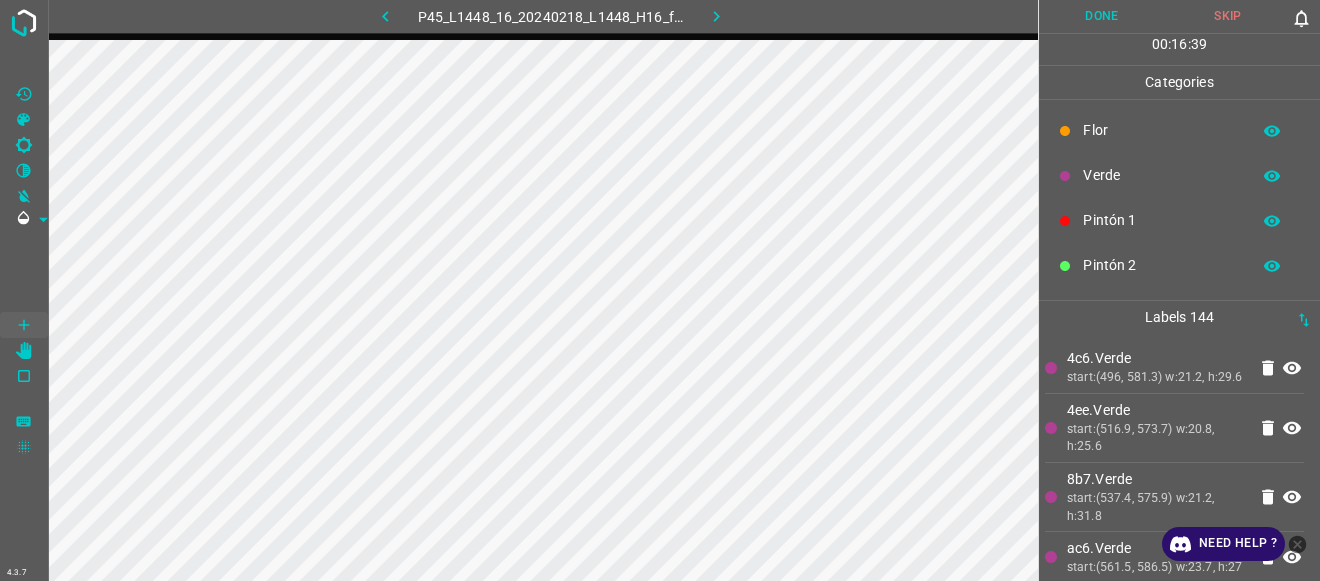 click on "Verde" at bounding box center [1161, 175] 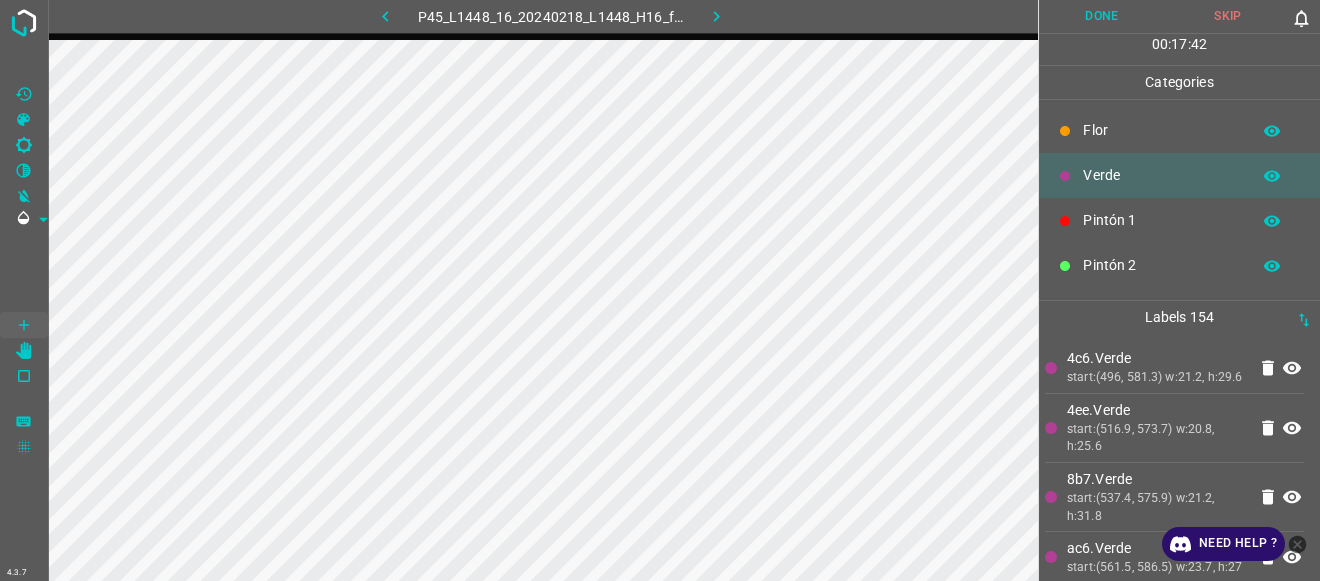 click on "Pintón 2" at bounding box center (1161, 265) 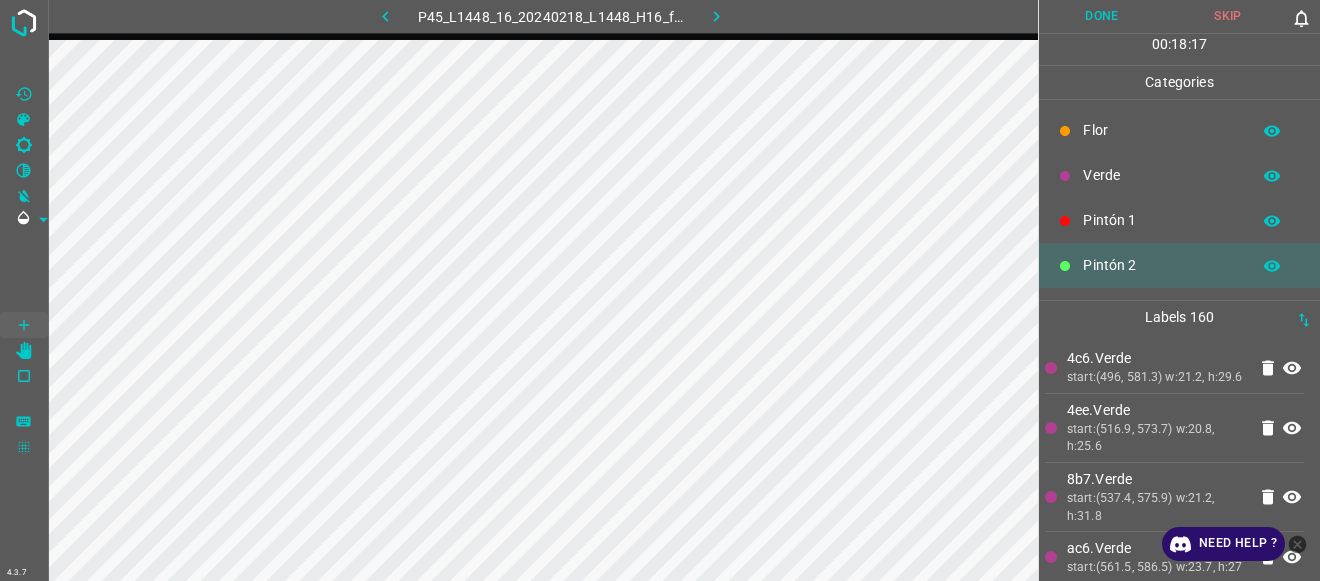 click on "Verde" at bounding box center (1161, 175) 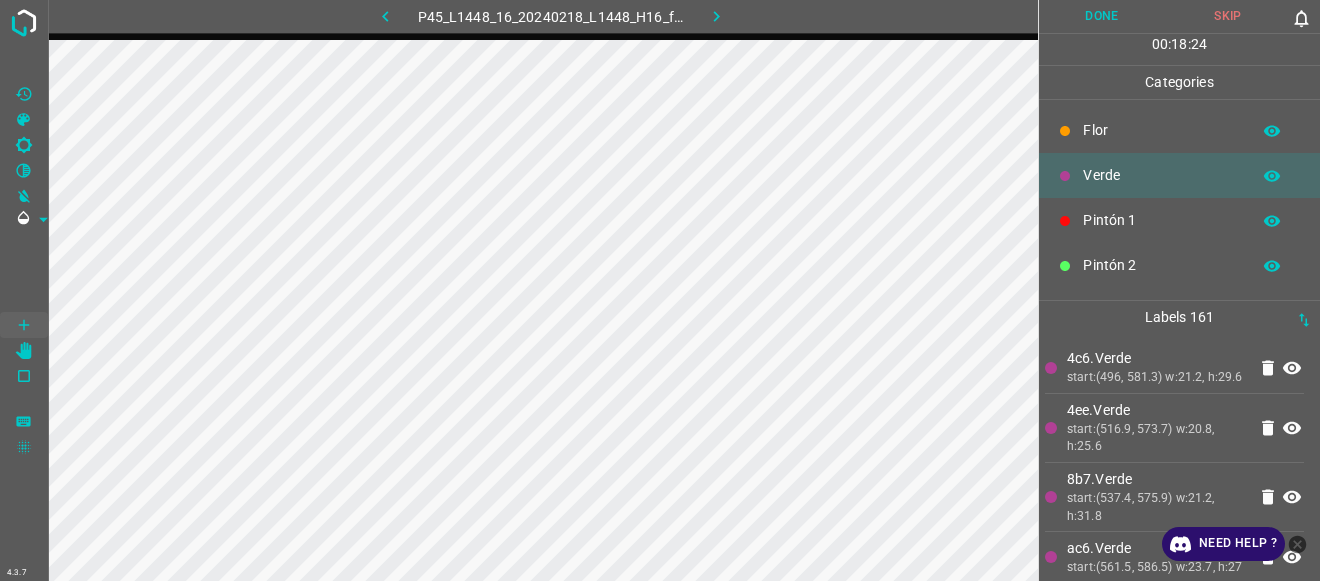 scroll, scrollTop: 176, scrollLeft: 0, axis: vertical 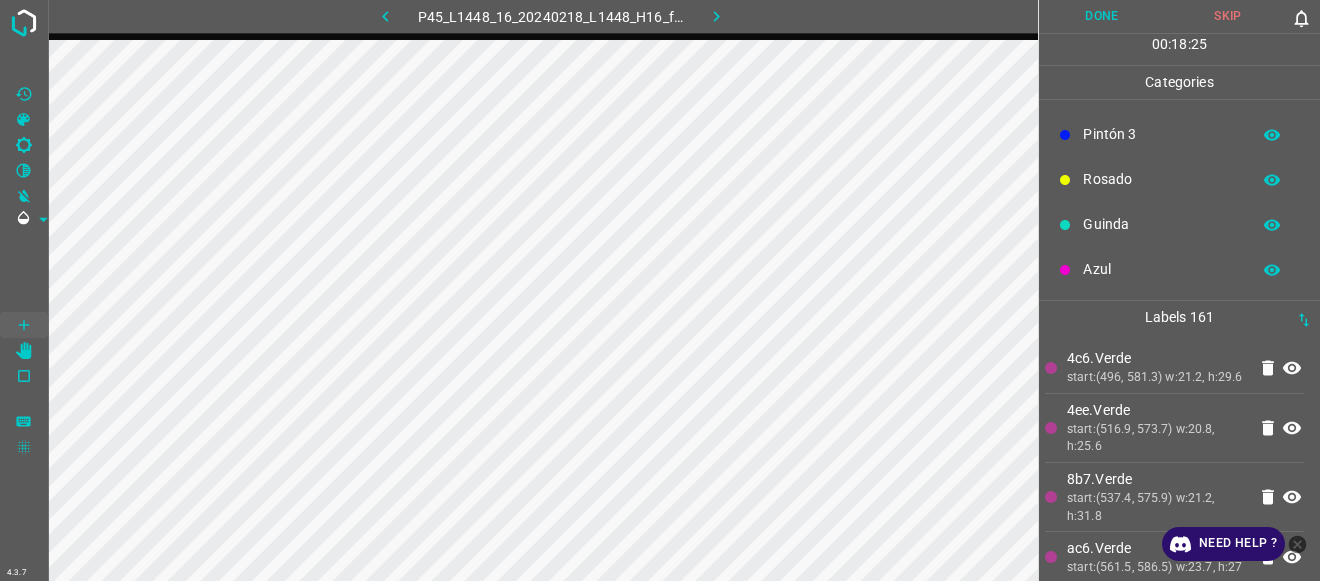 click on "Pintón 3" at bounding box center [1161, 134] 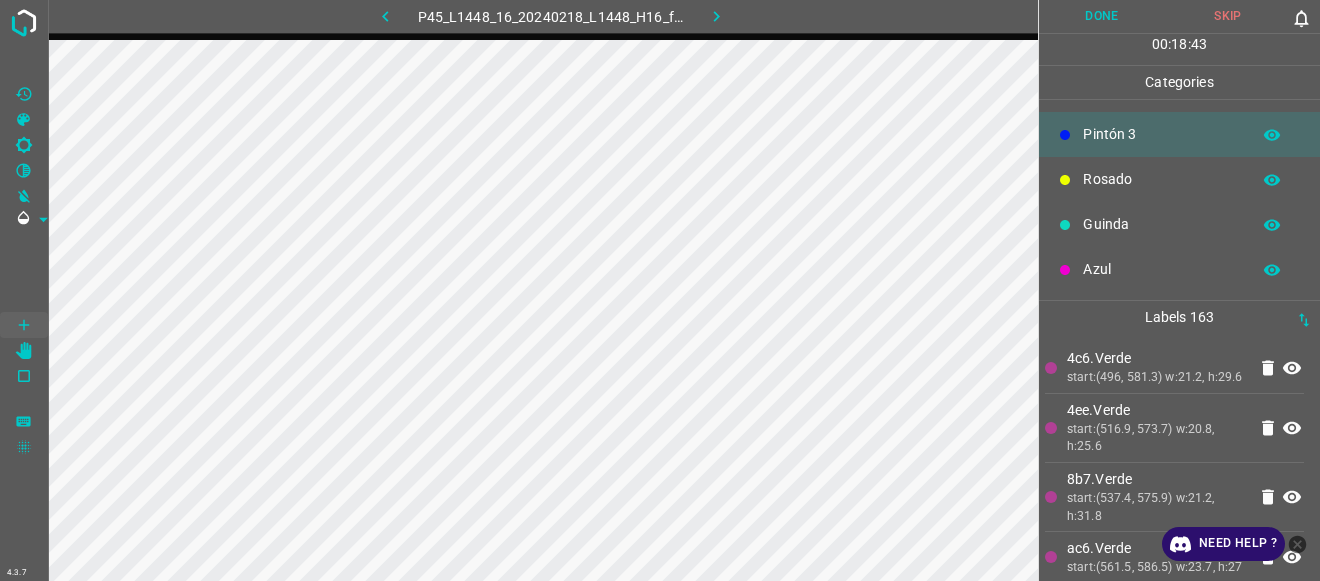 scroll, scrollTop: 0, scrollLeft: 0, axis: both 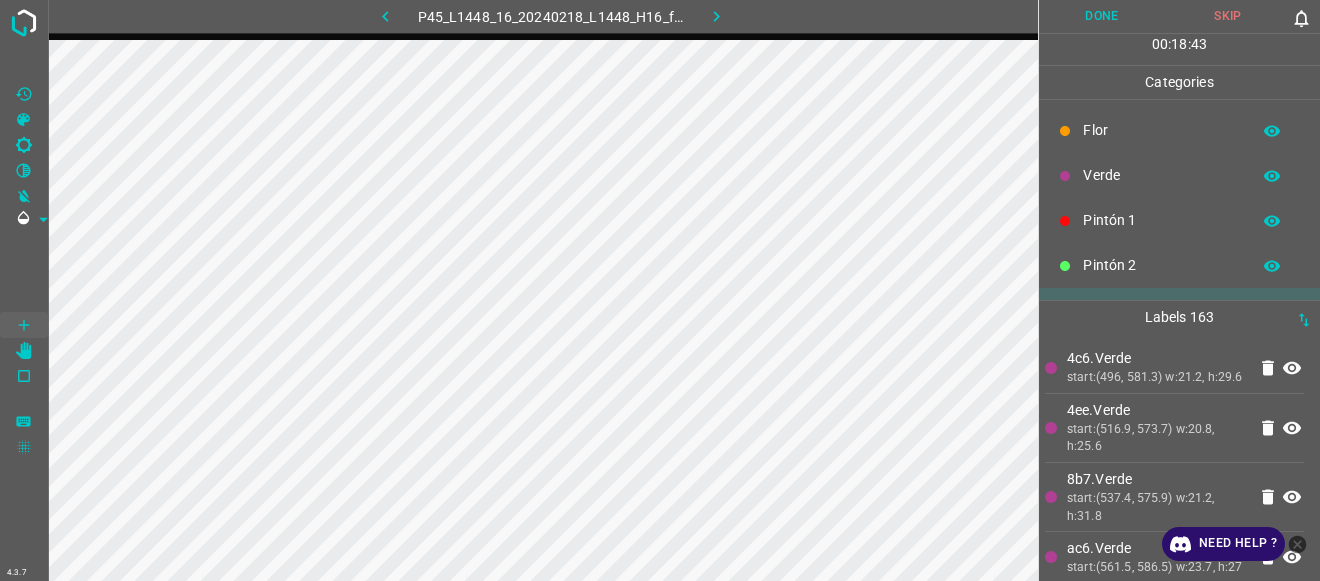 click on "Pintón 2" at bounding box center (1161, 265) 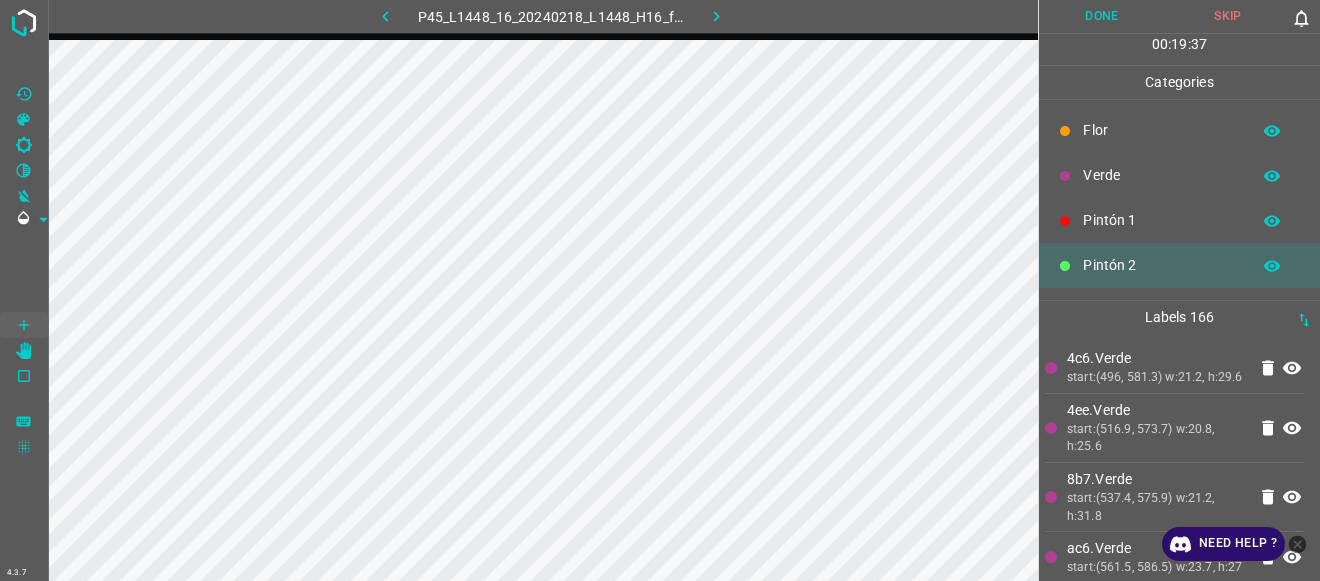 scroll, scrollTop: 176, scrollLeft: 0, axis: vertical 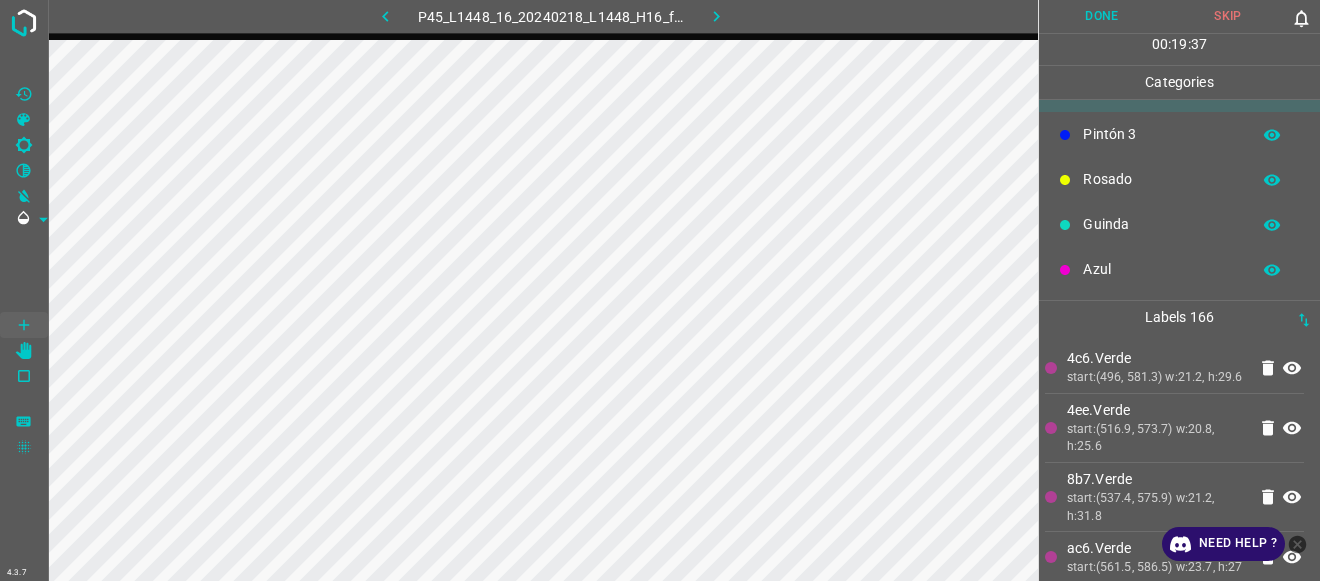 click on "Pintón 3" at bounding box center [1161, 134] 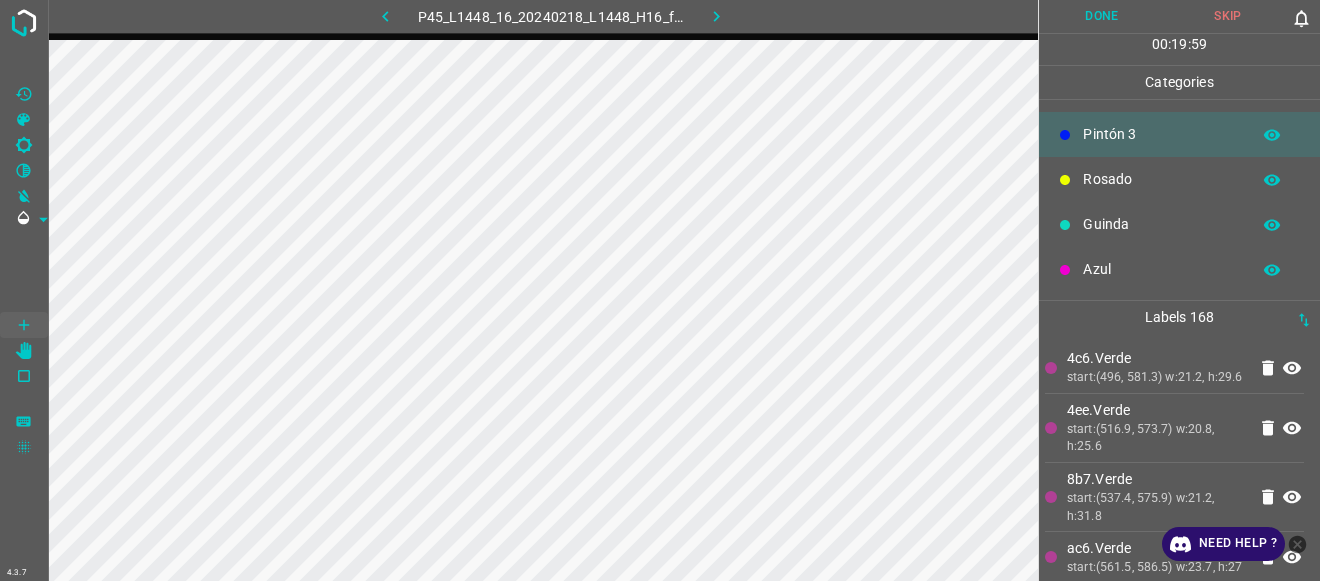 scroll, scrollTop: 0, scrollLeft: 0, axis: both 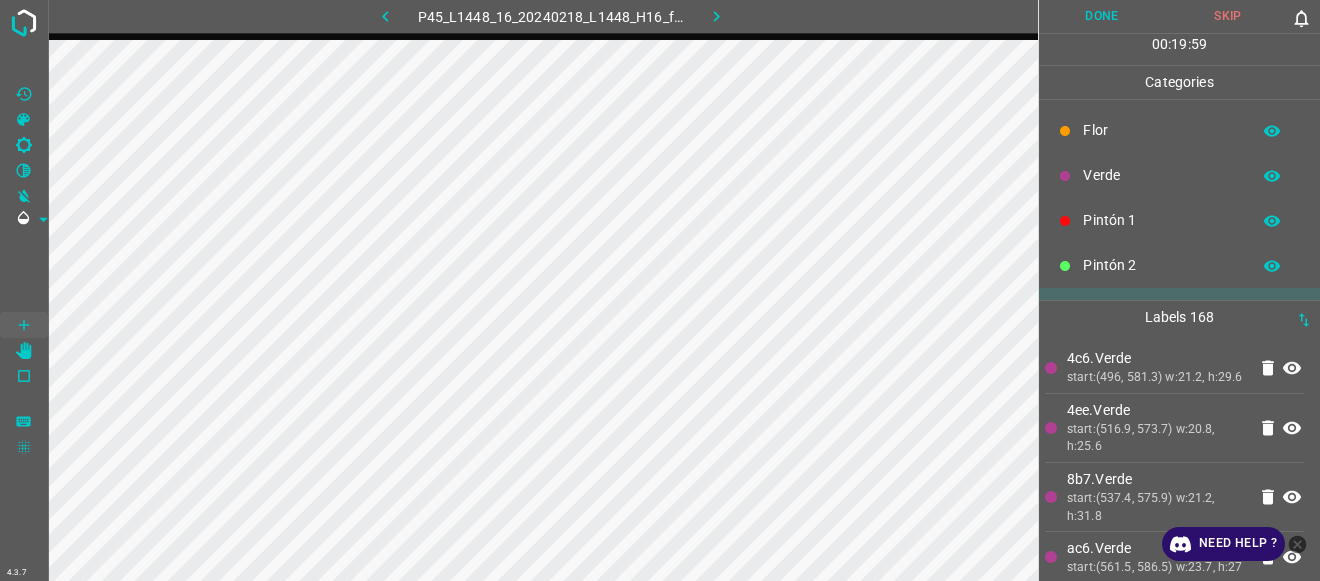 click on "Flor" at bounding box center (1161, 130) 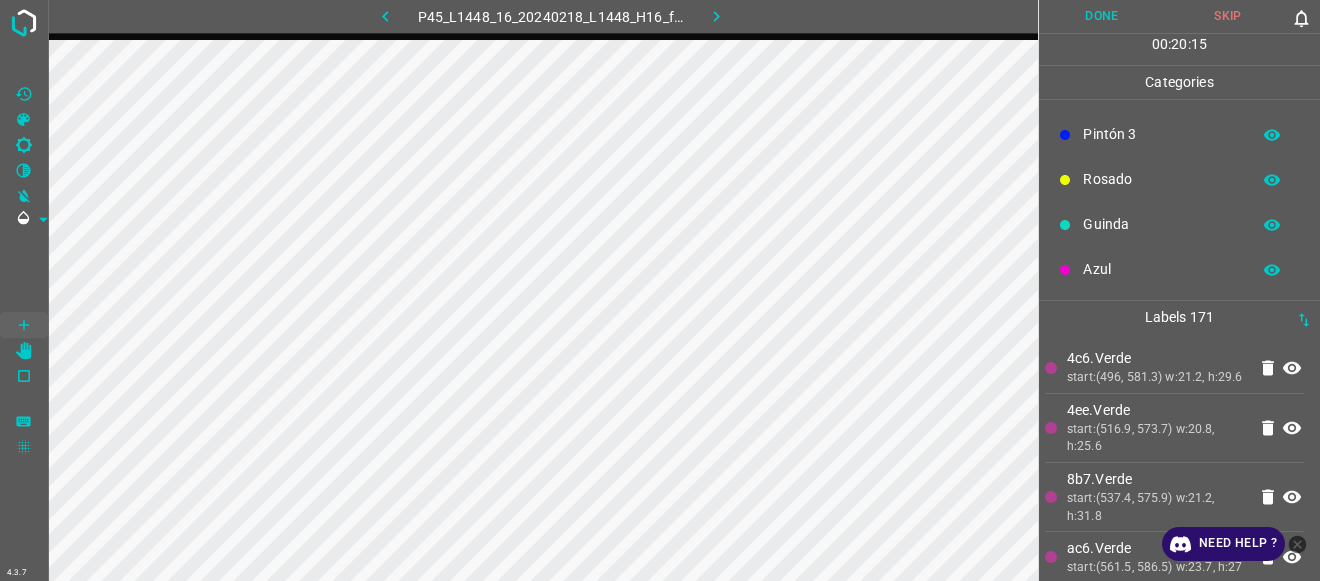 scroll, scrollTop: 0, scrollLeft: 0, axis: both 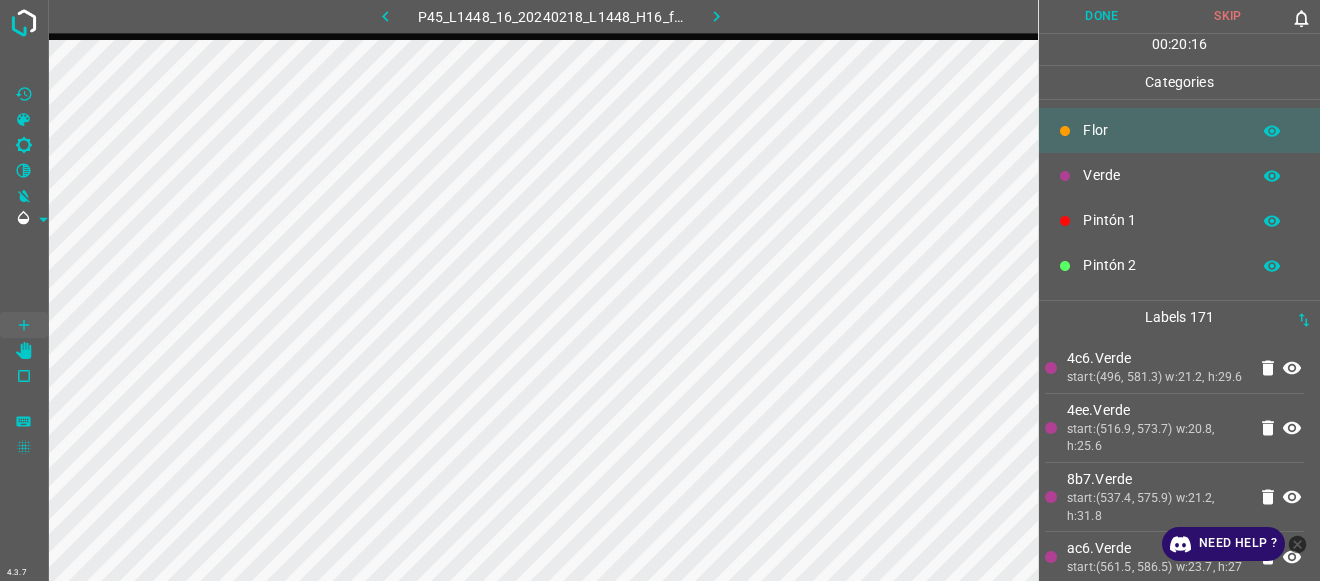 click on "Pintón 2" at bounding box center (1161, 265) 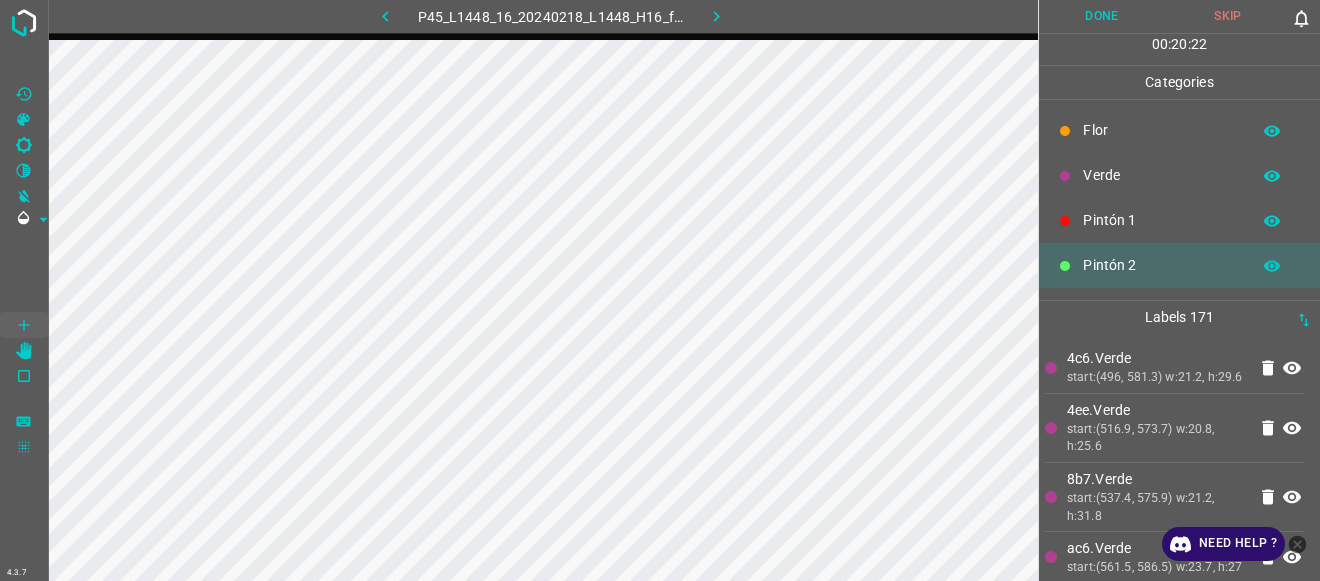 scroll, scrollTop: 176, scrollLeft: 0, axis: vertical 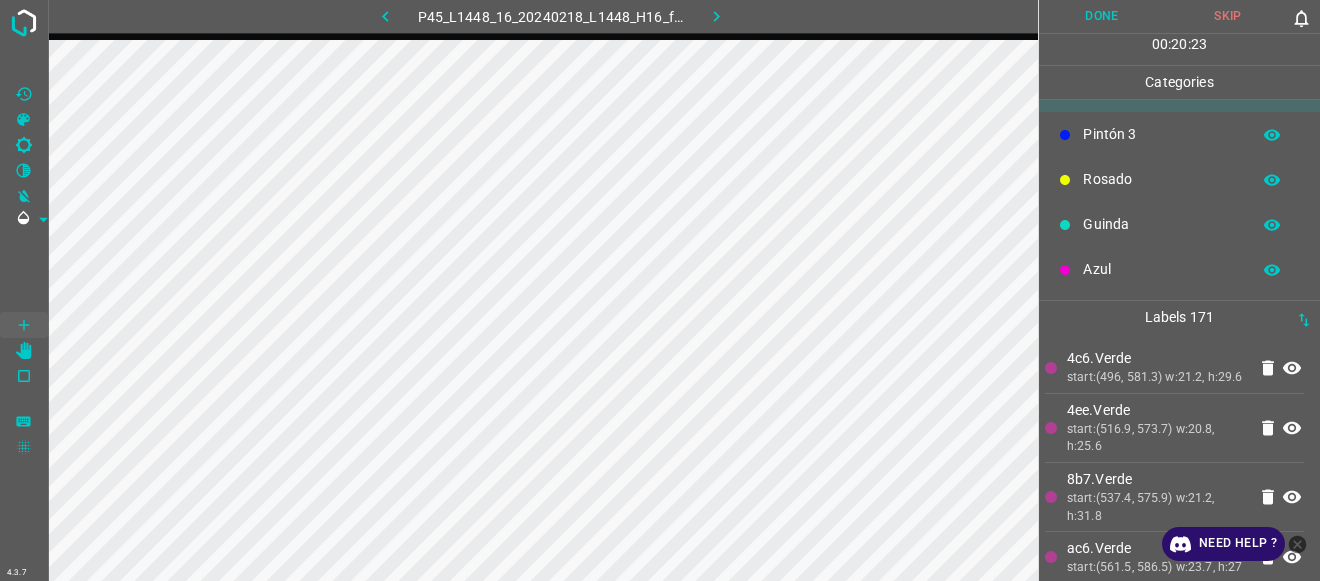 click on "Pintón 3" at bounding box center [1161, 134] 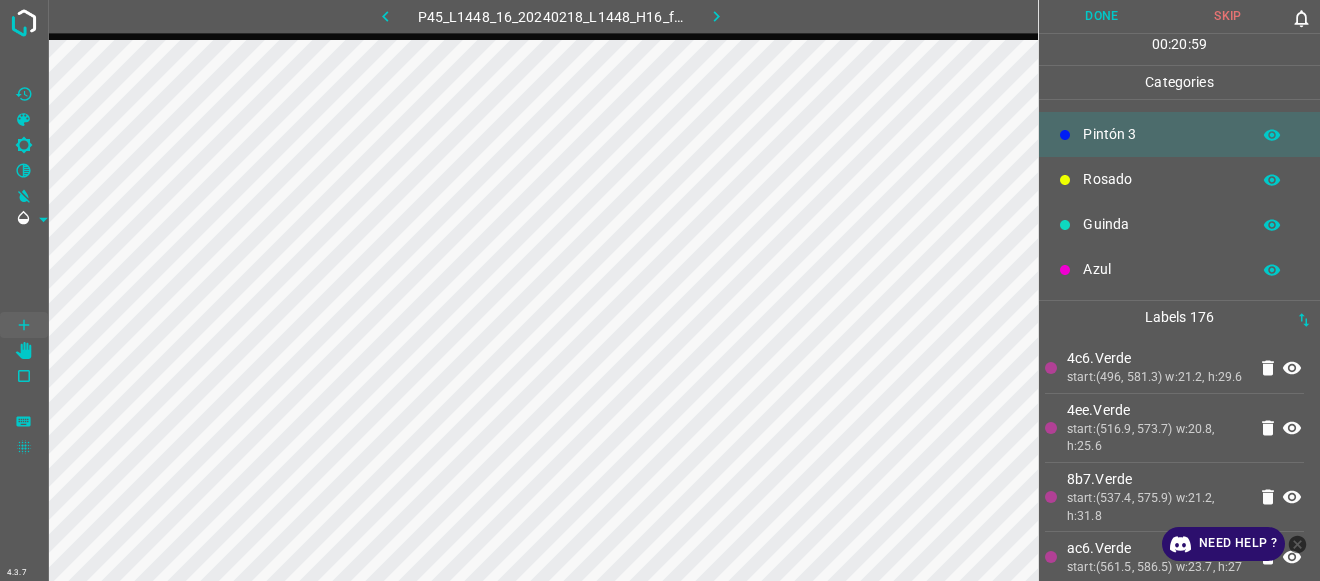 scroll, scrollTop: 0, scrollLeft: 0, axis: both 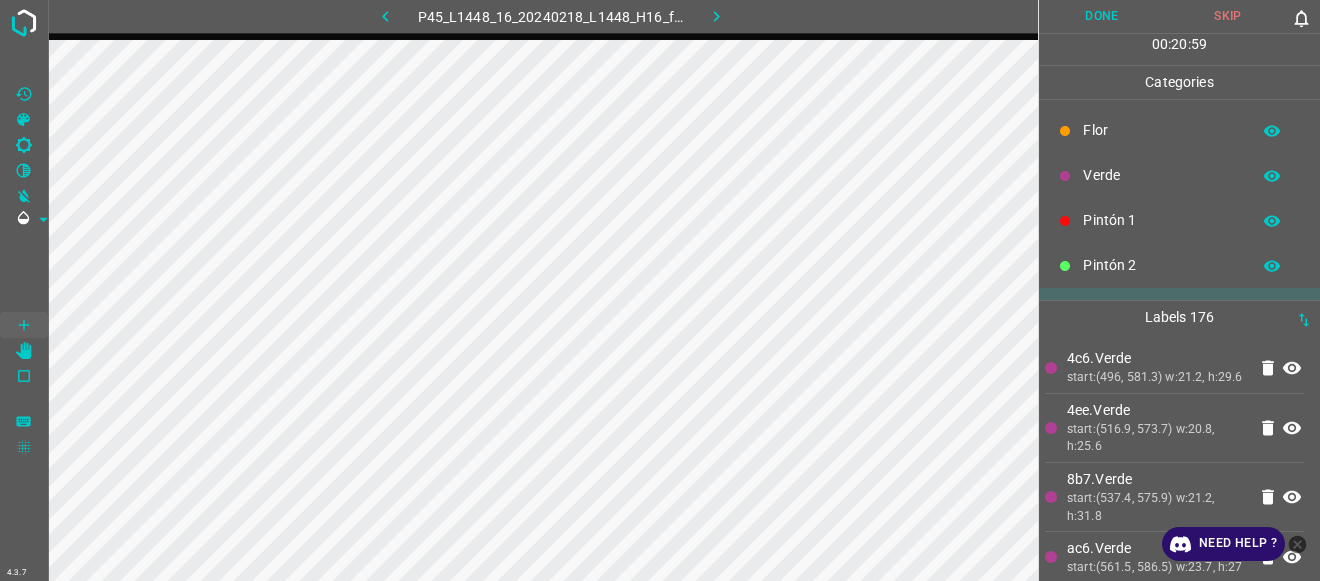 click on "Verde" at bounding box center [1161, 175] 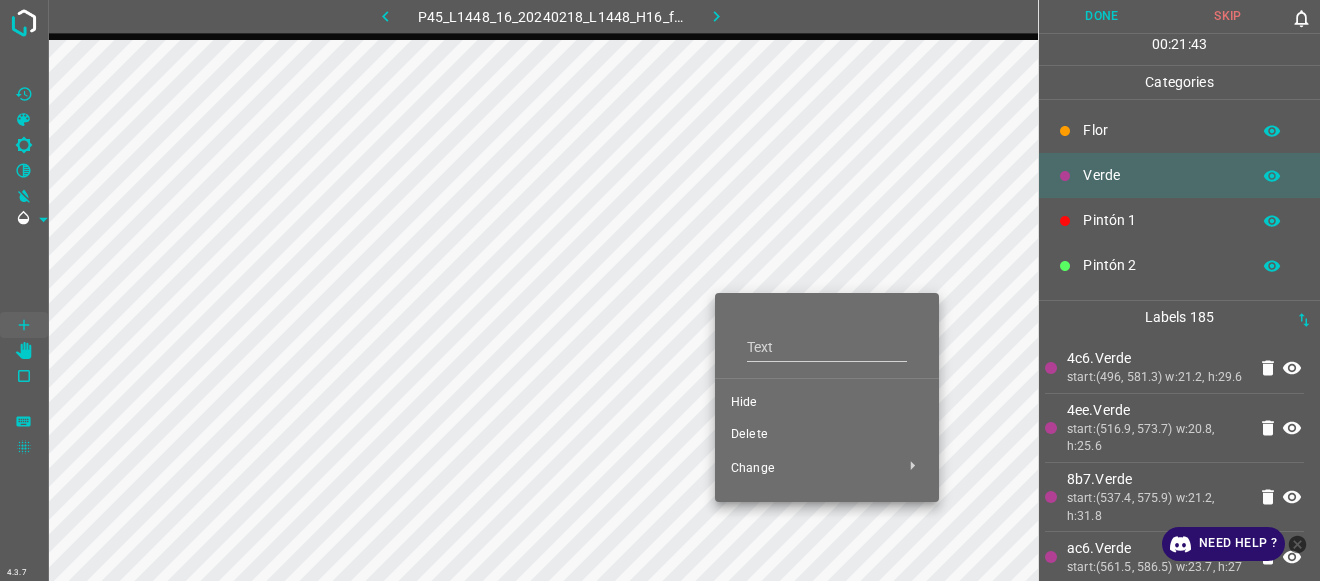click on "Delete" at bounding box center (827, 435) 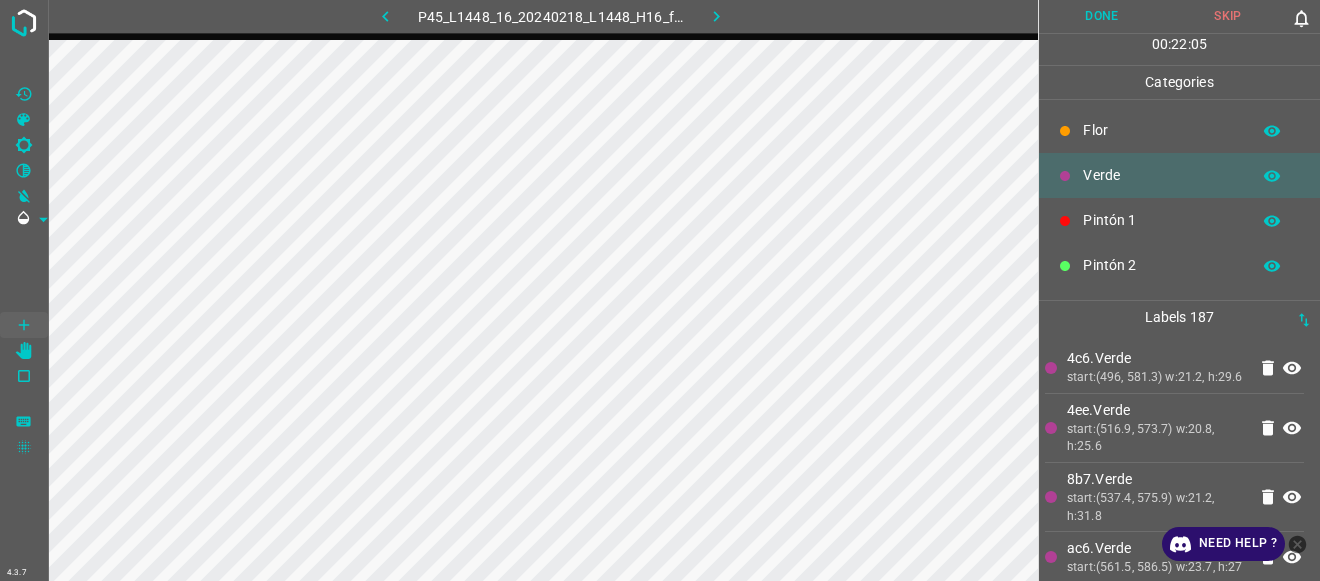 click on "Flor" at bounding box center [1161, 130] 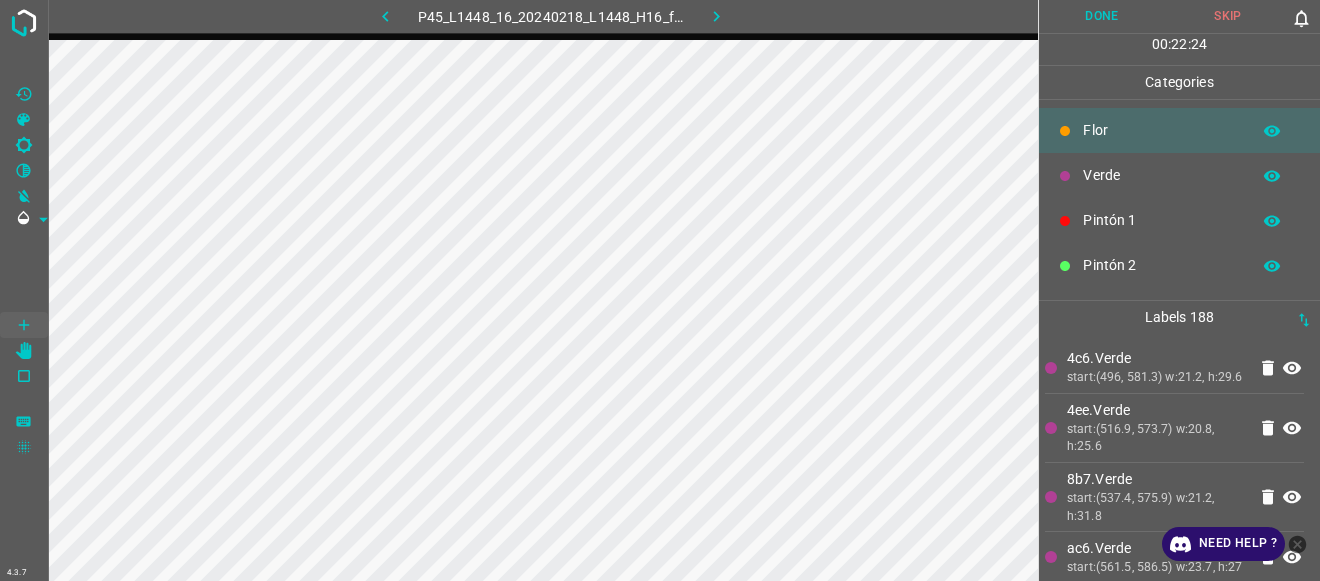 scroll, scrollTop: 176, scrollLeft: 0, axis: vertical 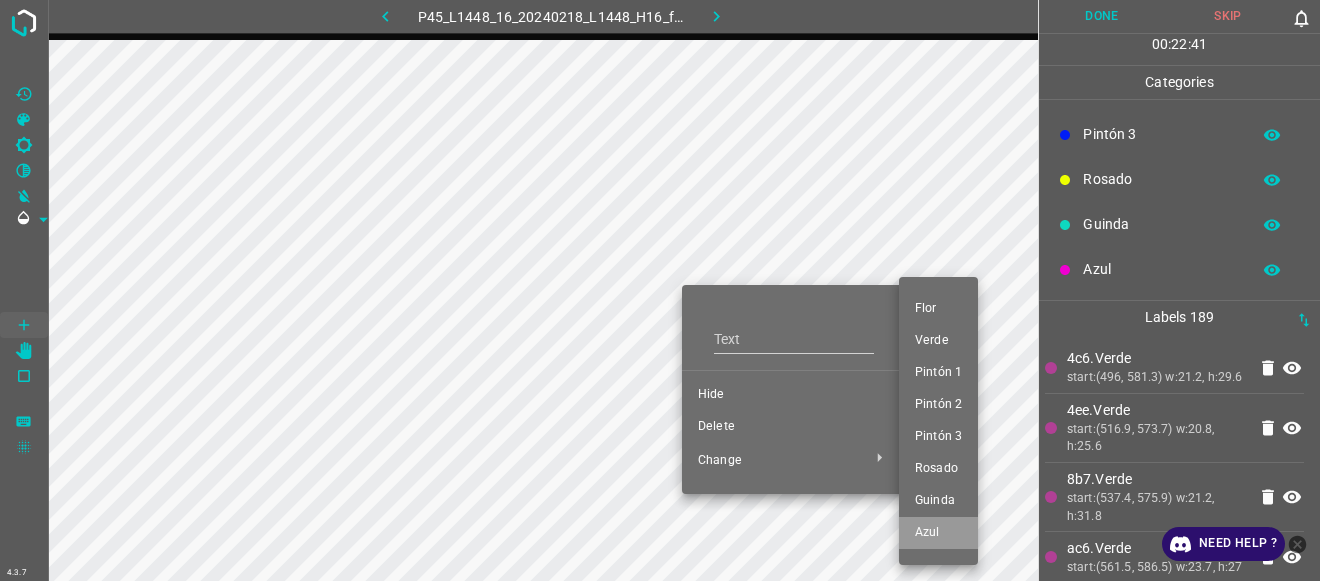 click on "Azul" at bounding box center (938, 533) 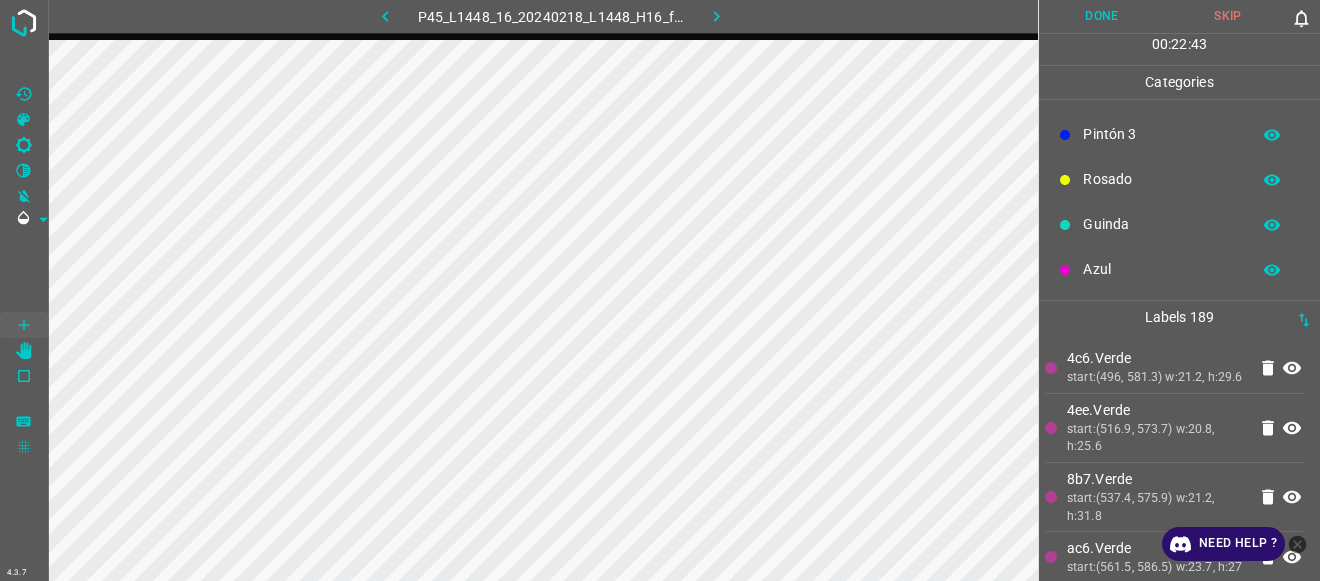 click on "Azul" at bounding box center [1161, 269] 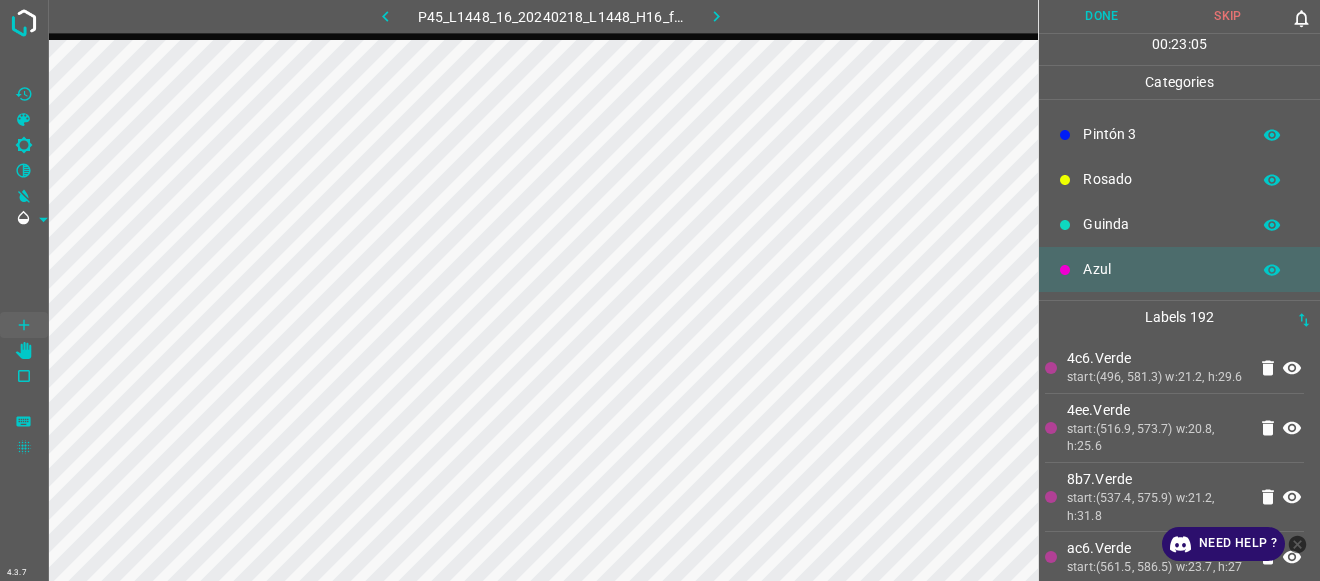 scroll, scrollTop: 0, scrollLeft: 0, axis: both 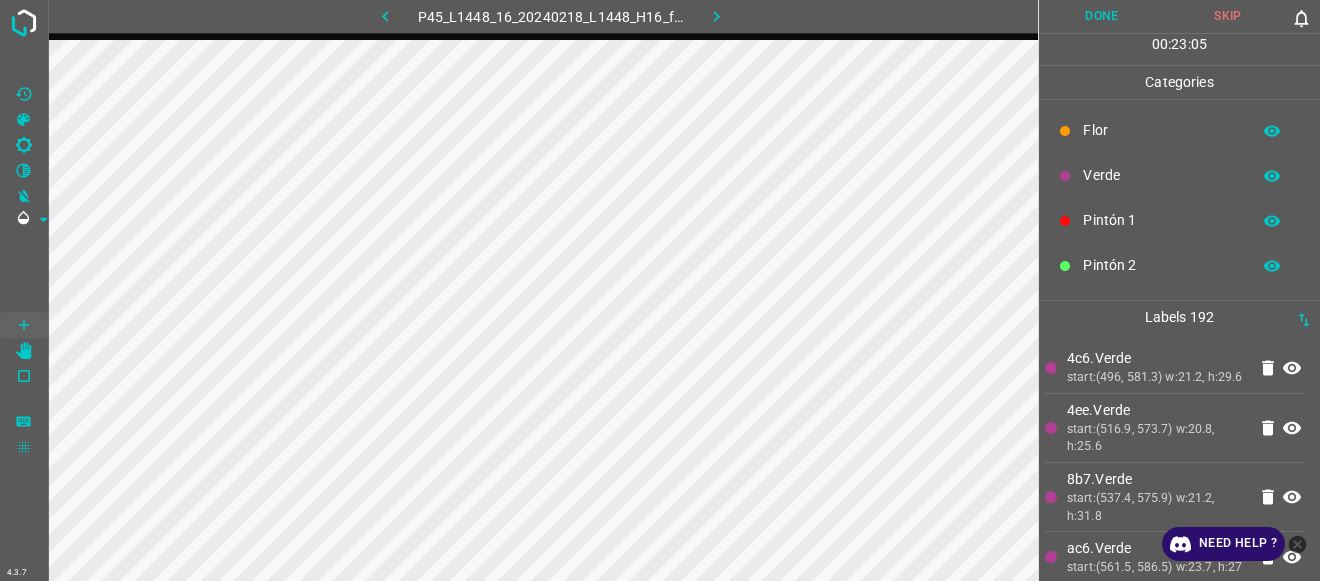 click on "Verde" at bounding box center (1161, 175) 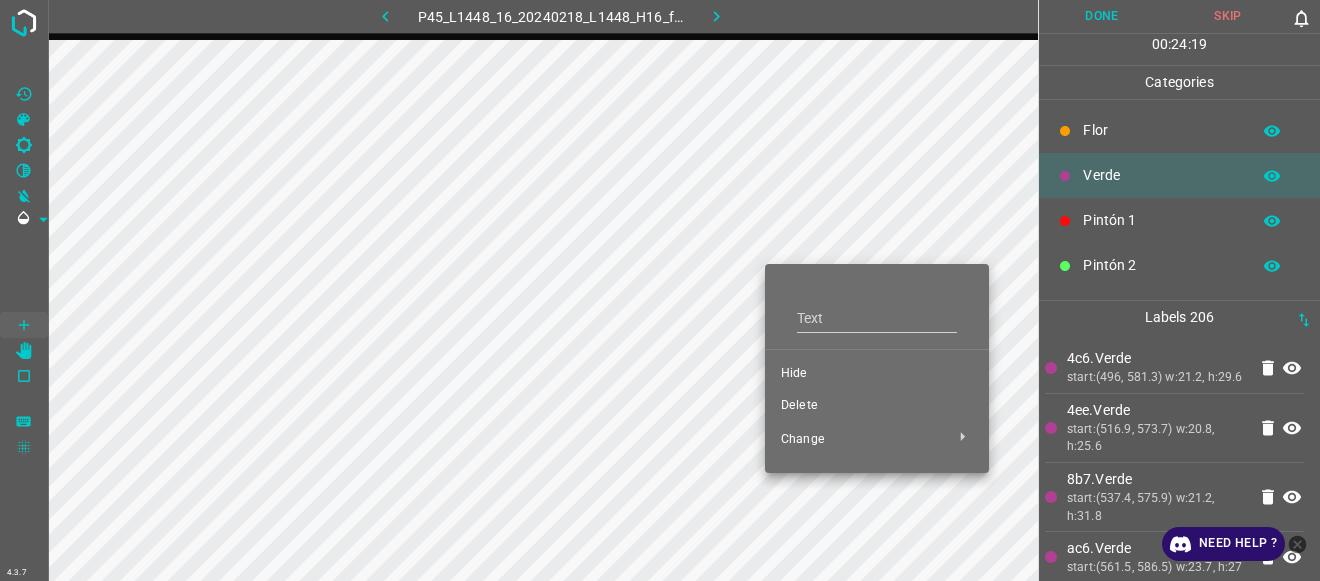 click on "Delete" at bounding box center [877, 406] 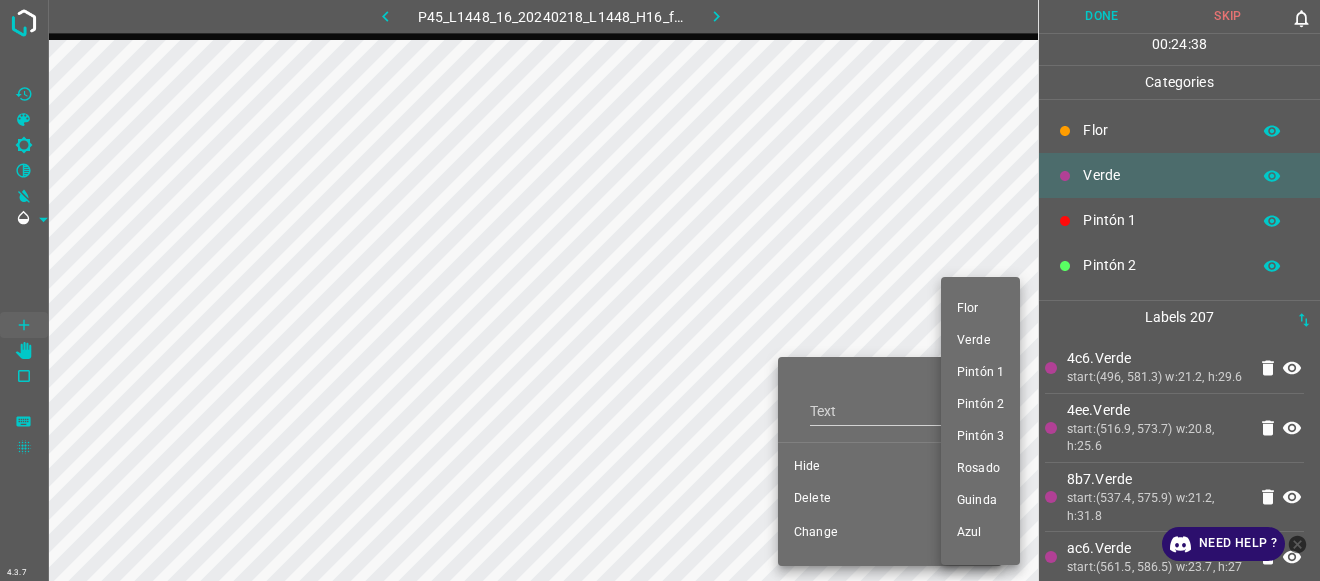 click at bounding box center (660, 290) 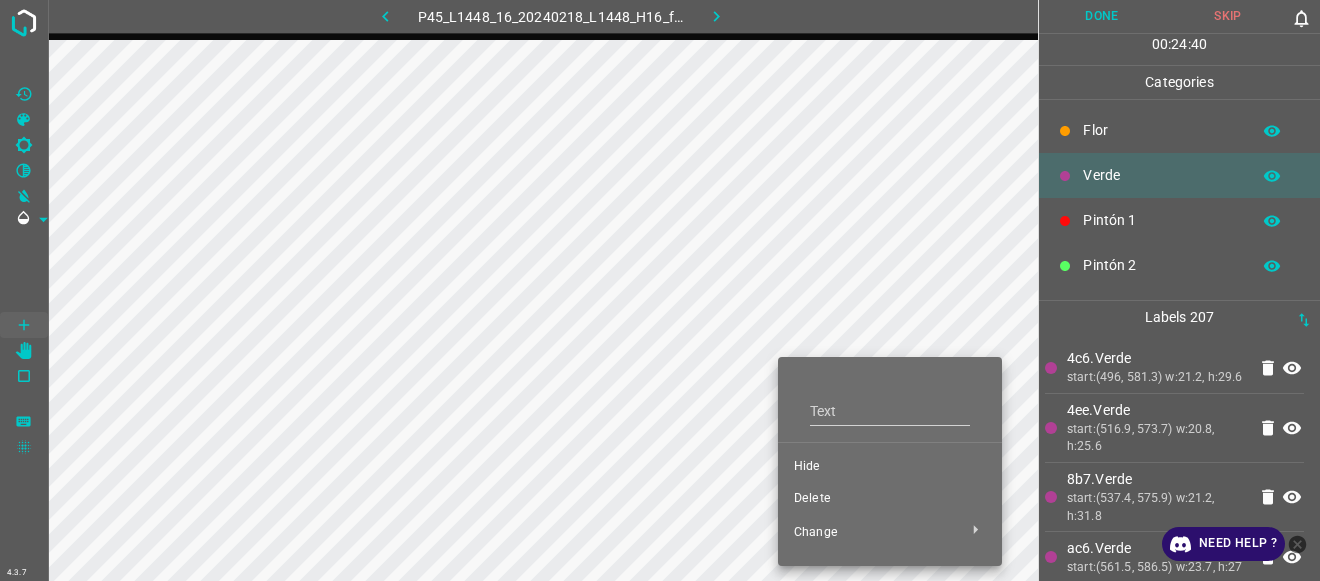 click on "Delete" at bounding box center [890, 499] 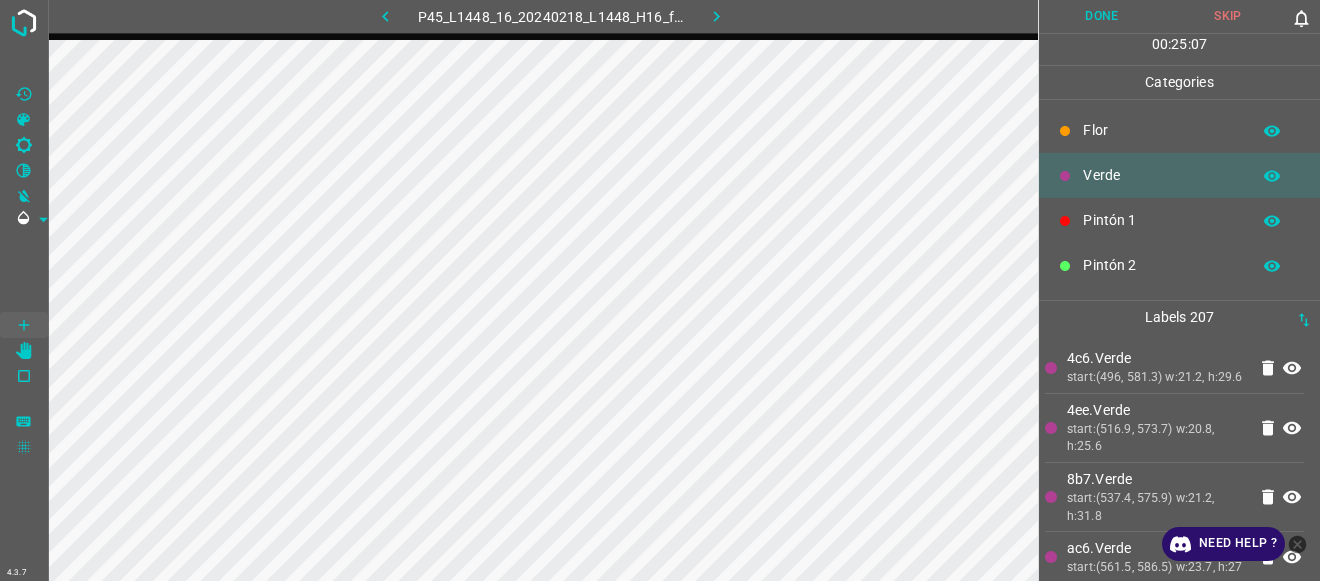 scroll, scrollTop: 176, scrollLeft: 0, axis: vertical 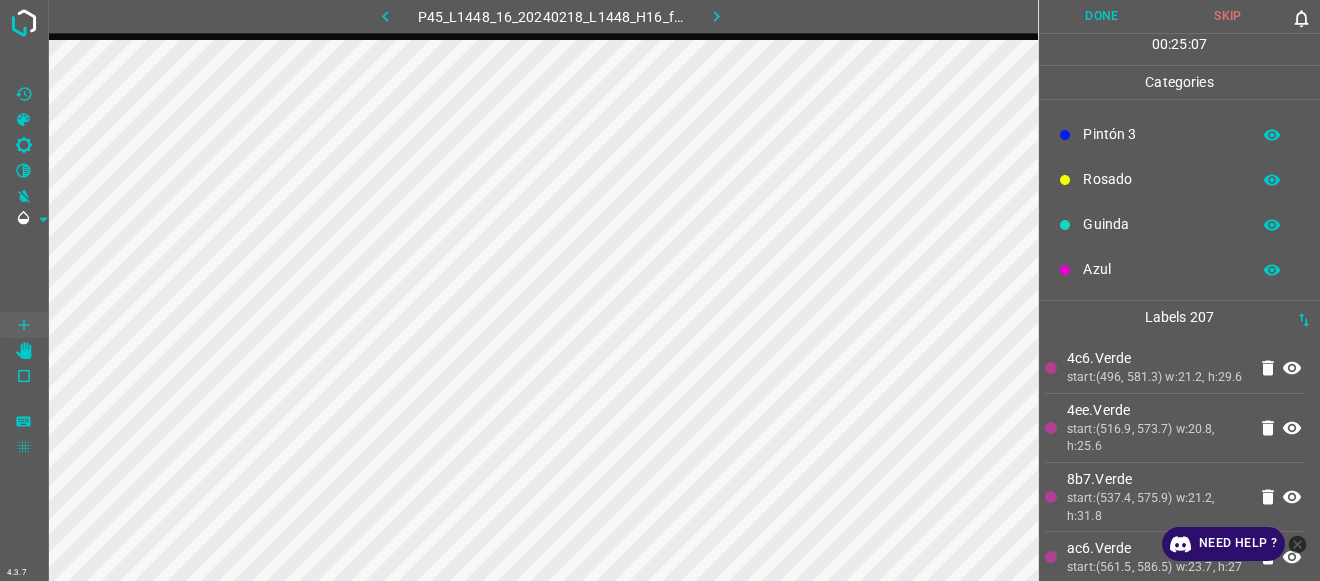 click on "Rosado" at bounding box center [1161, 179] 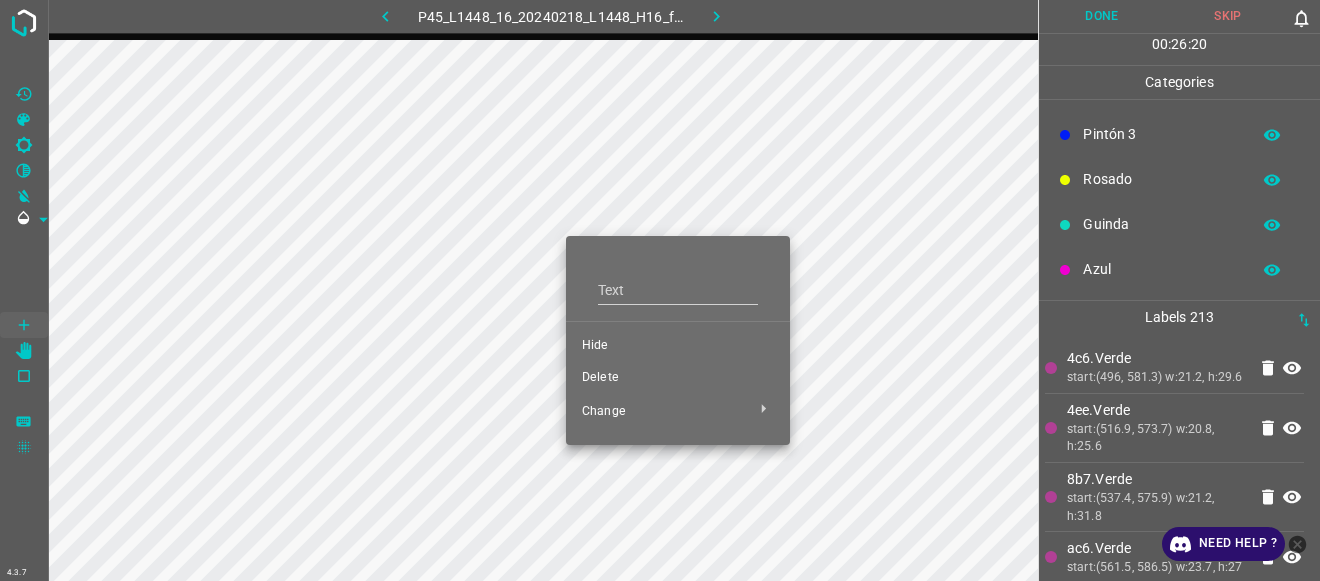 click on "Delete" at bounding box center [678, 378] 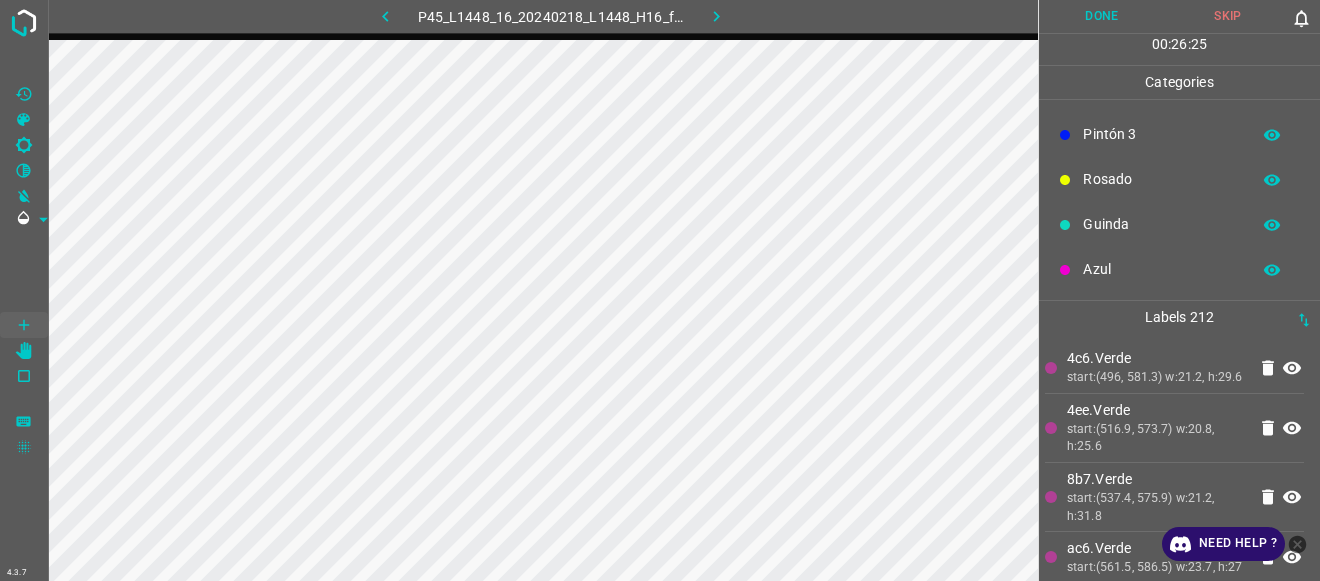 scroll, scrollTop: 0, scrollLeft: 0, axis: both 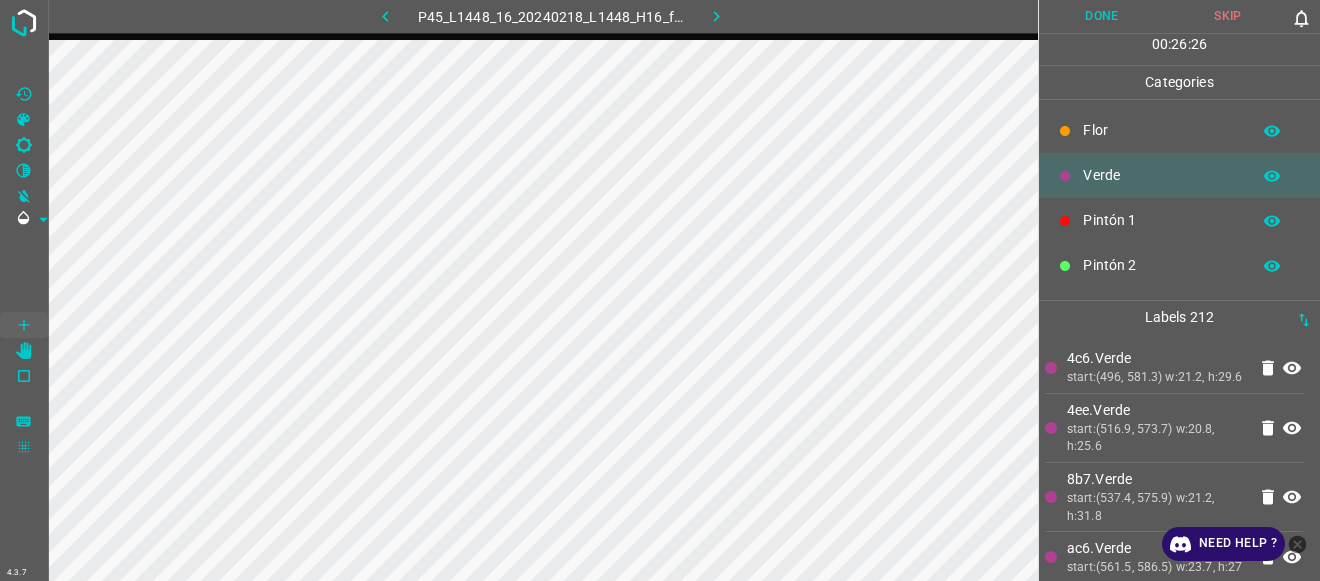 click on "Pintón 1" at bounding box center (1161, 220) 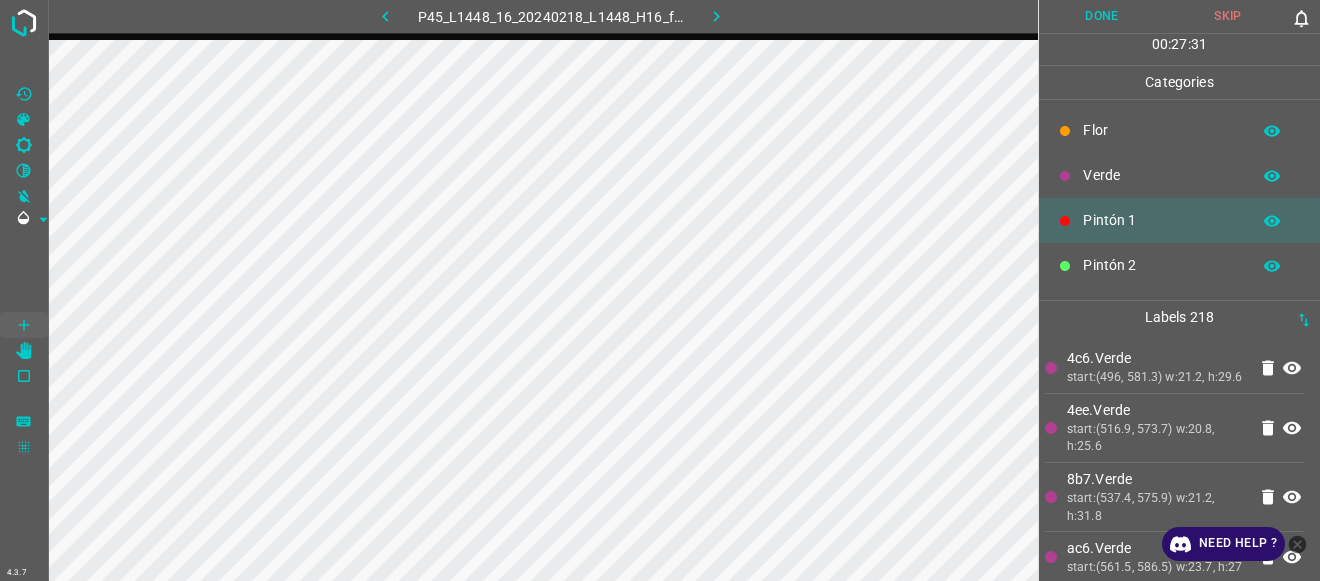 click on "Done" at bounding box center (1102, 16) 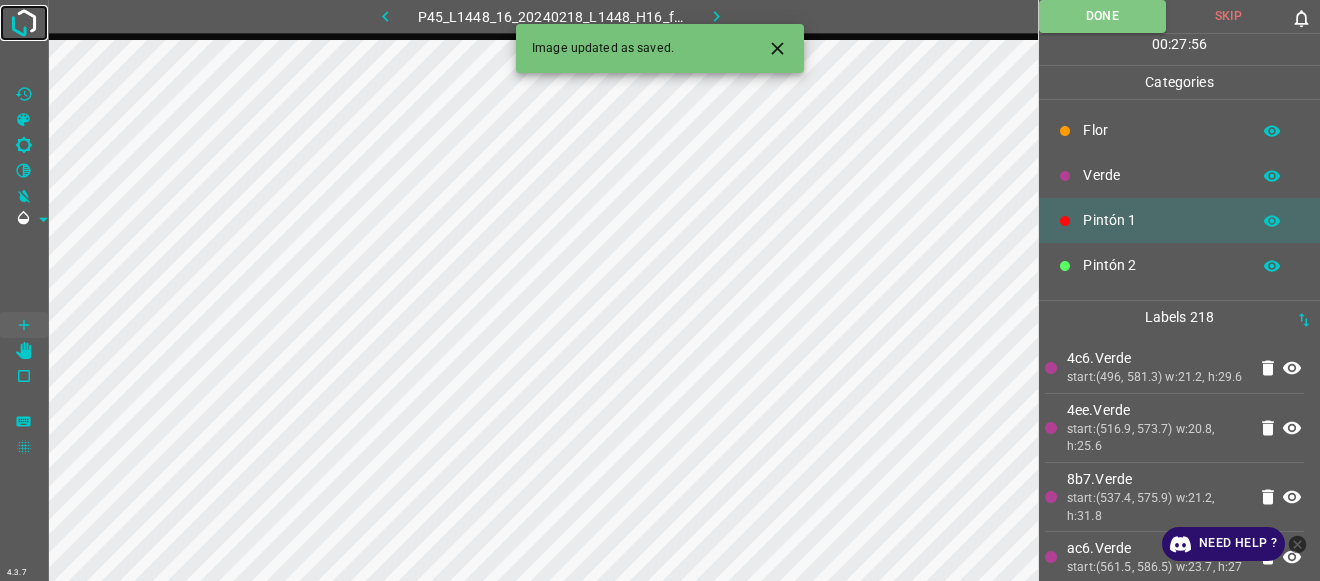 click at bounding box center (24, 23) 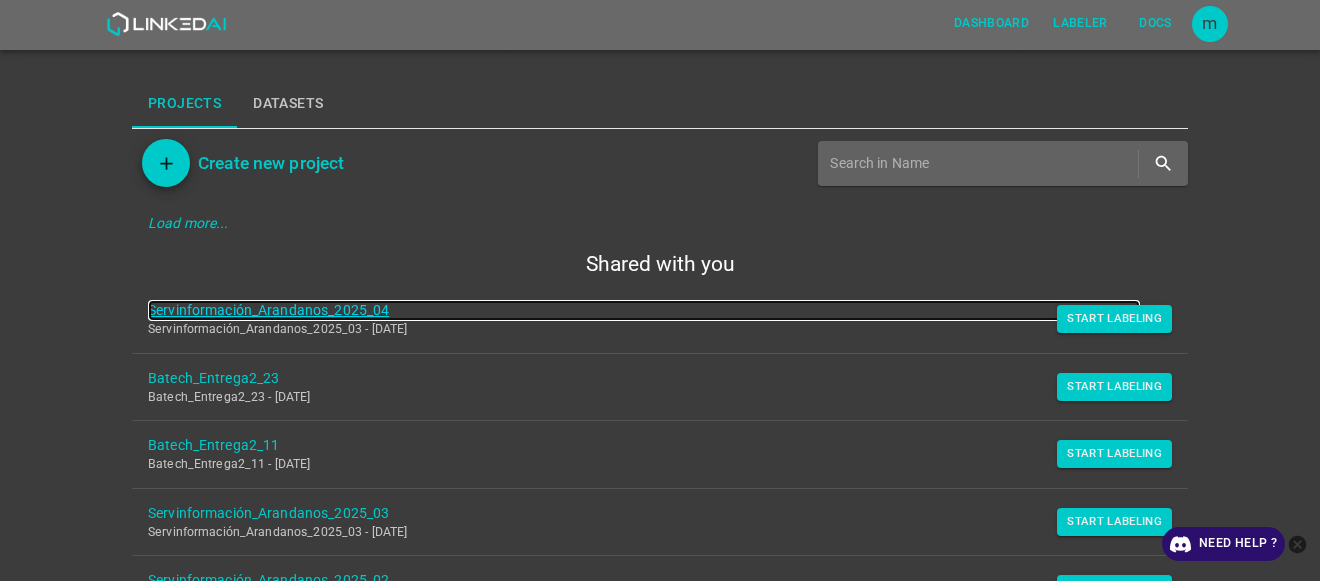 click on "Servinformación_Arandanos_2025_04" at bounding box center (644, 310) 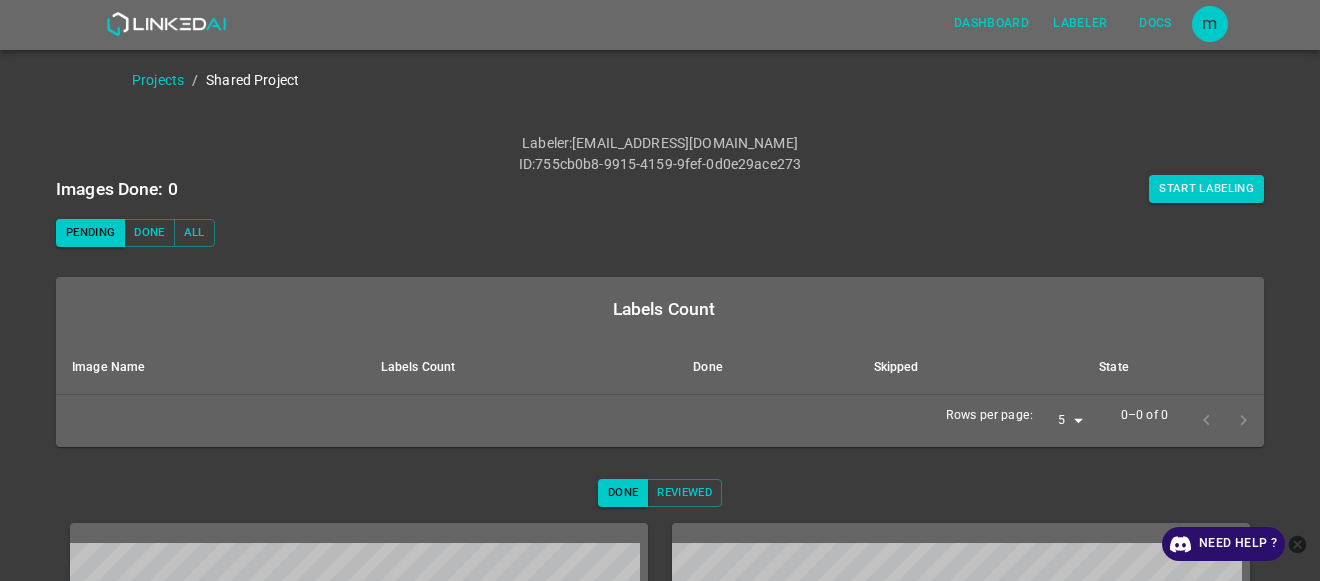 scroll, scrollTop: 0, scrollLeft: 0, axis: both 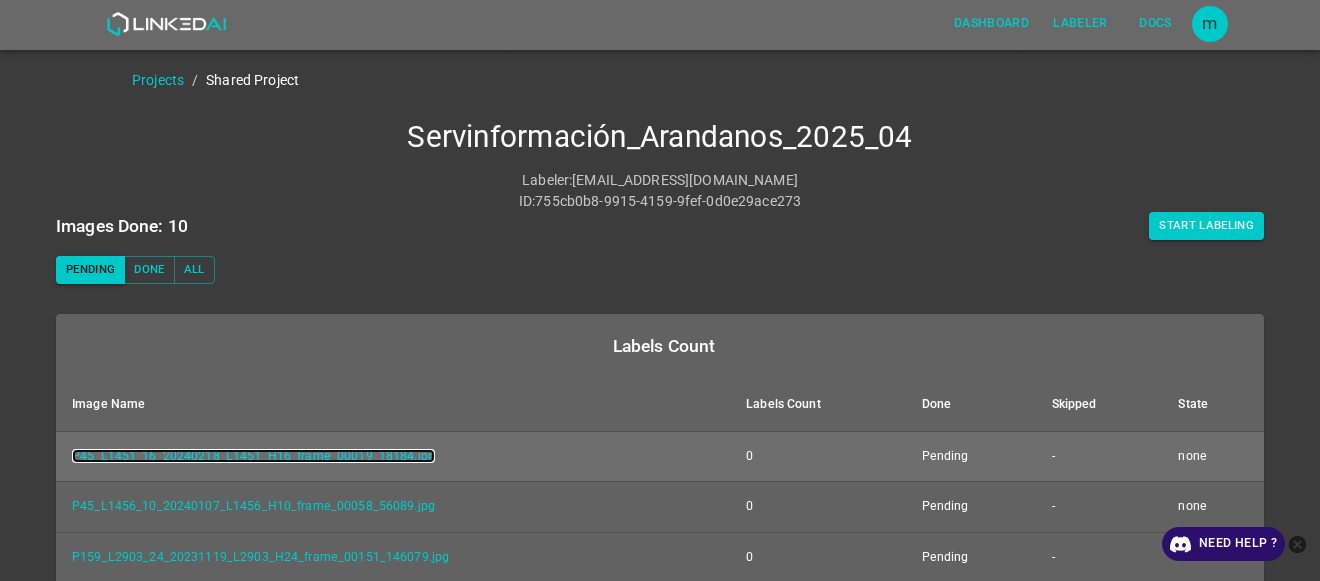 click on "P45_L1451_16_20240218_L1451_H16_frame_00019_18184.jpg" at bounding box center [253, 456] 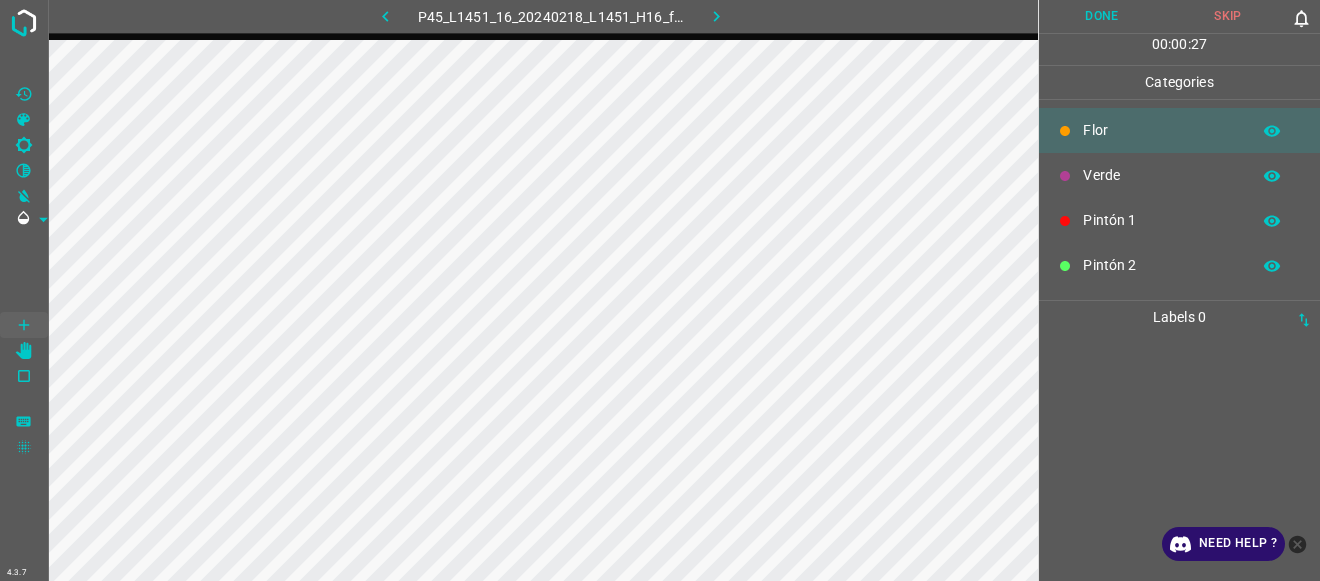 click on "Verde" at bounding box center (1161, 175) 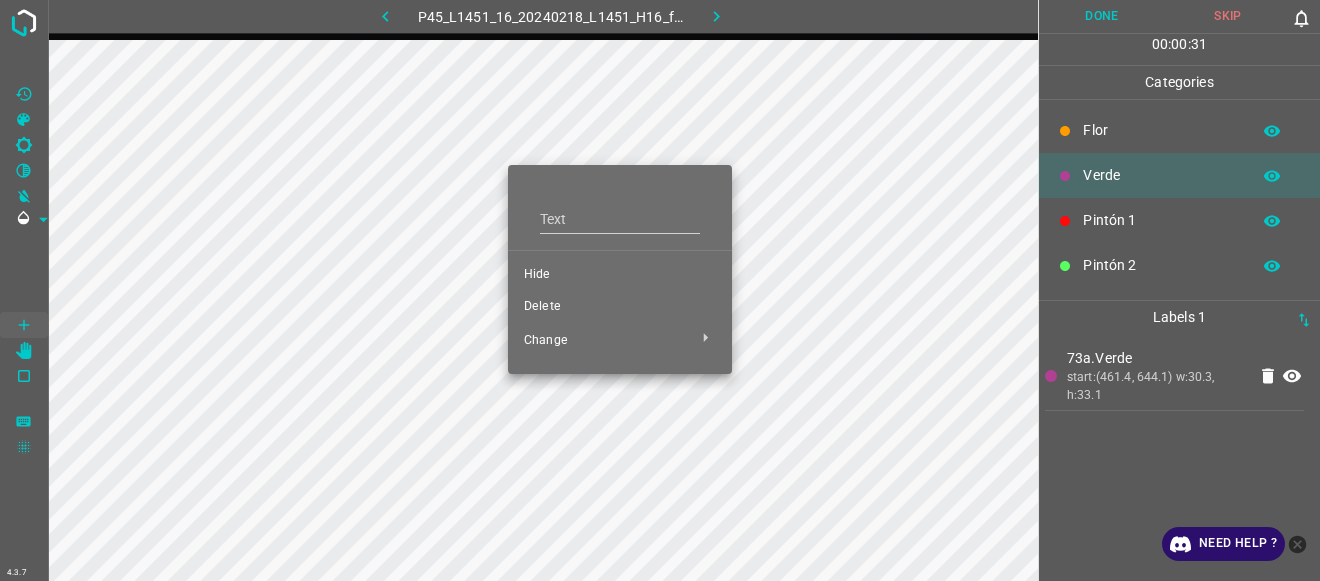 click on "Delete" at bounding box center (620, 307) 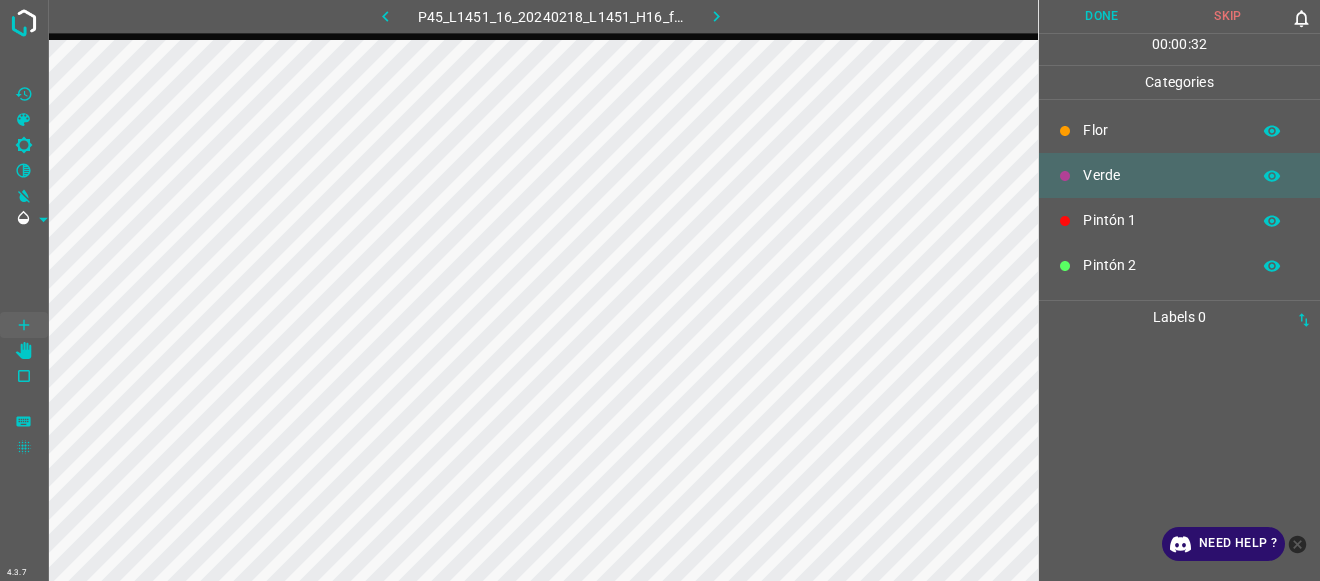 click on "Pintón 2" at bounding box center (1161, 265) 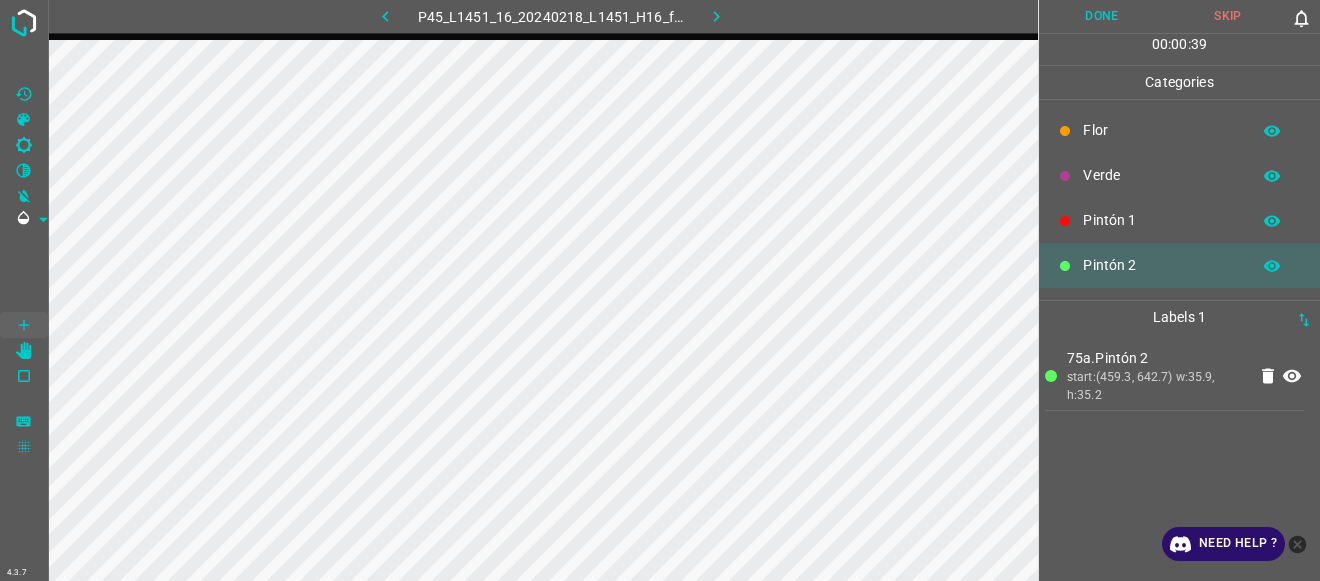 scroll, scrollTop: 176, scrollLeft: 0, axis: vertical 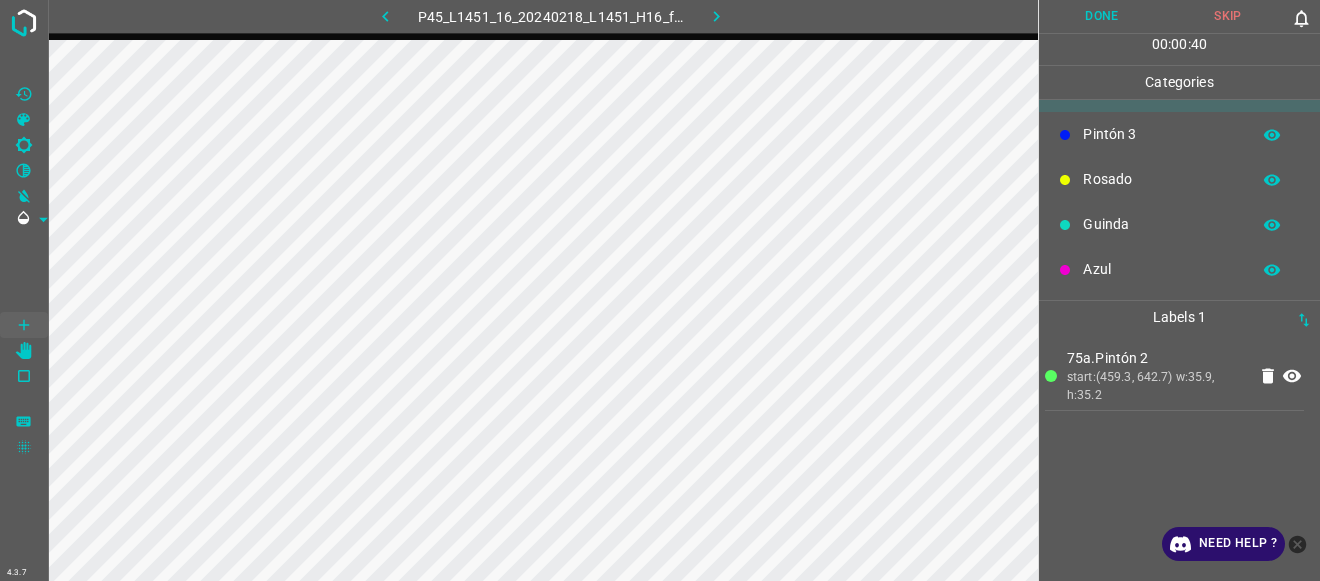 click on "Guinda" at bounding box center (1161, 224) 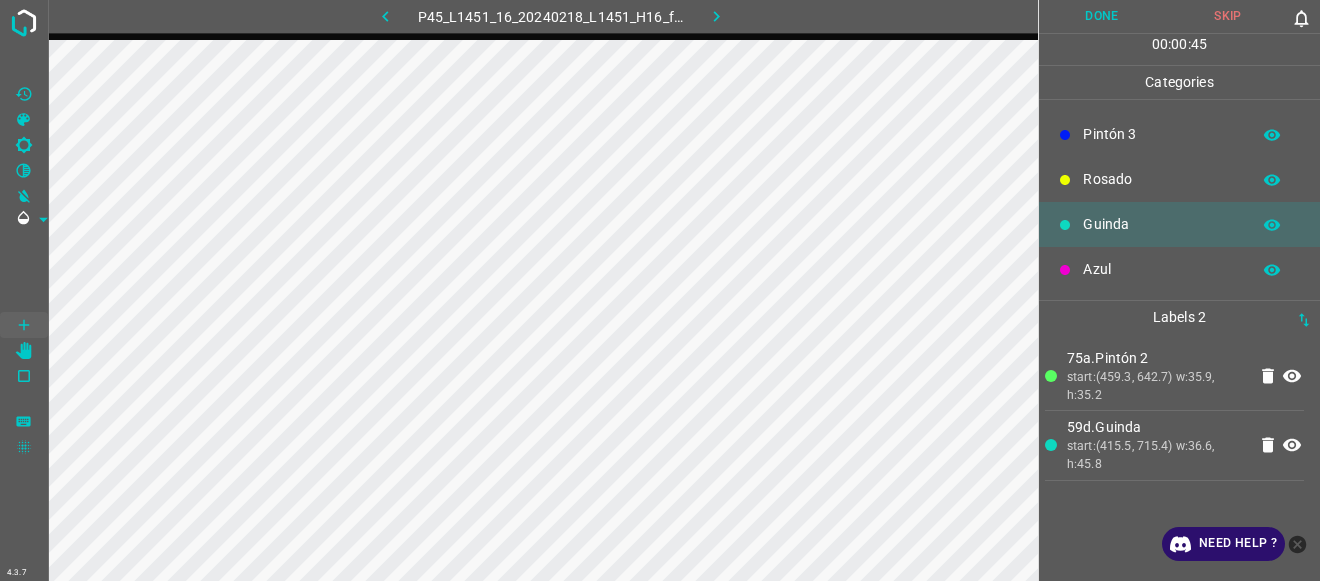 scroll, scrollTop: 0, scrollLeft: 0, axis: both 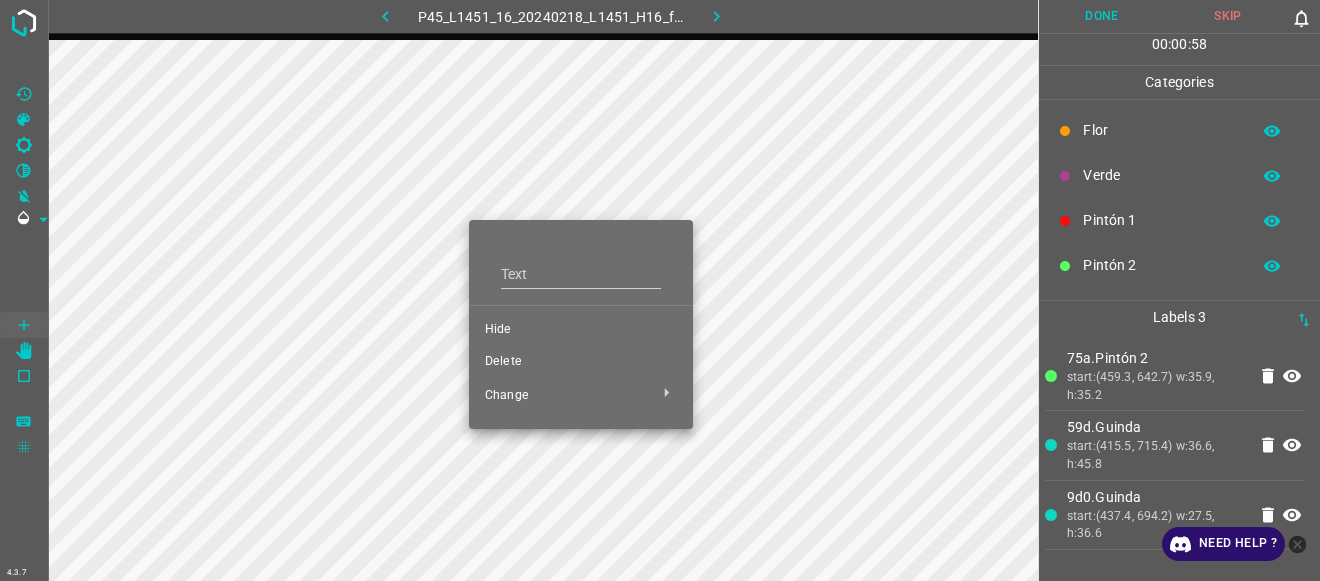 click on "Delete" at bounding box center [581, 362] 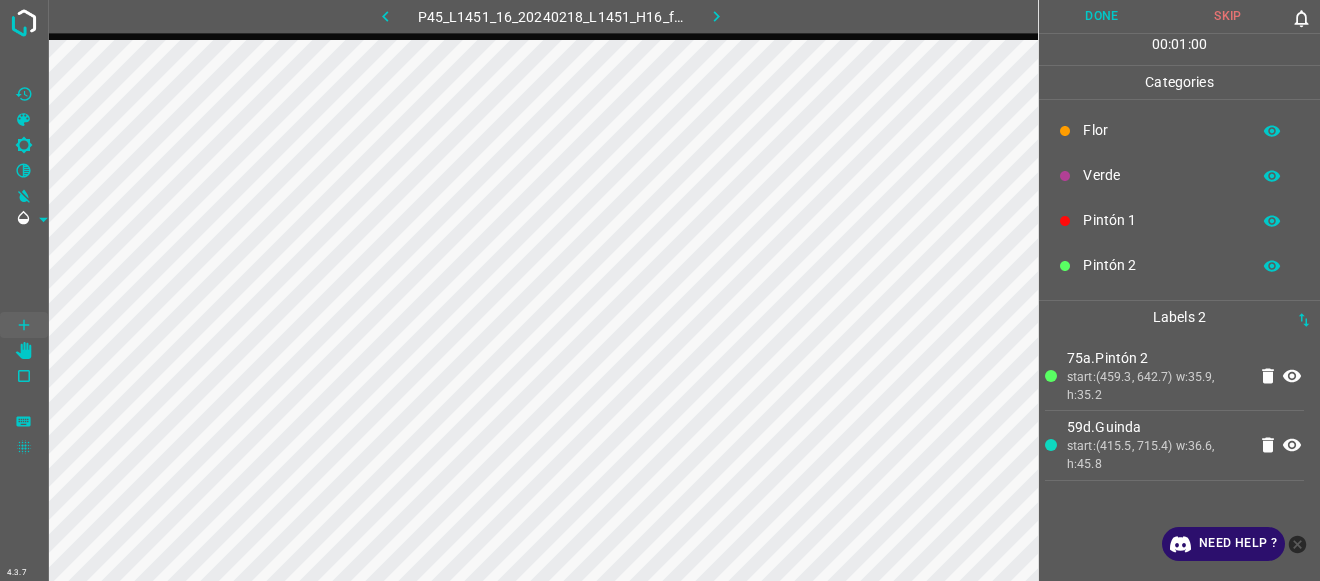 click on "Pintón 2" at bounding box center (1161, 265) 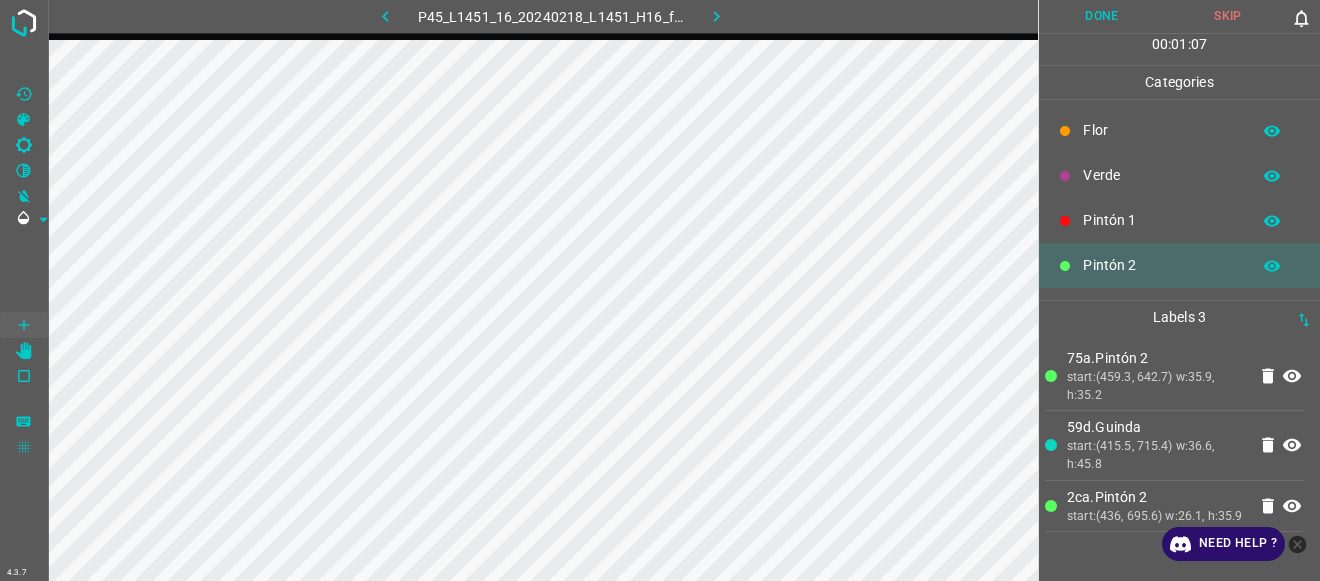 scroll, scrollTop: 176, scrollLeft: 0, axis: vertical 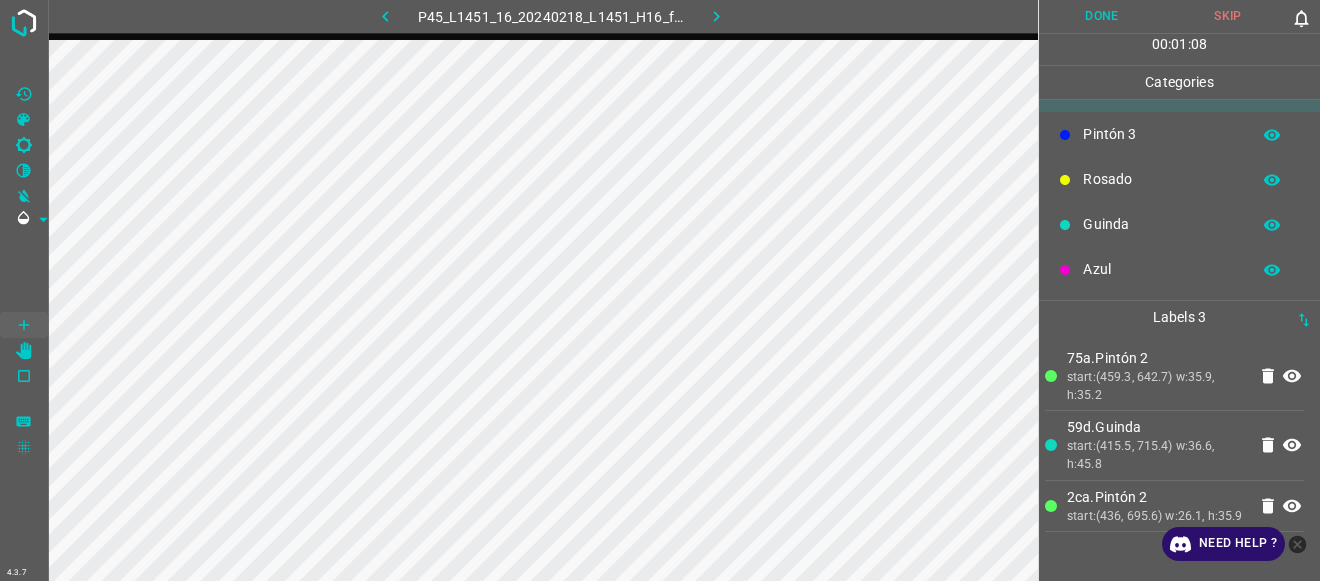 click on "Rosado" at bounding box center (1161, 179) 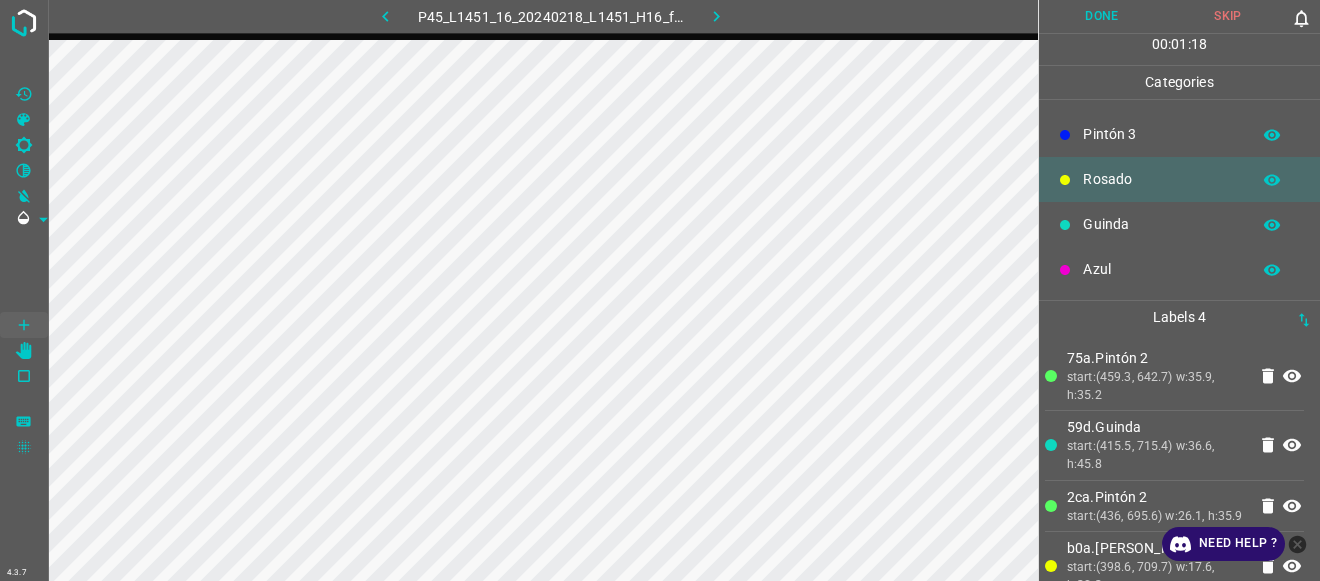 scroll, scrollTop: 0, scrollLeft: 0, axis: both 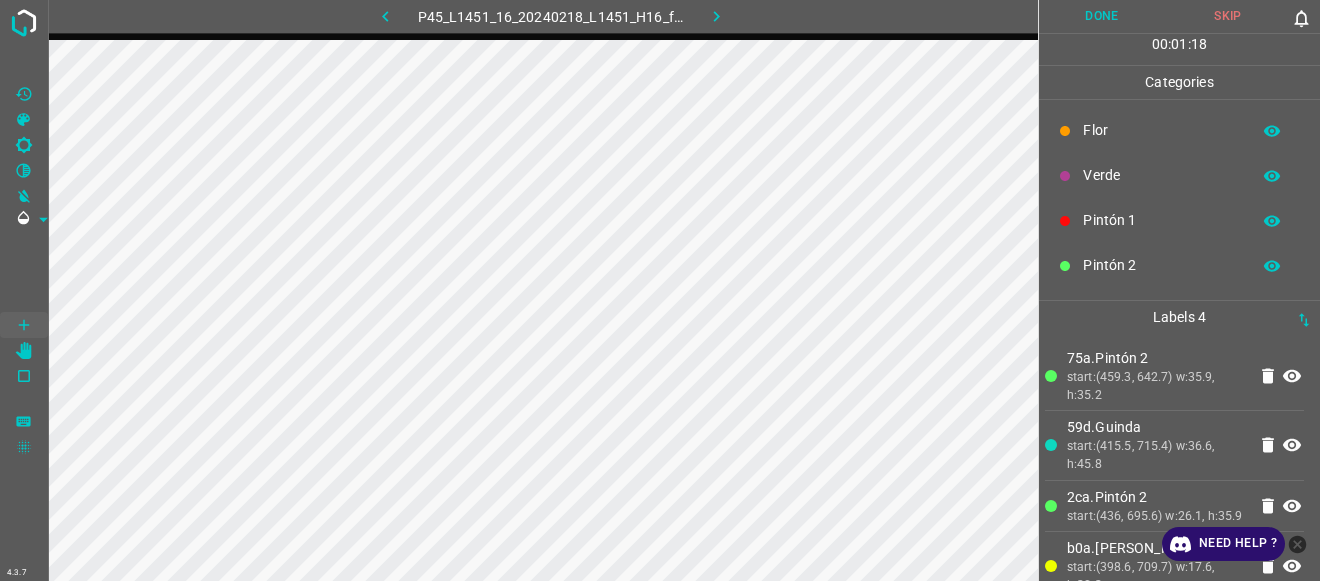 click on "Pintón 1" at bounding box center (1161, 220) 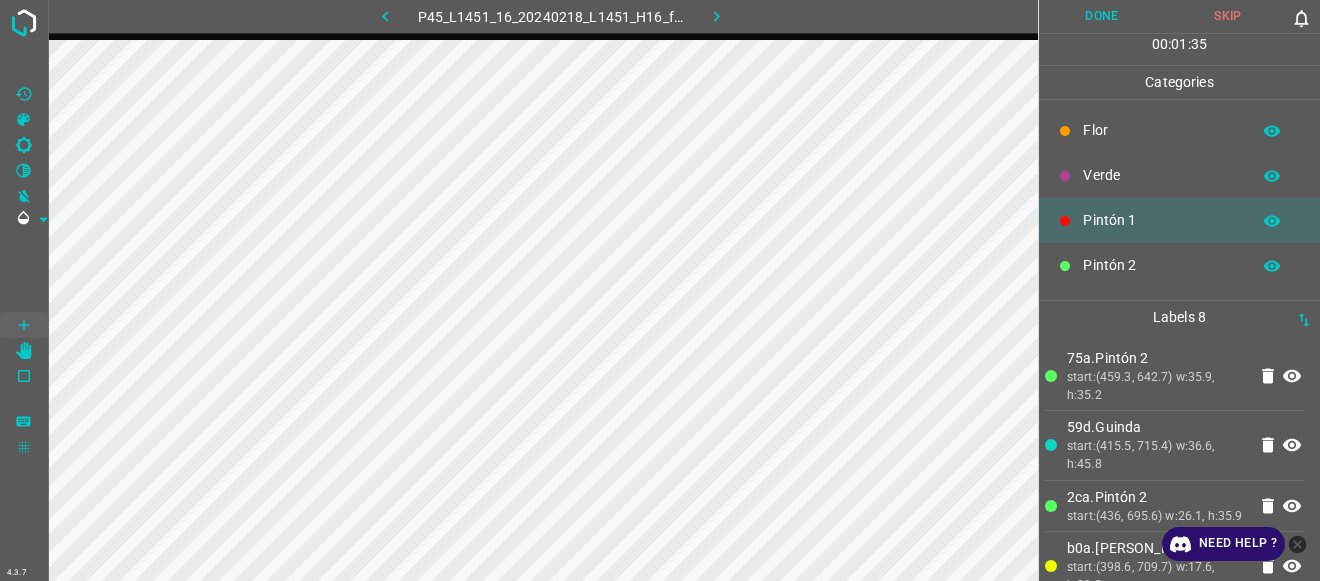 click on "Flor" at bounding box center (1179, 130) 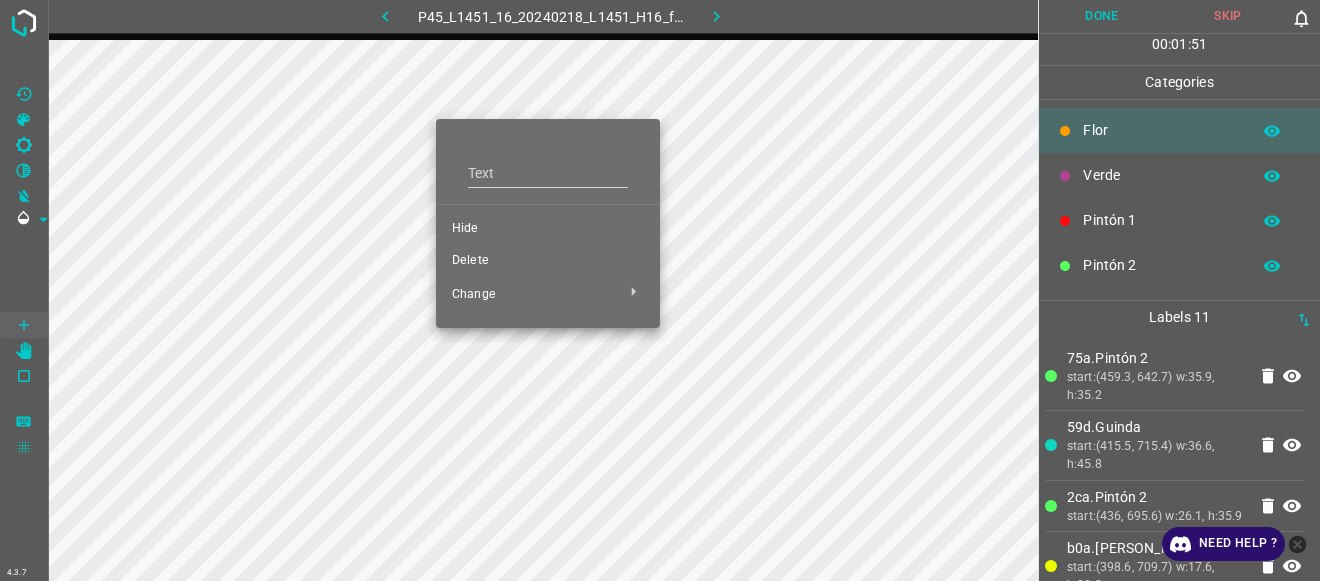 click on "Delete" at bounding box center [548, 261] 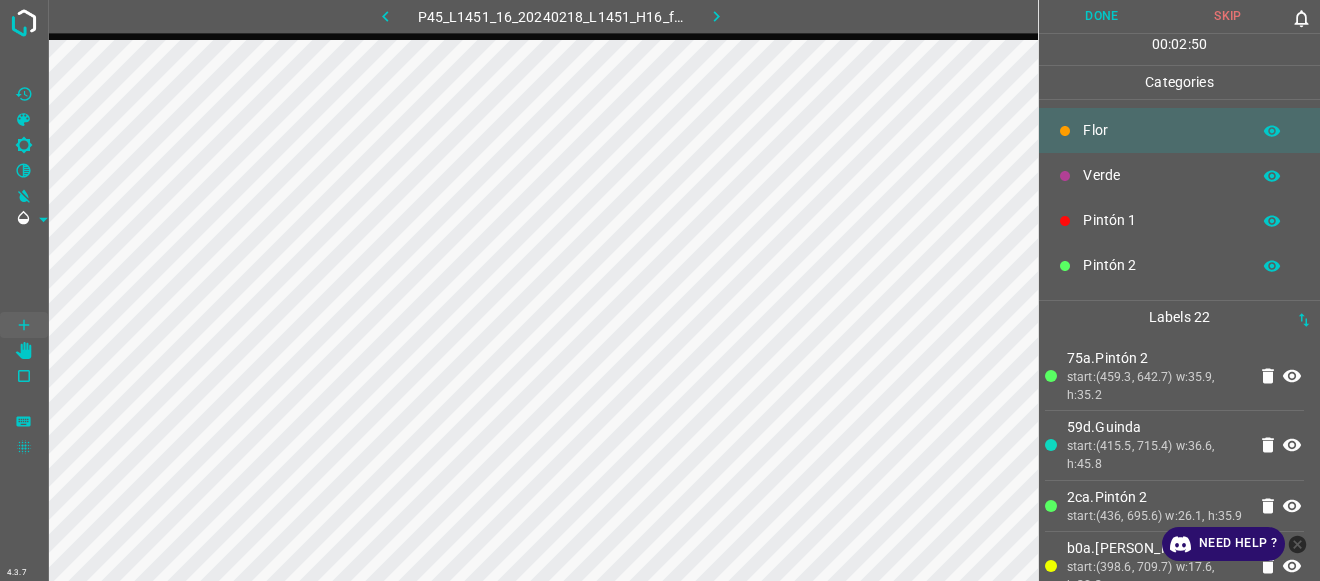scroll, scrollTop: 176, scrollLeft: 0, axis: vertical 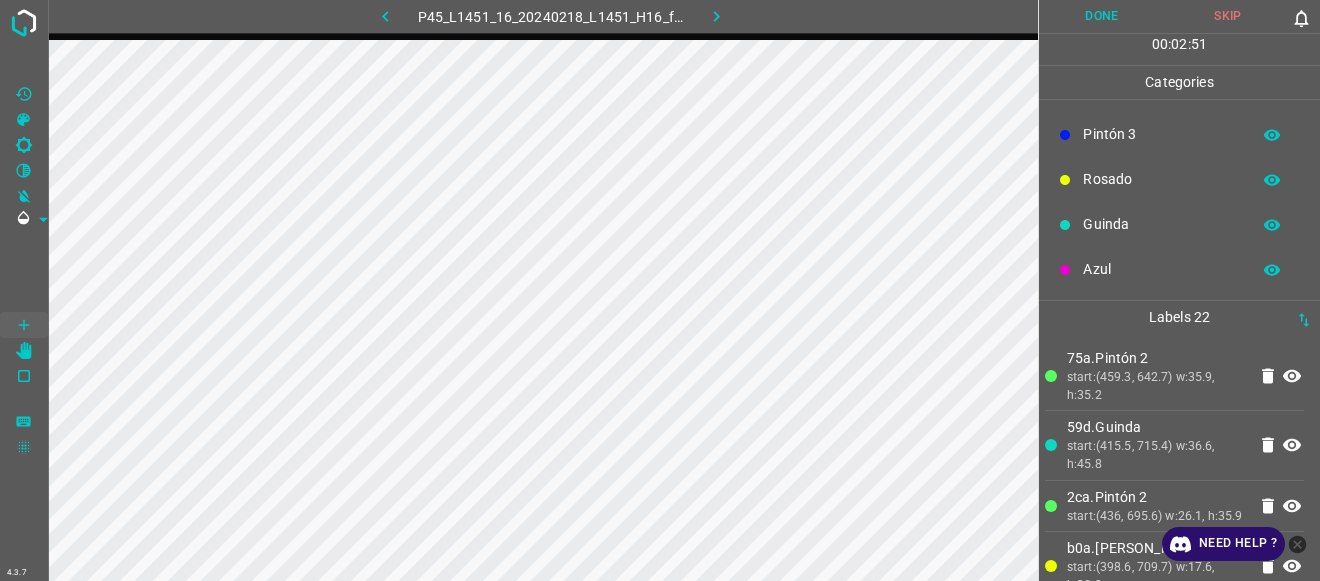 click on "Azul" at bounding box center [1161, 269] 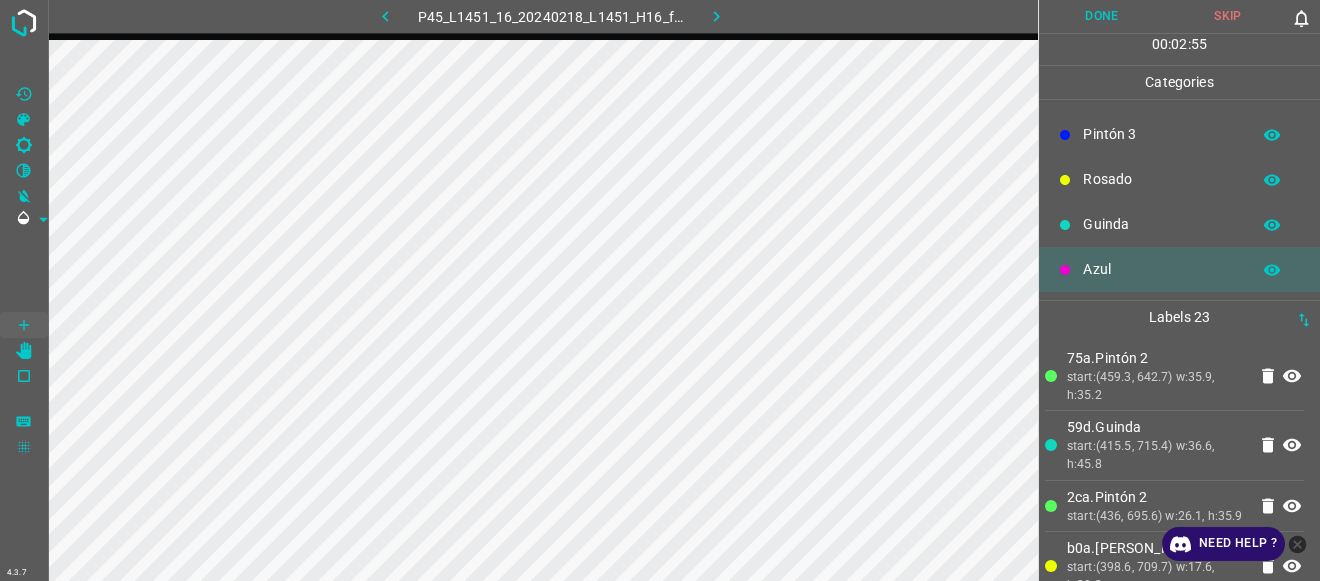 scroll, scrollTop: 0, scrollLeft: 0, axis: both 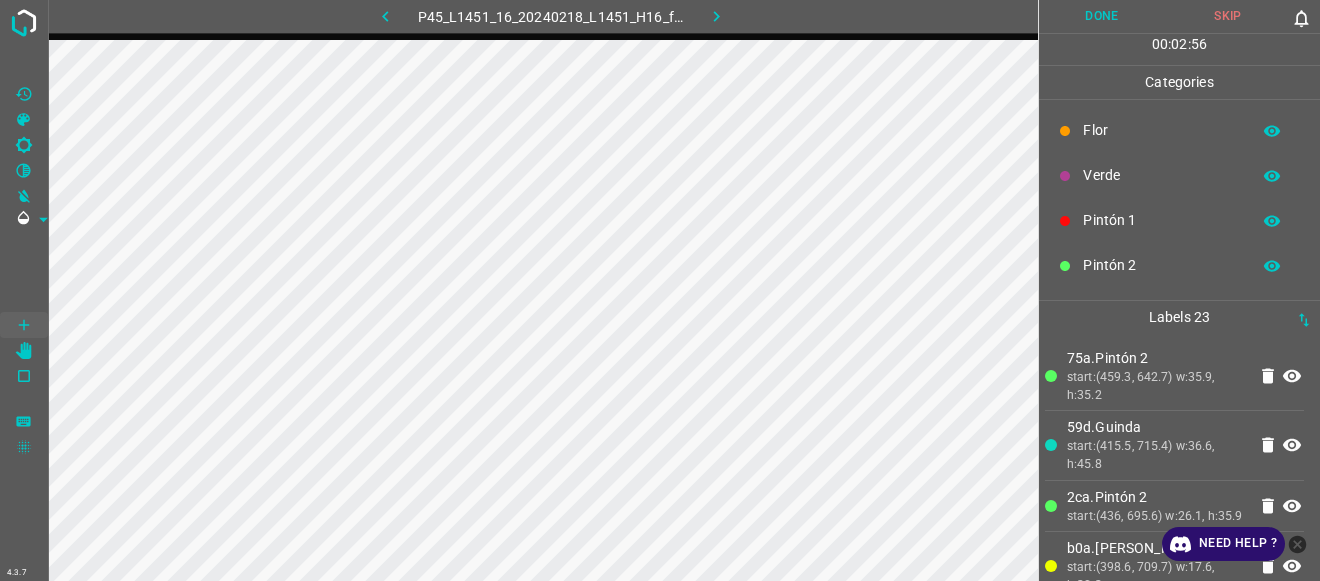 click on "Pintón 1" at bounding box center (1161, 220) 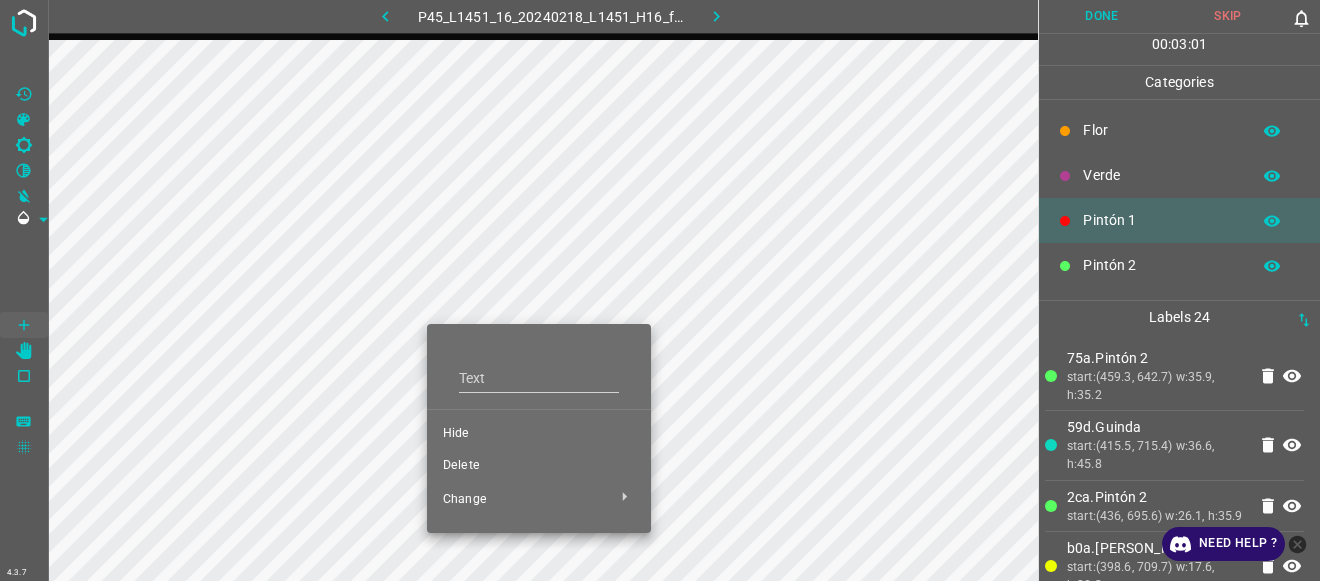 click on "Delete" at bounding box center [539, 466] 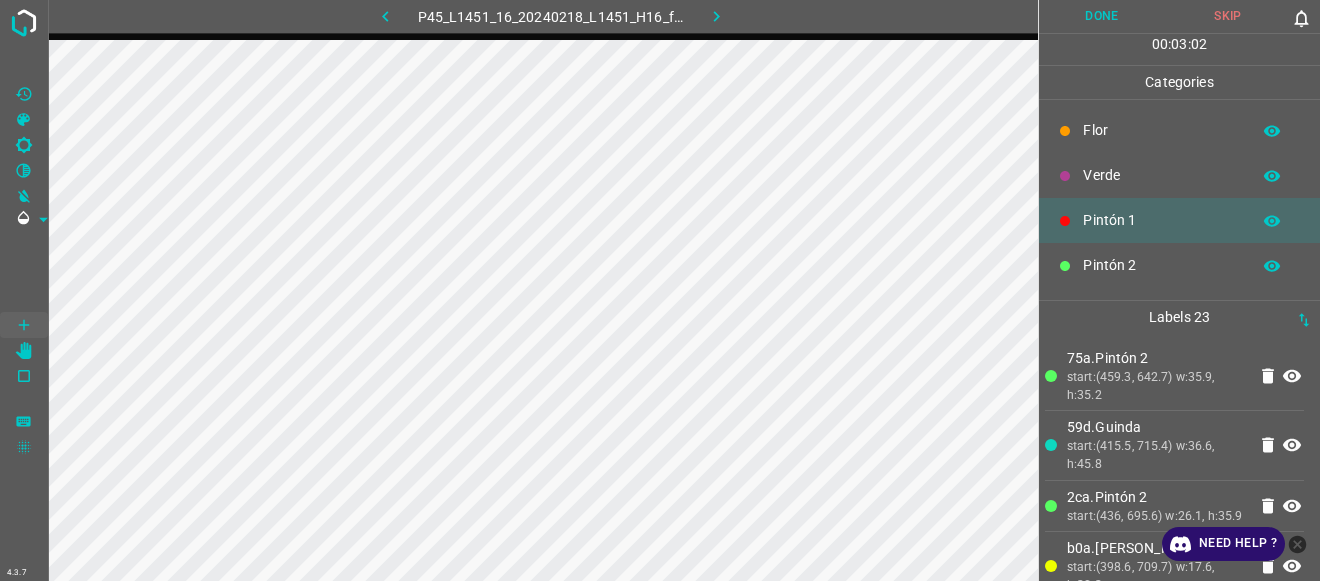 click on "Flor" at bounding box center [1161, 130] 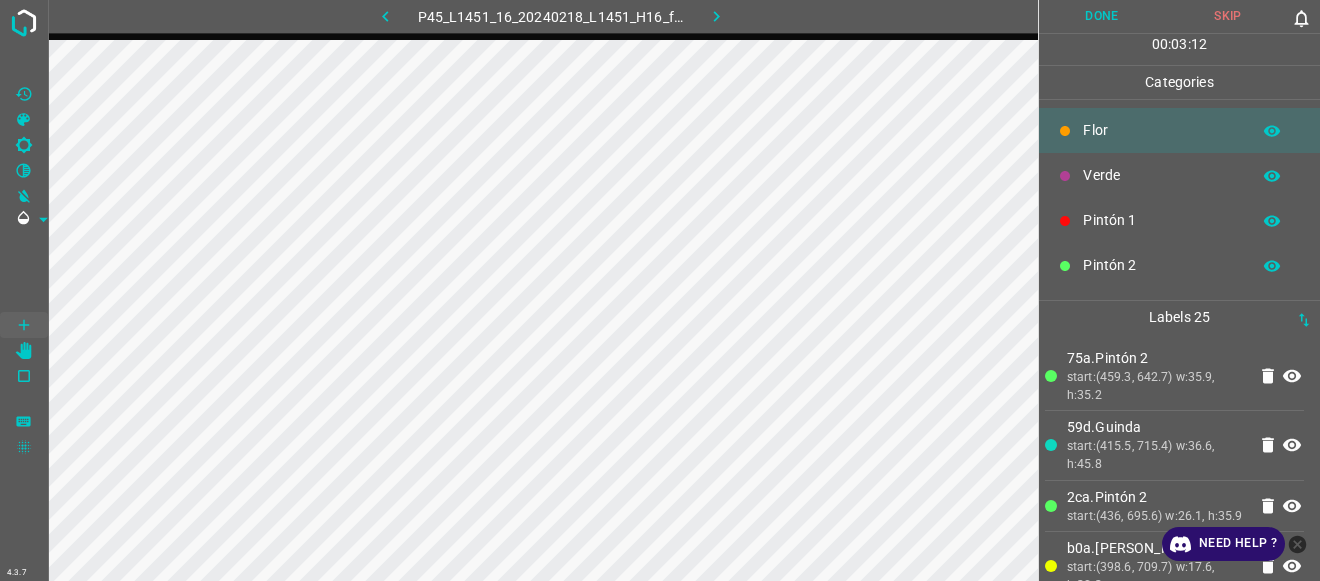 click on "Verde" at bounding box center (1161, 175) 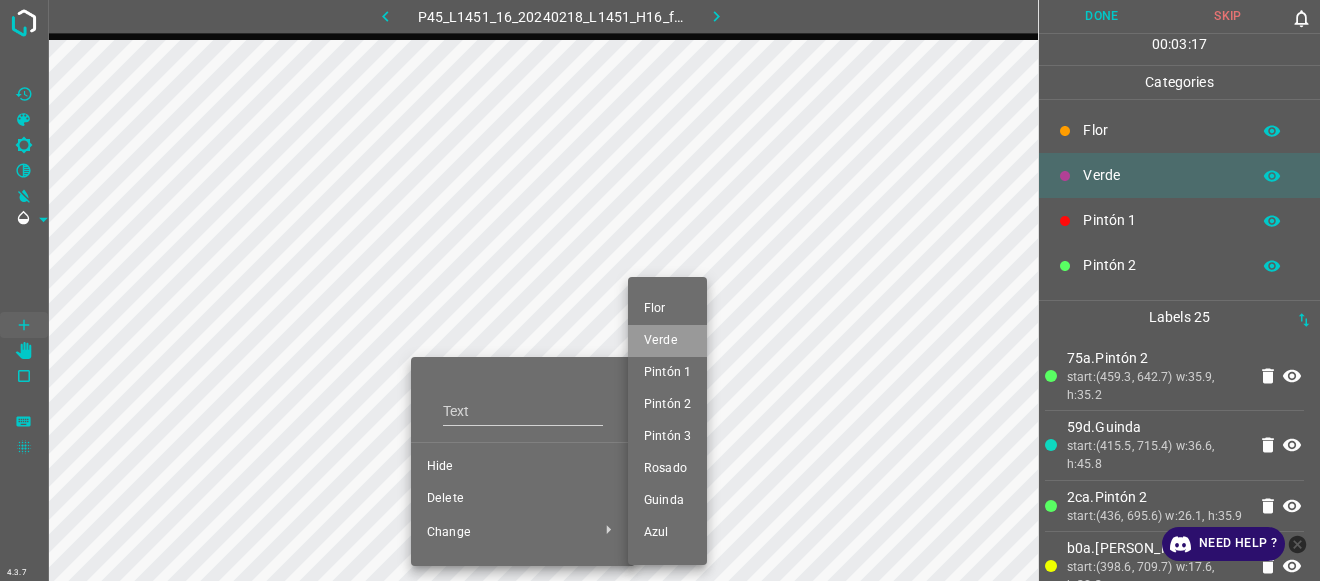 click on "Verde" at bounding box center [667, 341] 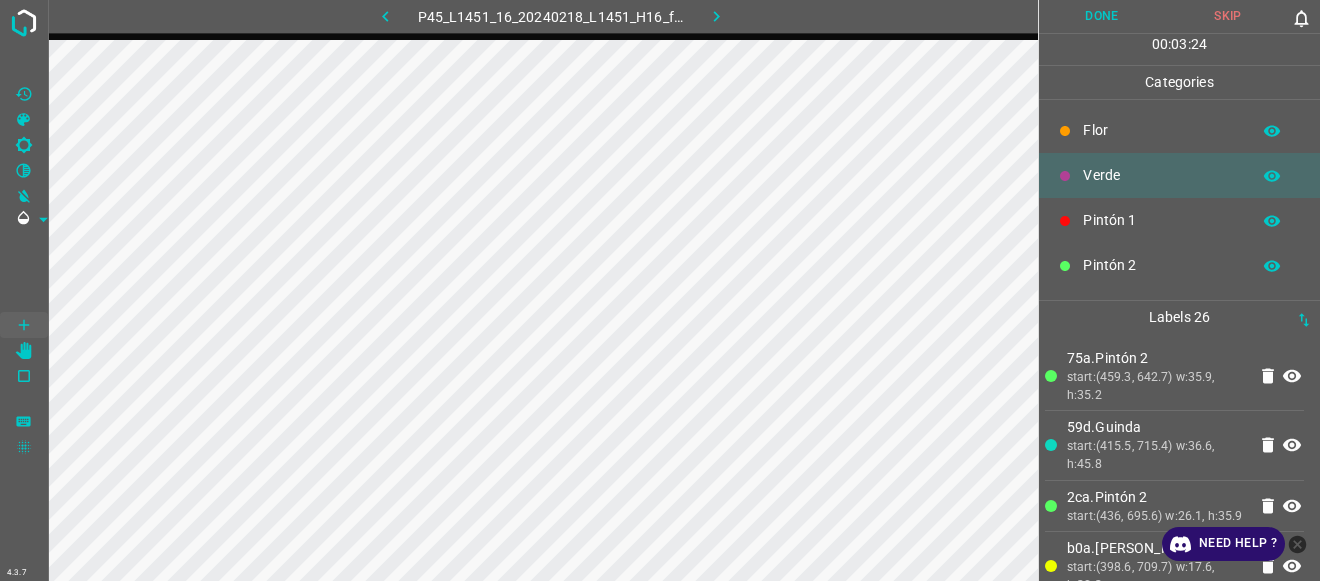 click on "Flor" at bounding box center [1161, 130] 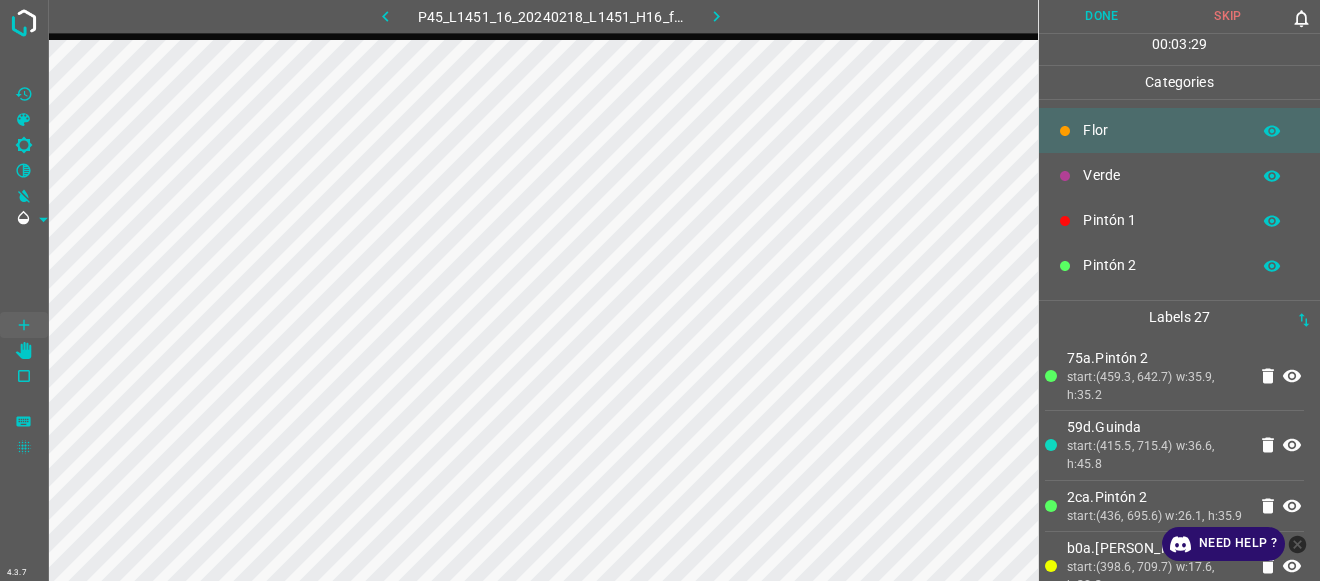 click on "Verde" at bounding box center (1161, 175) 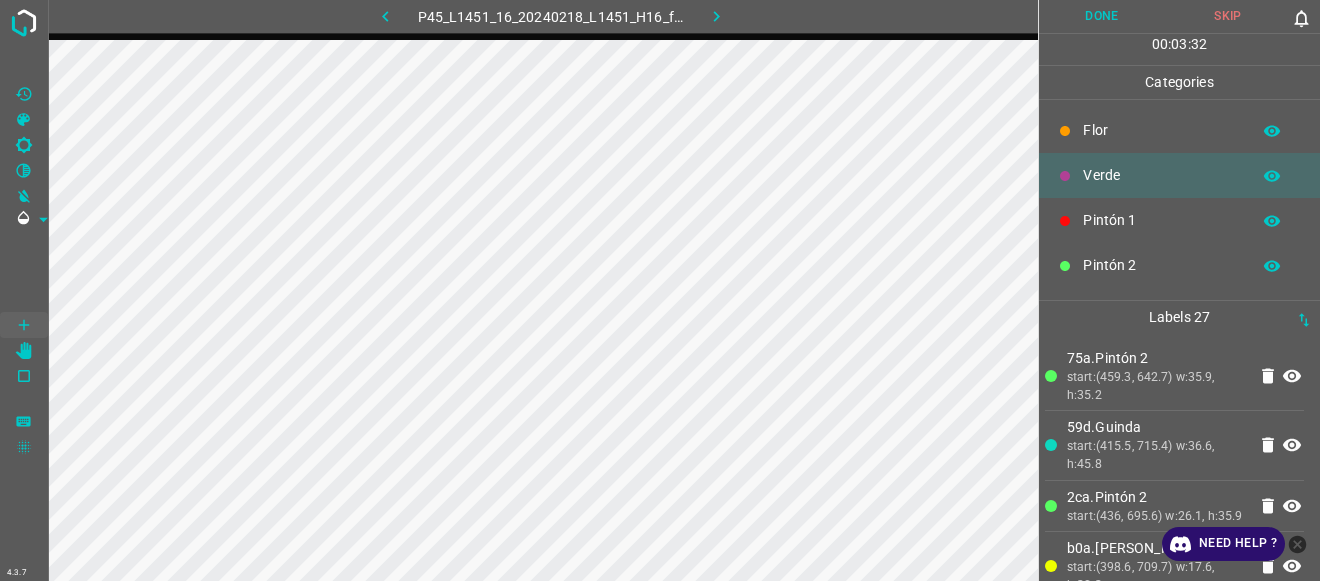 click on "Pintón 1" at bounding box center (1161, 220) 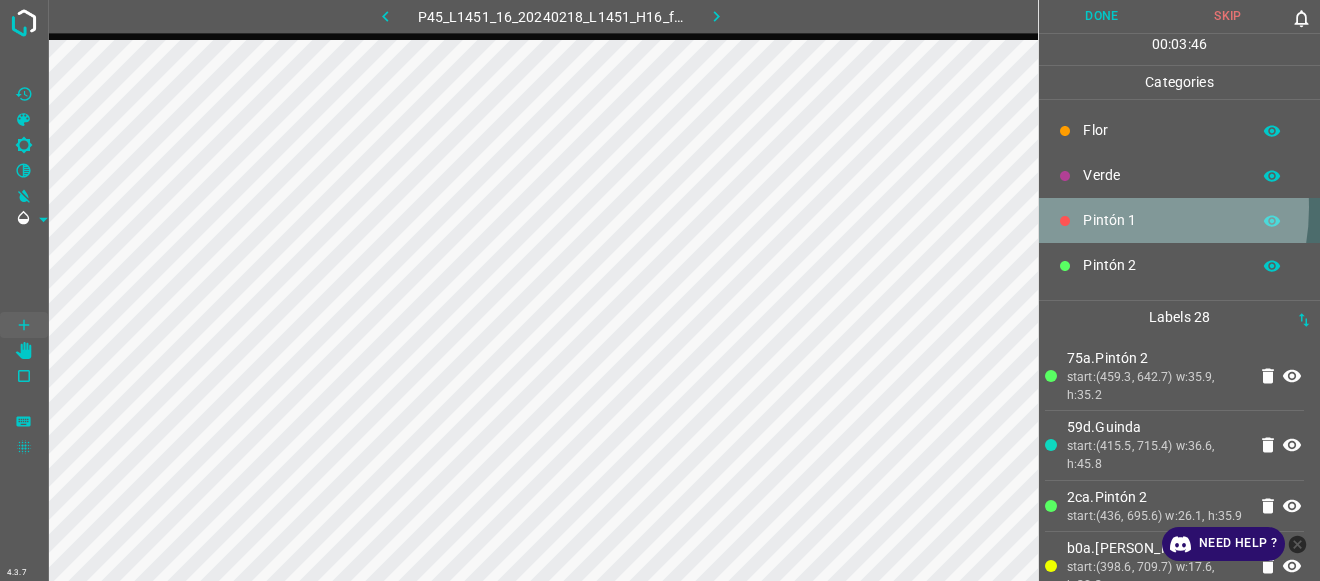 click on "Pintón 1" at bounding box center [1179, 220] 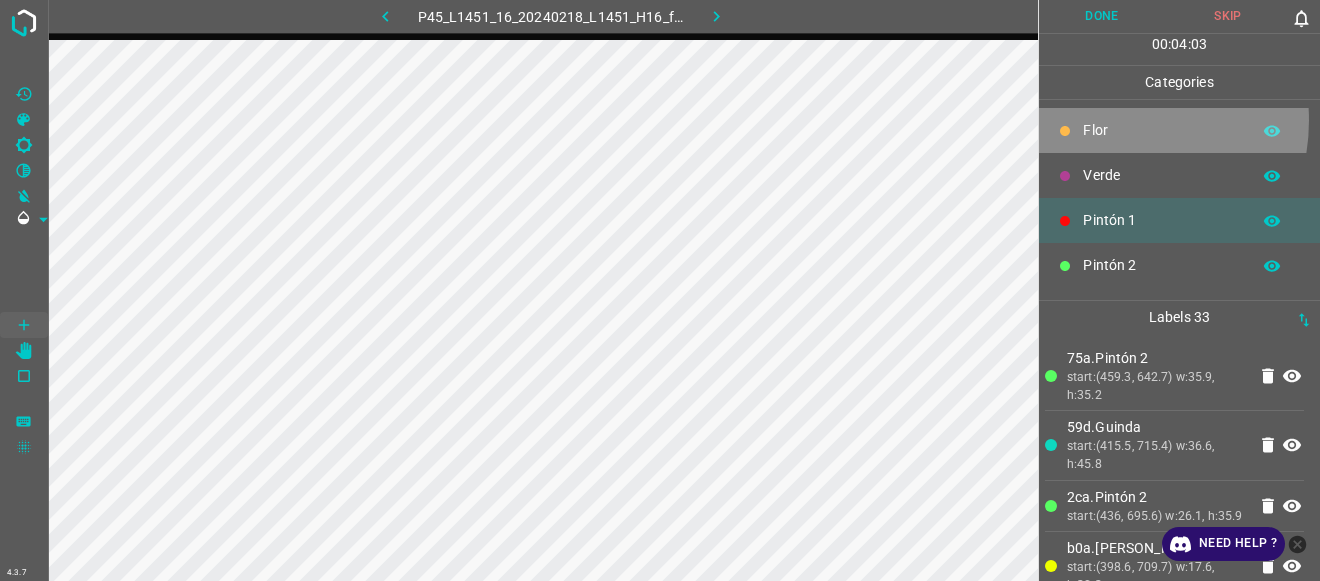 click on "Flor" at bounding box center [1161, 130] 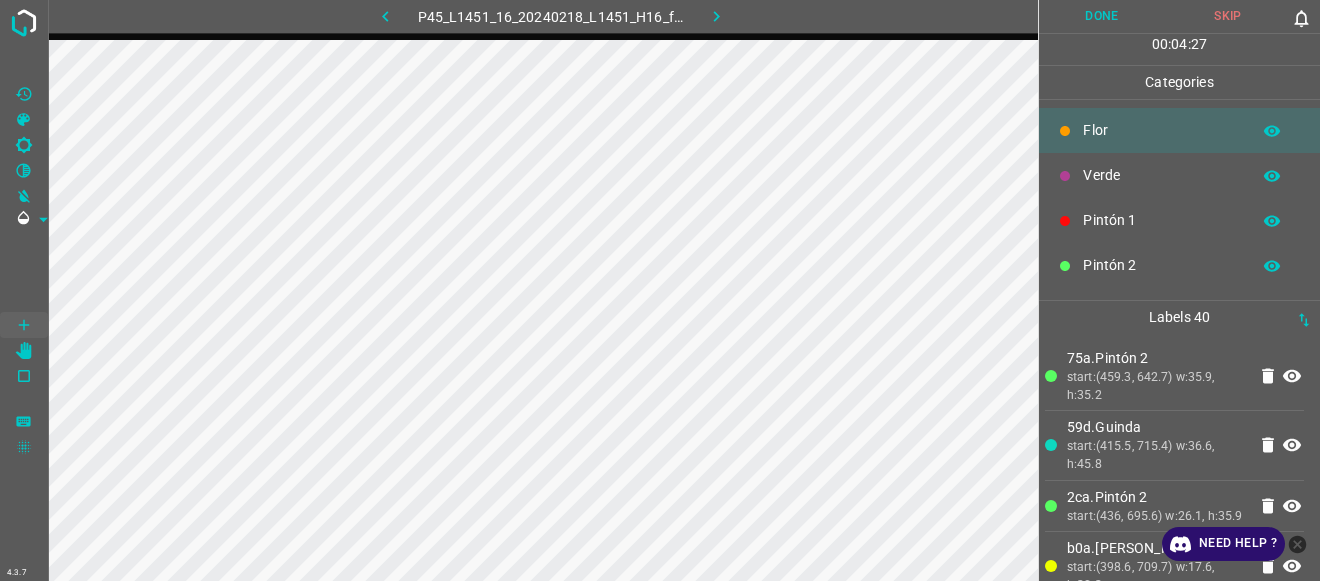 click on "Verde" at bounding box center [1161, 175] 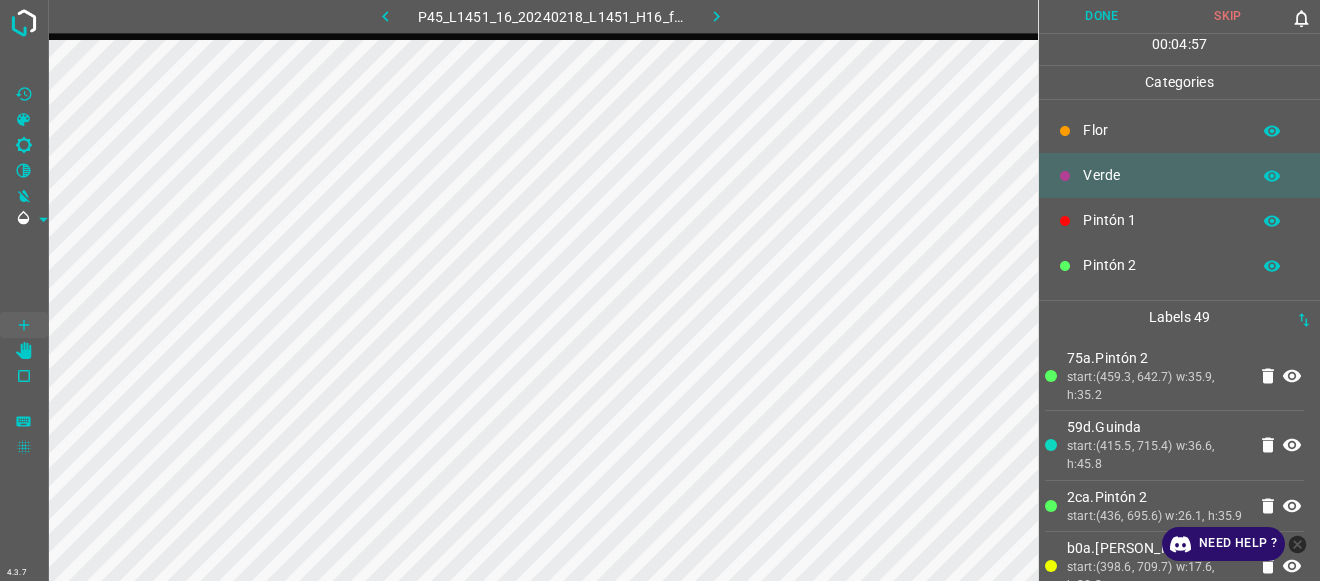 click on "Flor" at bounding box center (1179, 130) 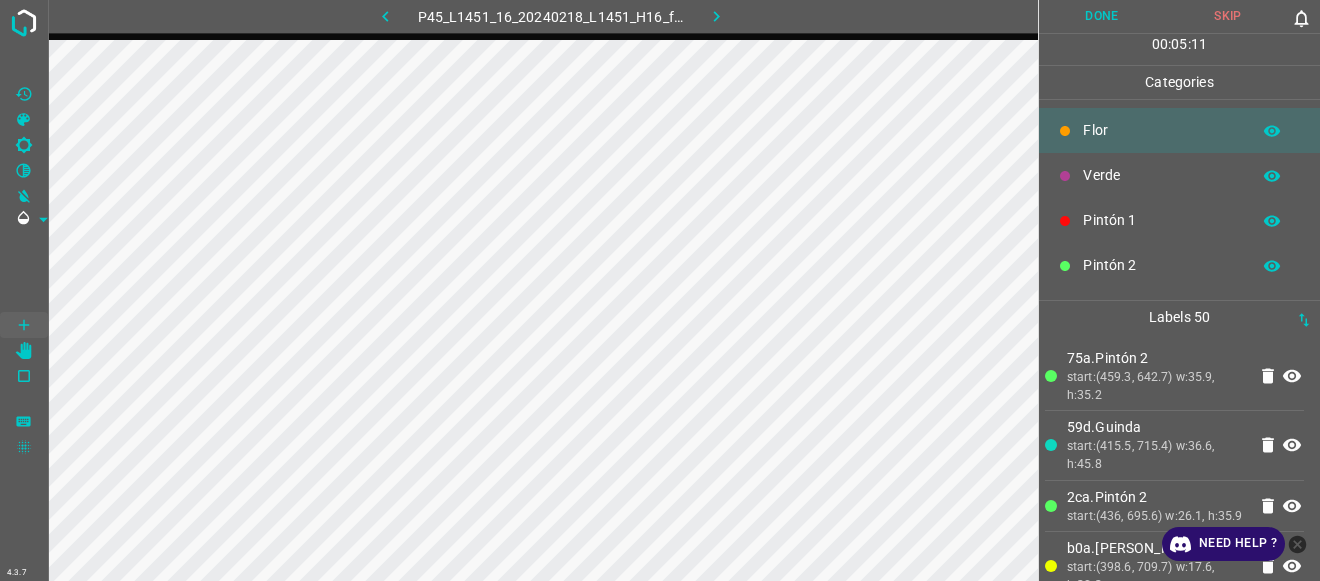 scroll, scrollTop: 176, scrollLeft: 0, axis: vertical 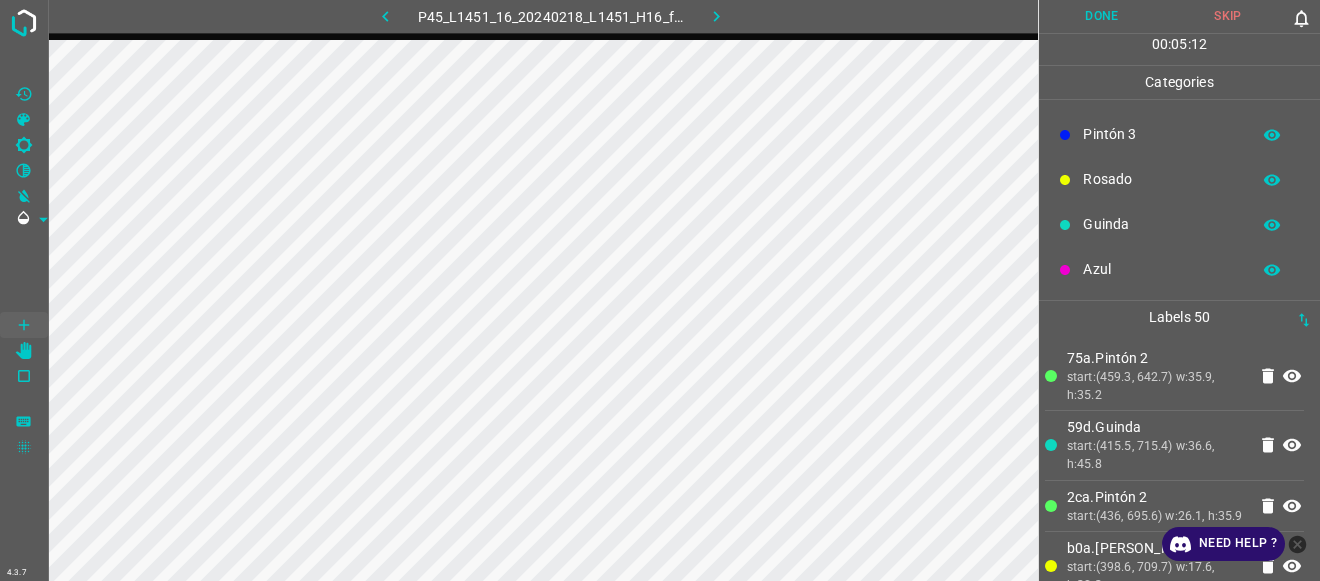 click on "Azul" at bounding box center [1161, 269] 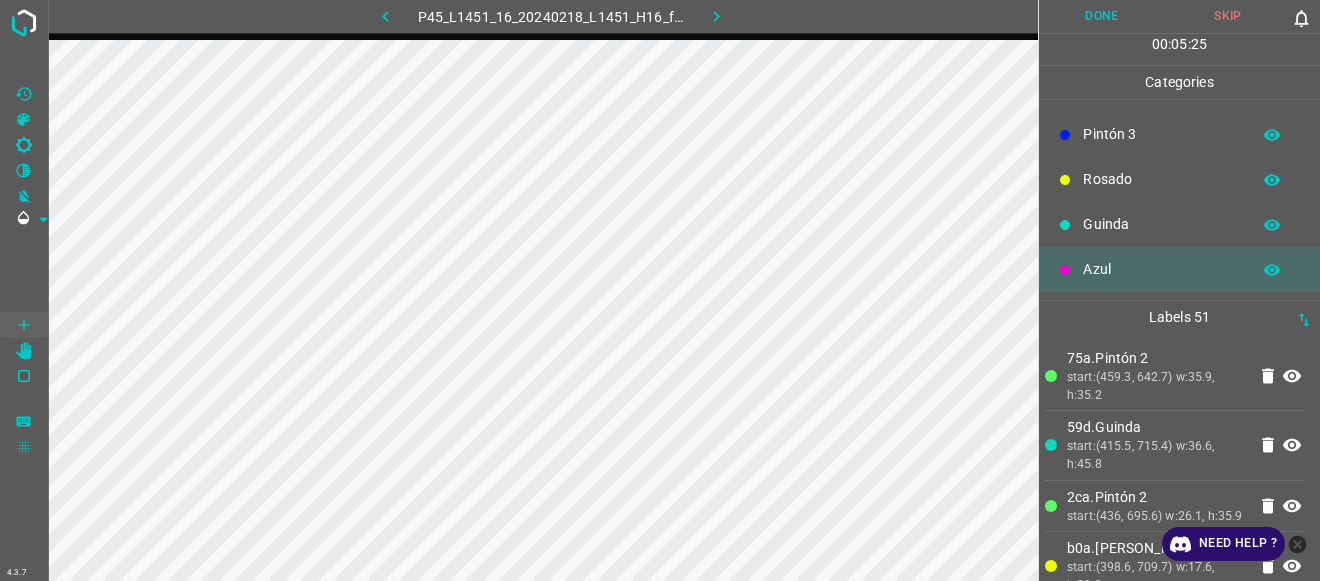 scroll, scrollTop: 0, scrollLeft: 0, axis: both 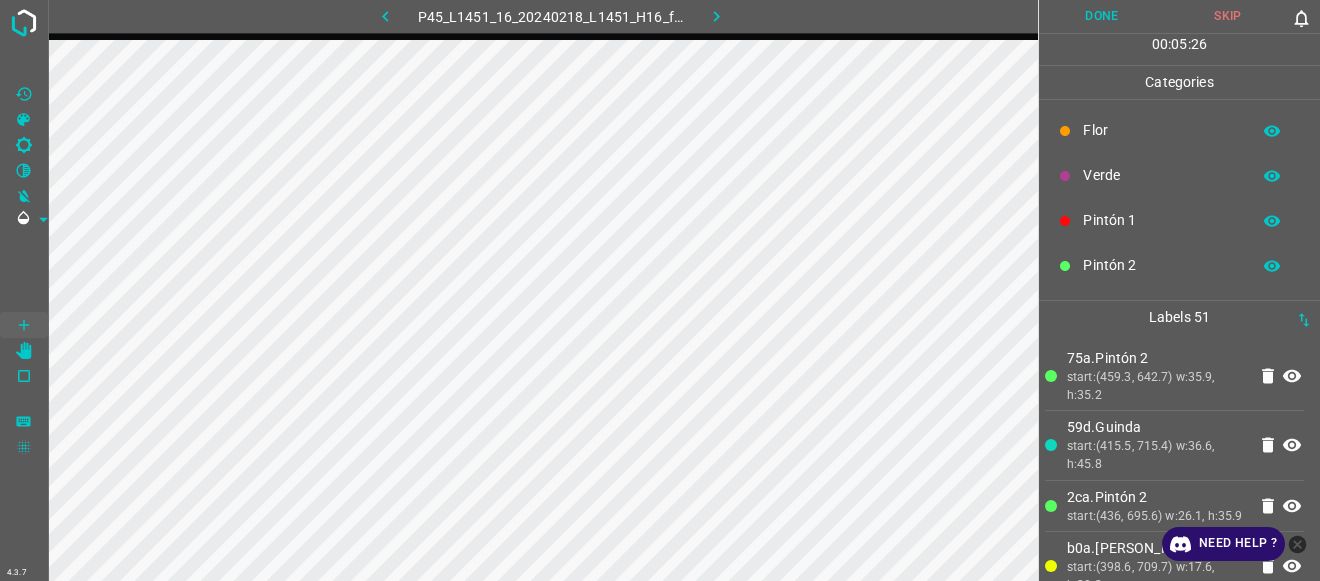 click on "Verde" at bounding box center [1161, 175] 